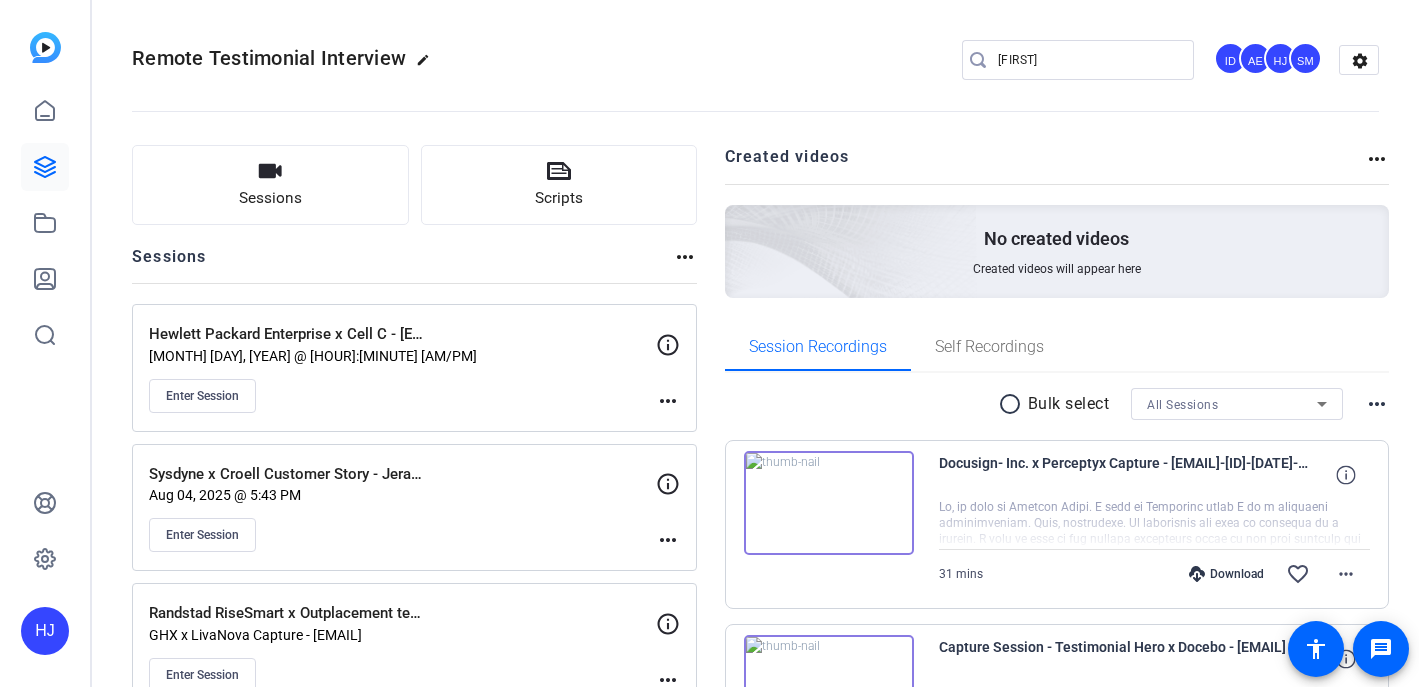 click on "[FIRST]" at bounding box center [1088, 60] 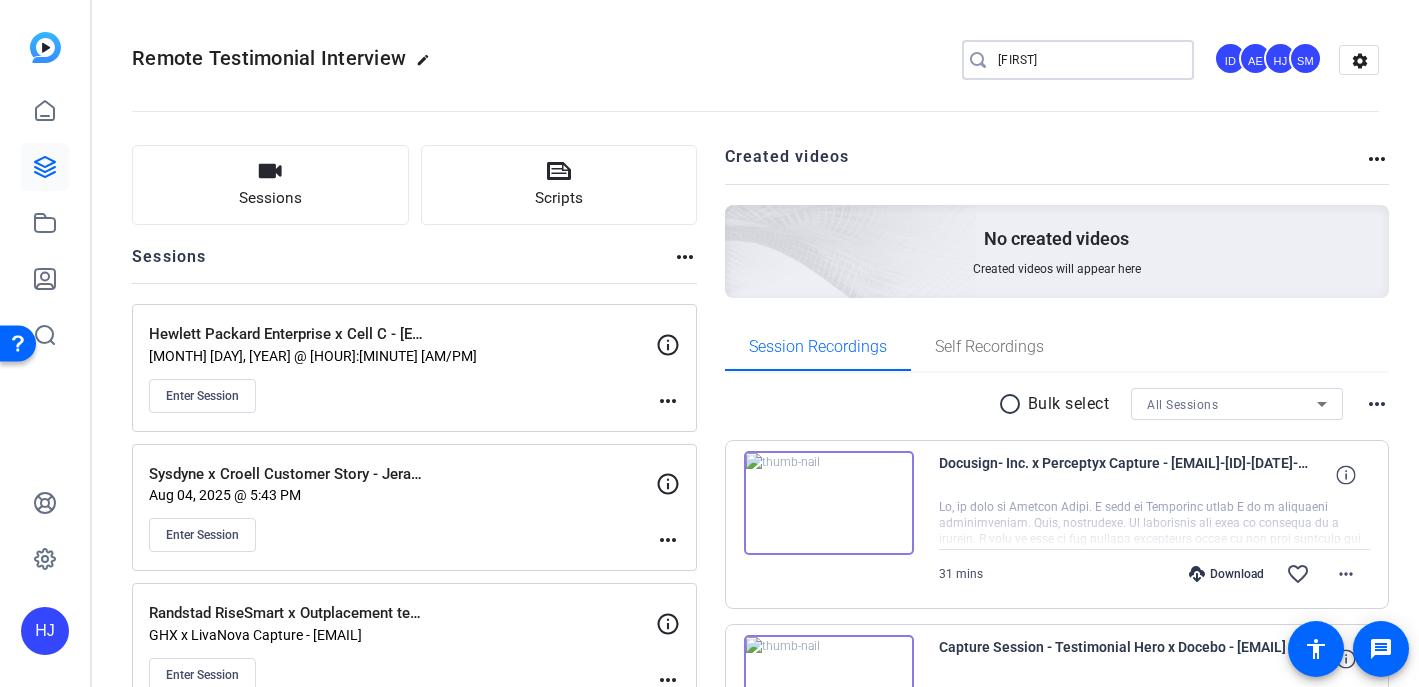 scroll, scrollTop: 0, scrollLeft: 0, axis: both 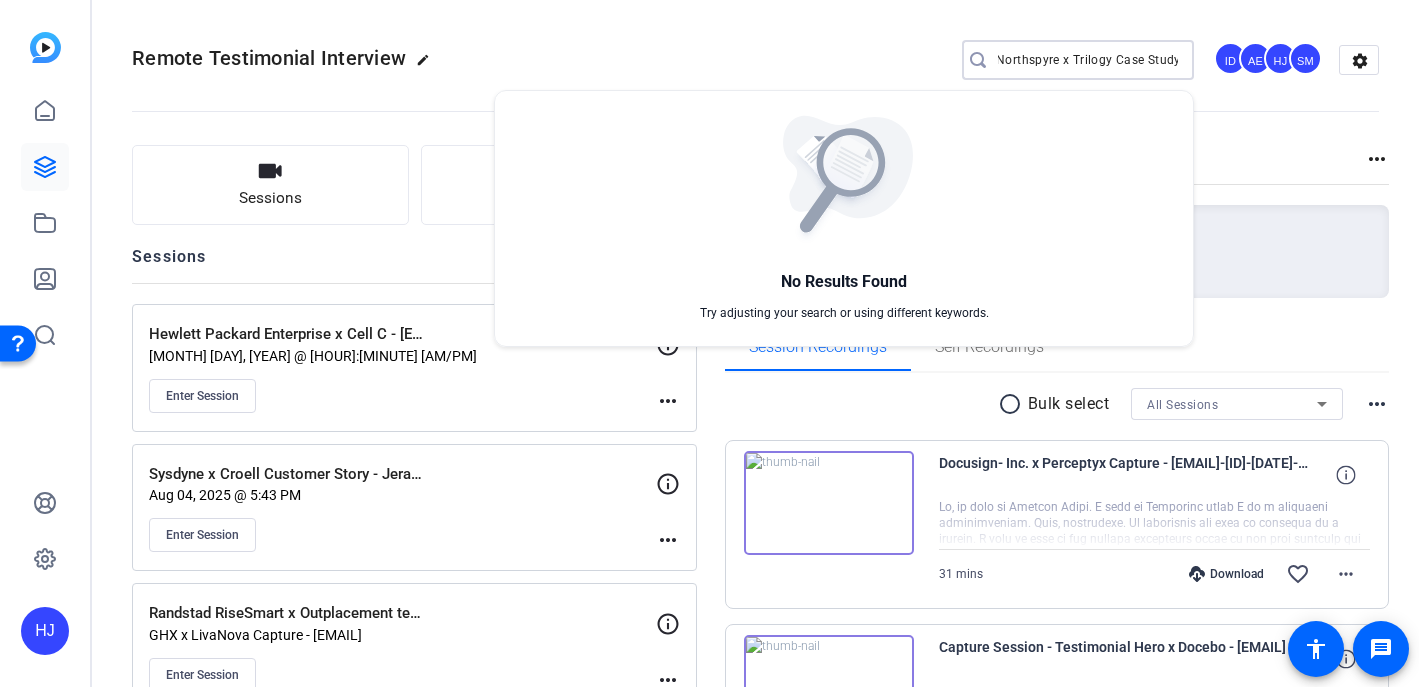 click at bounding box center [709, 343] 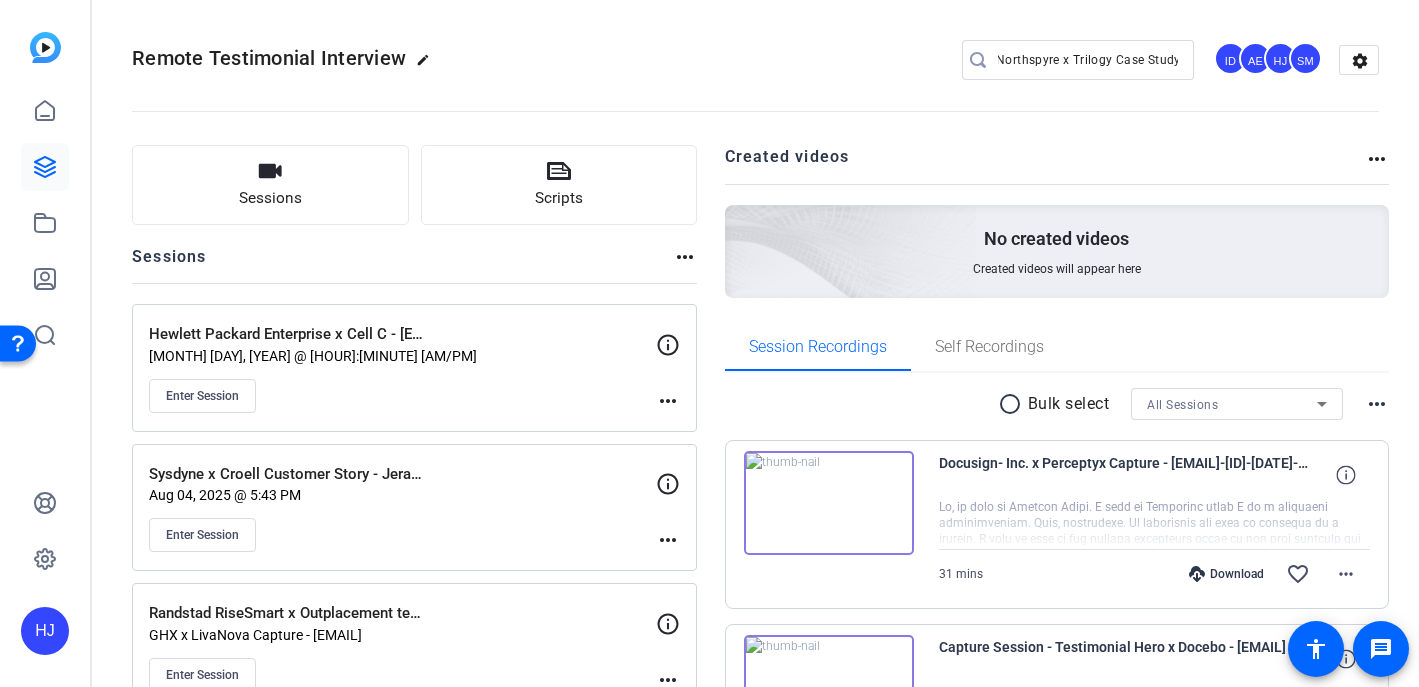 scroll, scrollTop: 0, scrollLeft: 0, axis: both 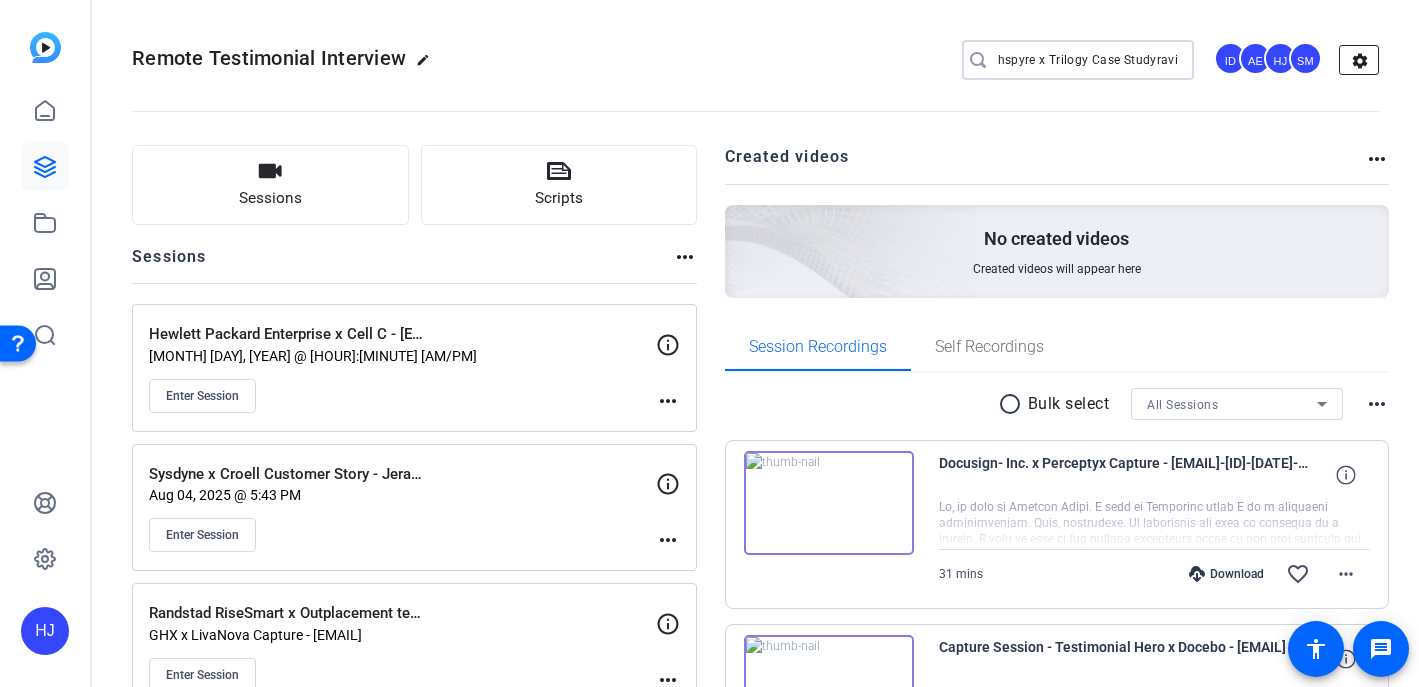 drag, startPoint x: 1071, startPoint y: 58, endPoint x: 1377, endPoint y: 70, distance: 306.2352 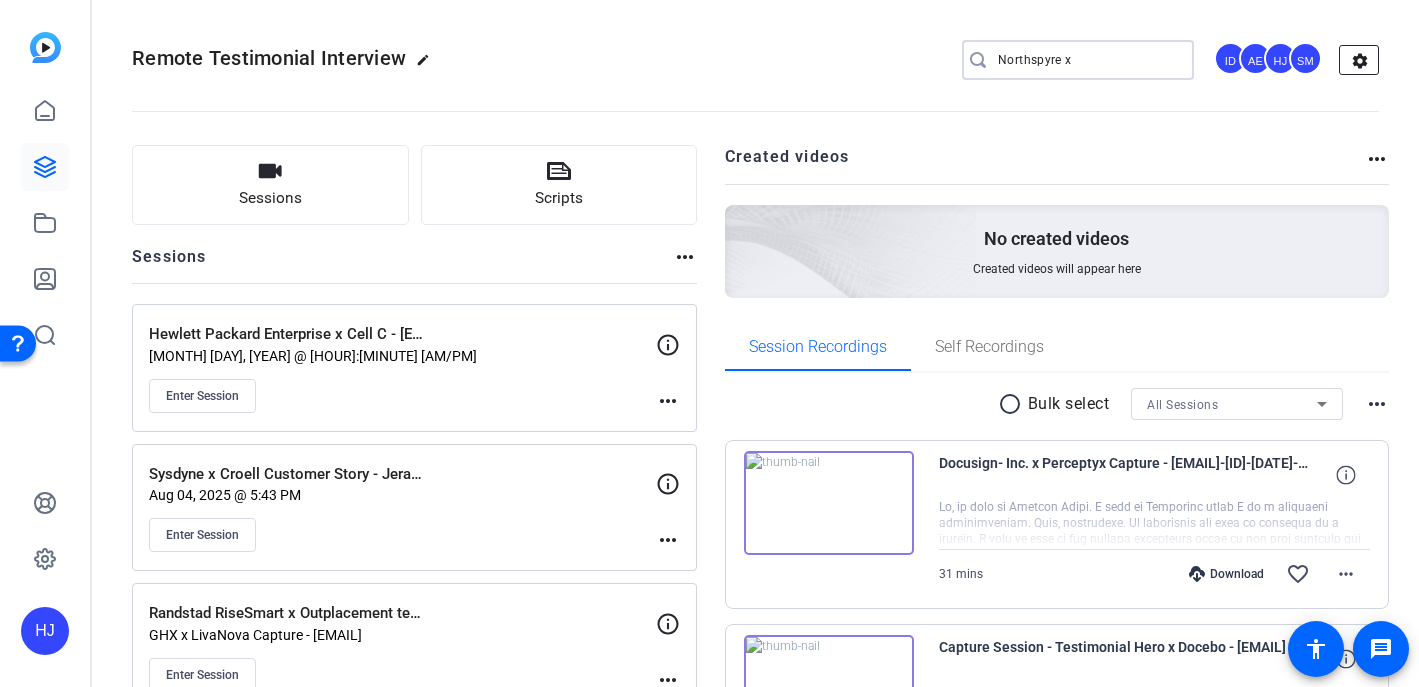 scroll, scrollTop: 0, scrollLeft: 0, axis: both 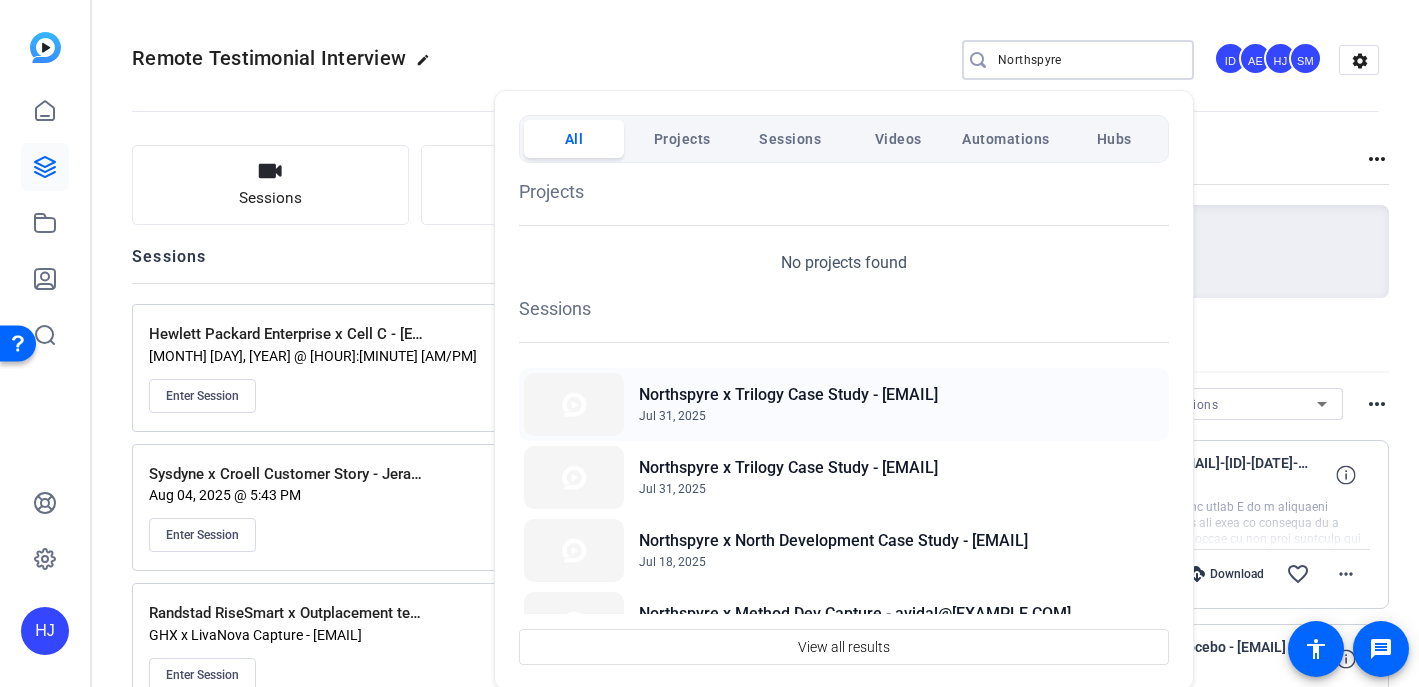 type on "Northspyre" 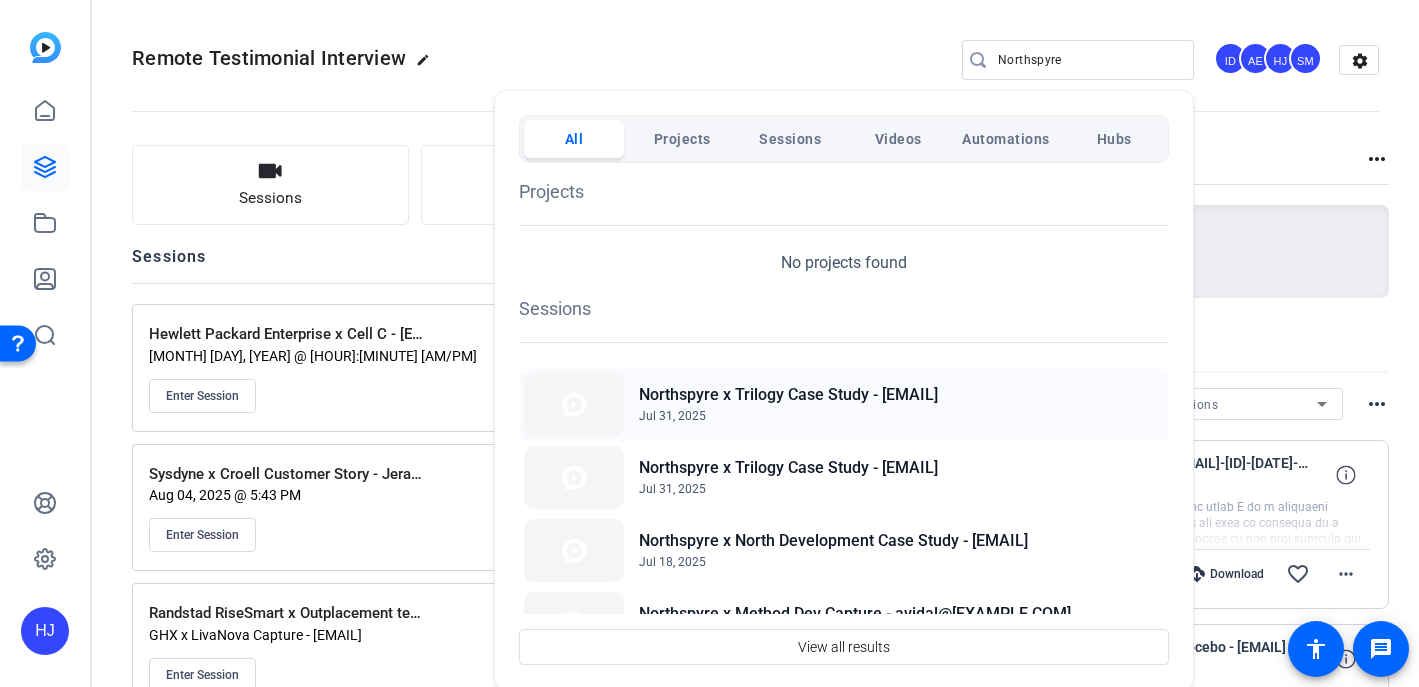 click on "Northspyre x Trilogy Case Study - [EMAIL]" 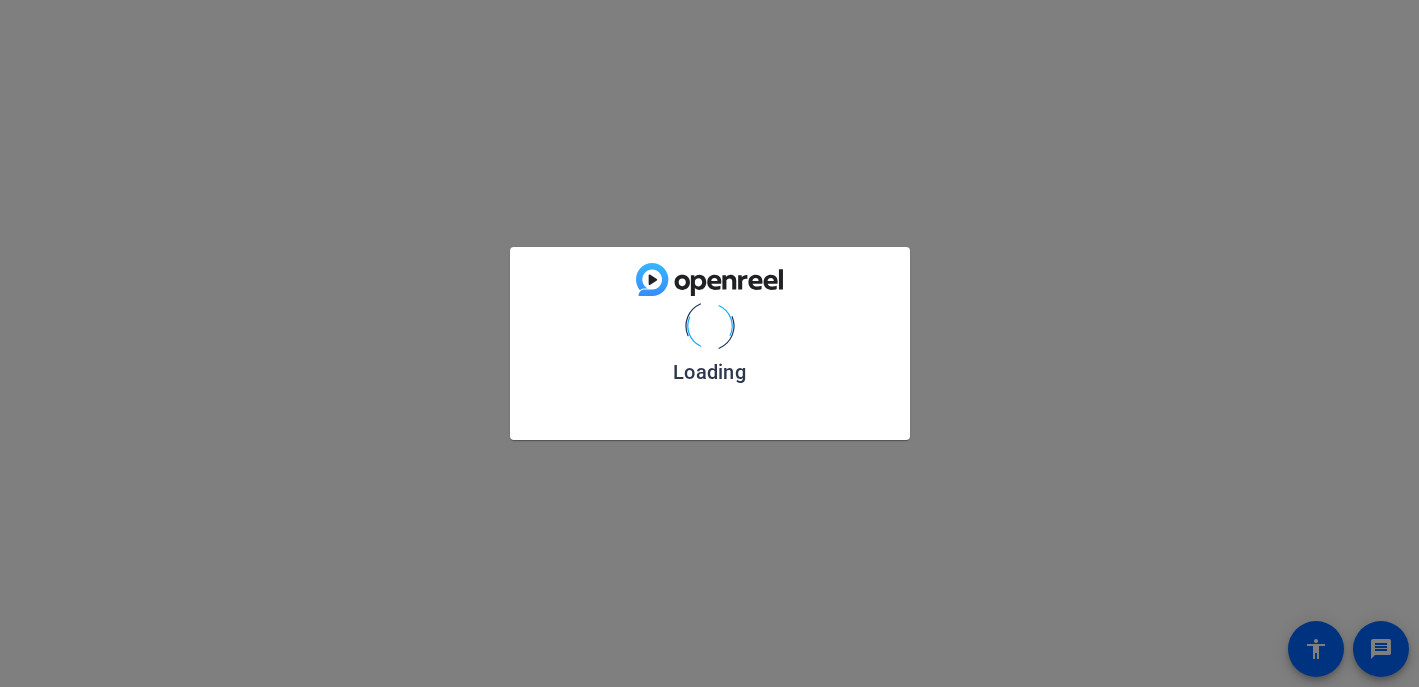 scroll, scrollTop: 0, scrollLeft: 0, axis: both 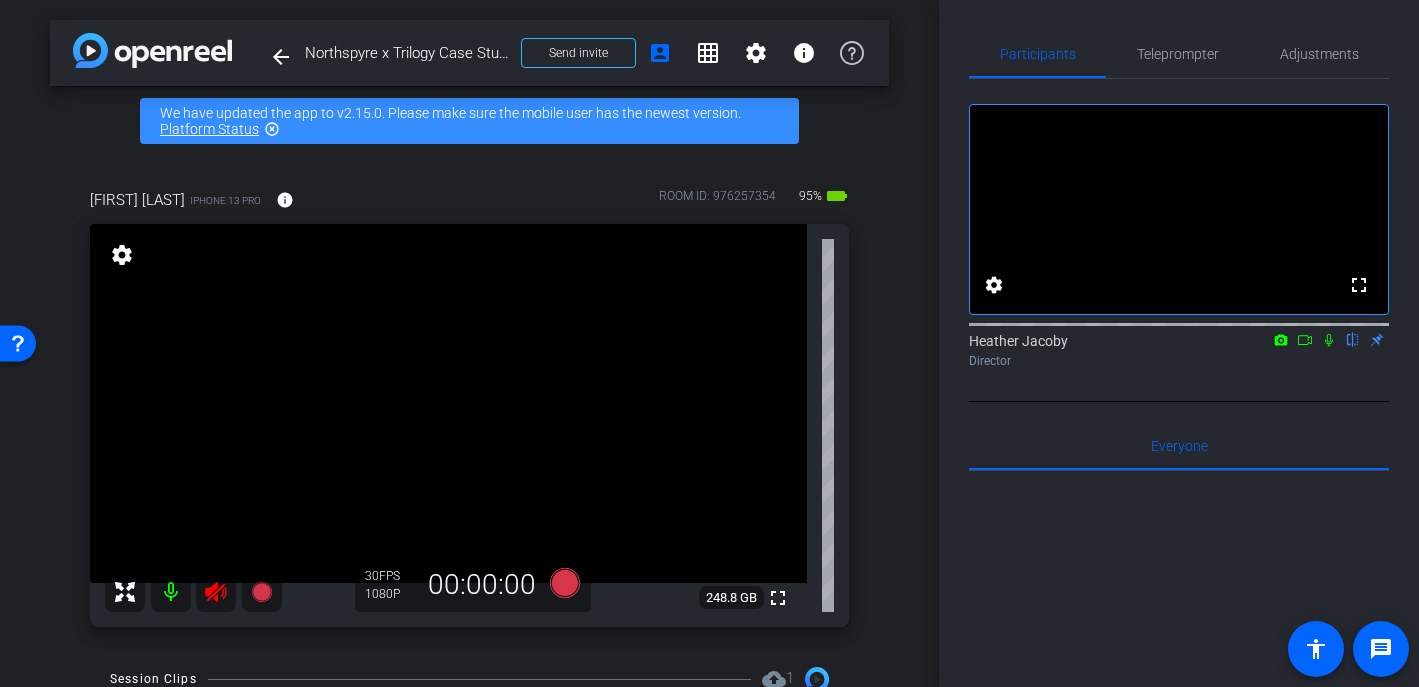 click 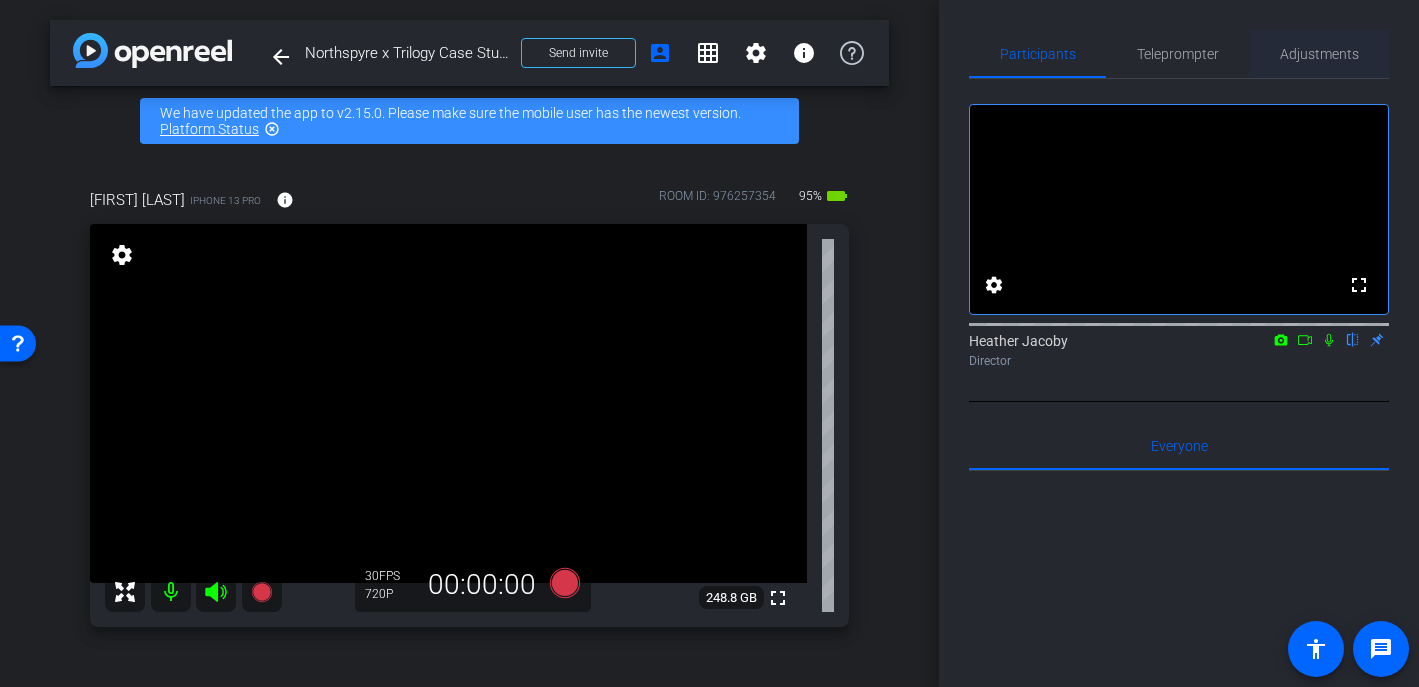 click on "Adjustments" at bounding box center (1319, 54) 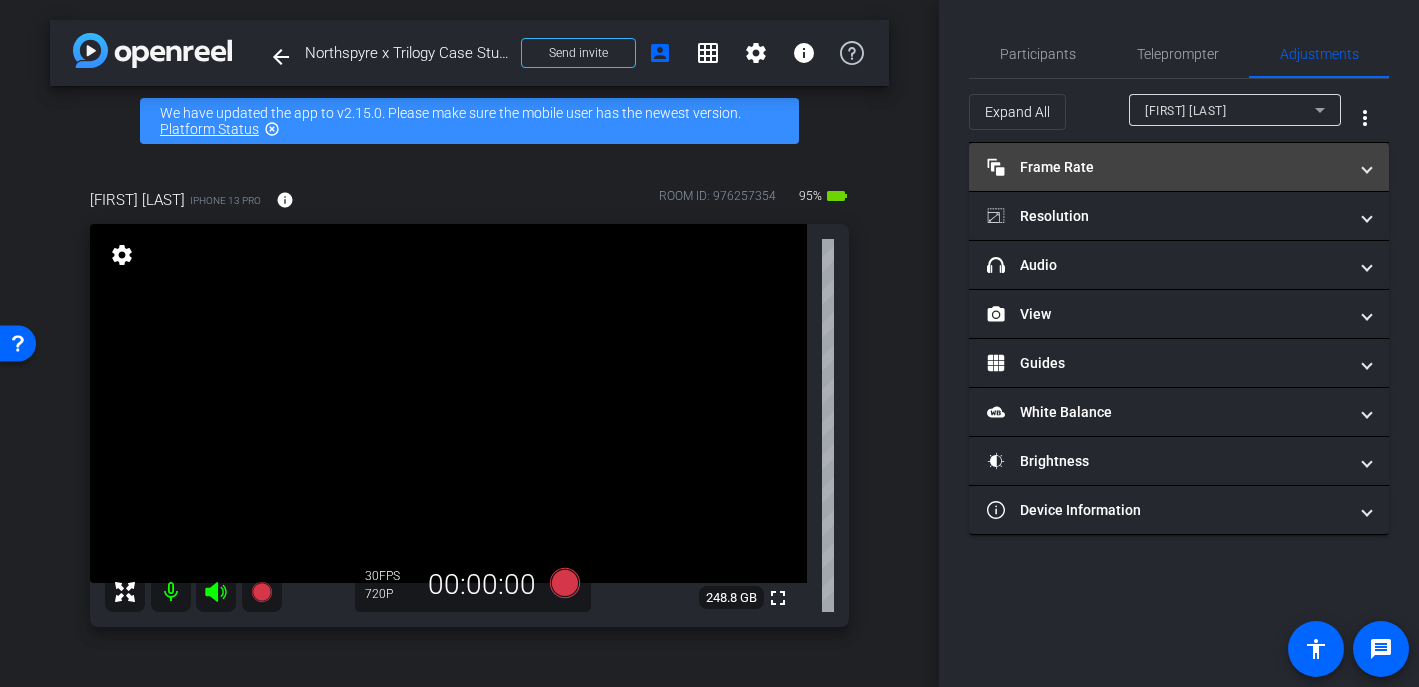 click on "Frame Rate
Frame Rate" at bounding box center (1167, 167) 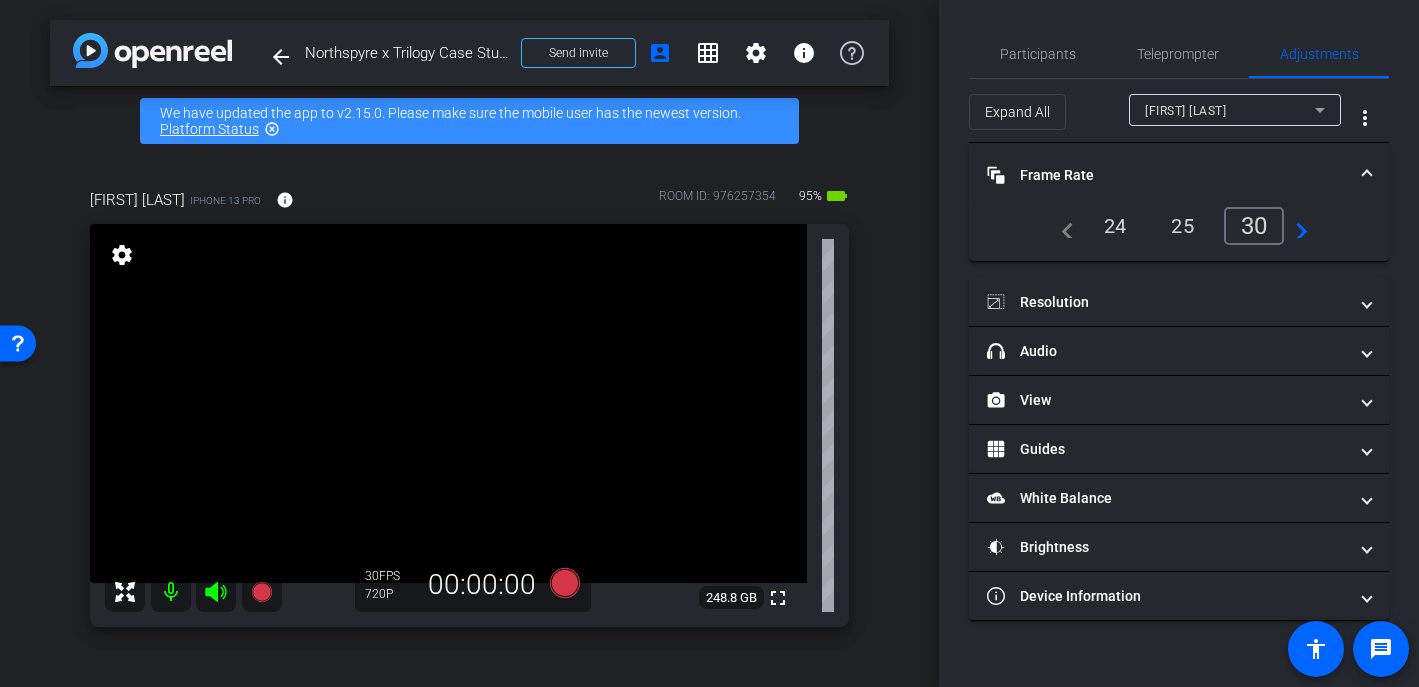 click on "24" at bounding box center (1115, 226) 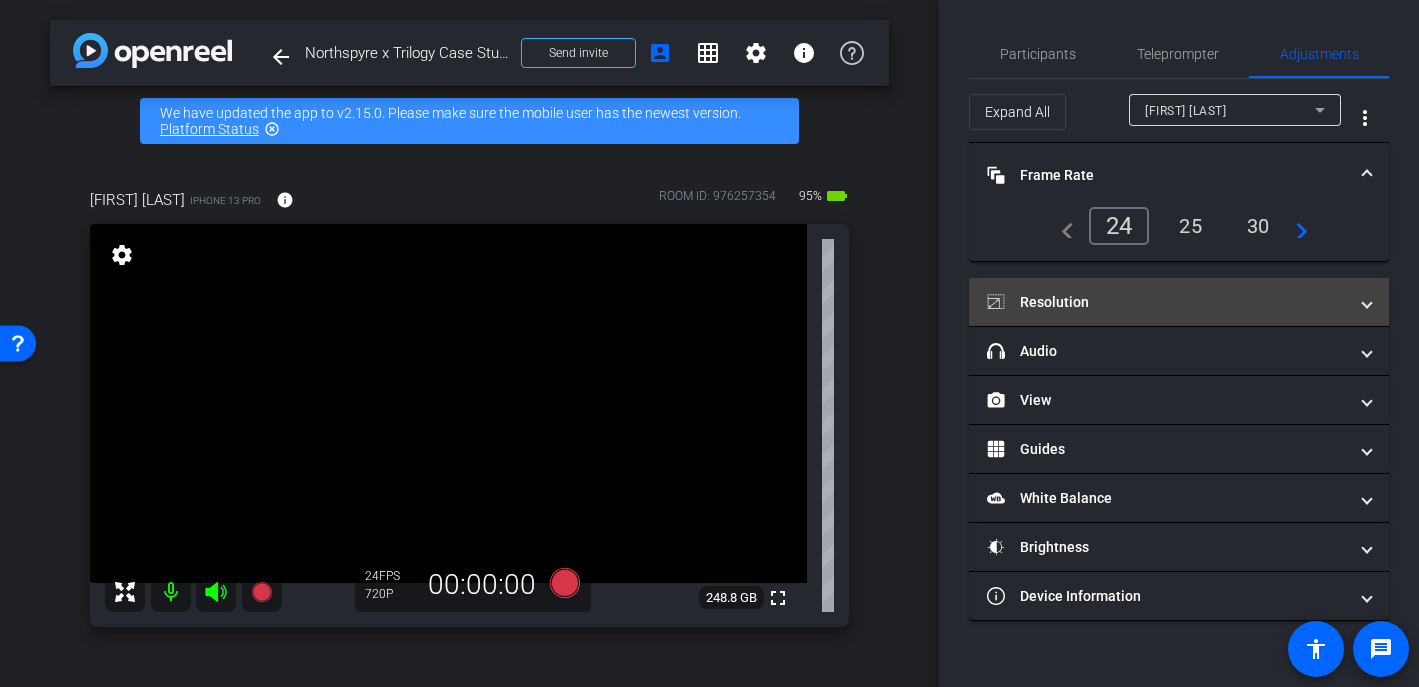 click on "Resolution" at bounding box center (1167, 302) 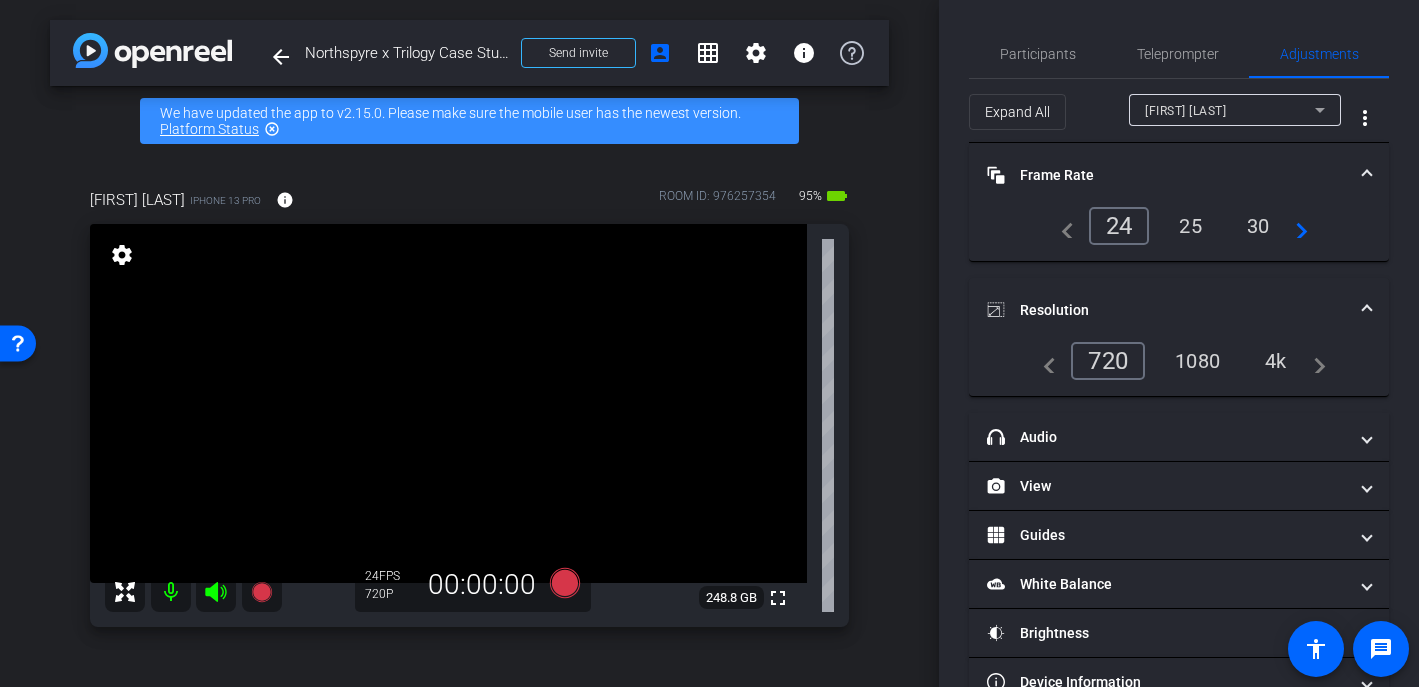 click on "1080" at bounding box center (1197, 361) 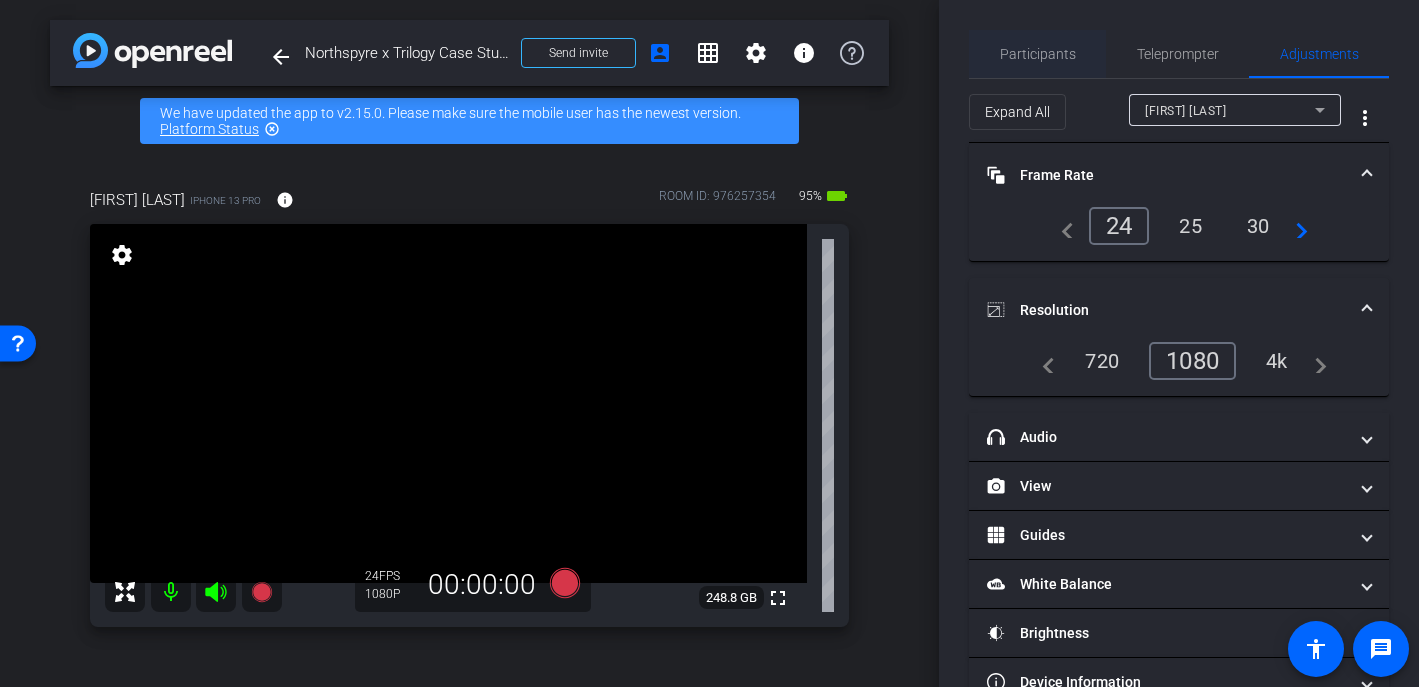 click on "Participants" at bounding box center (1038, 54) 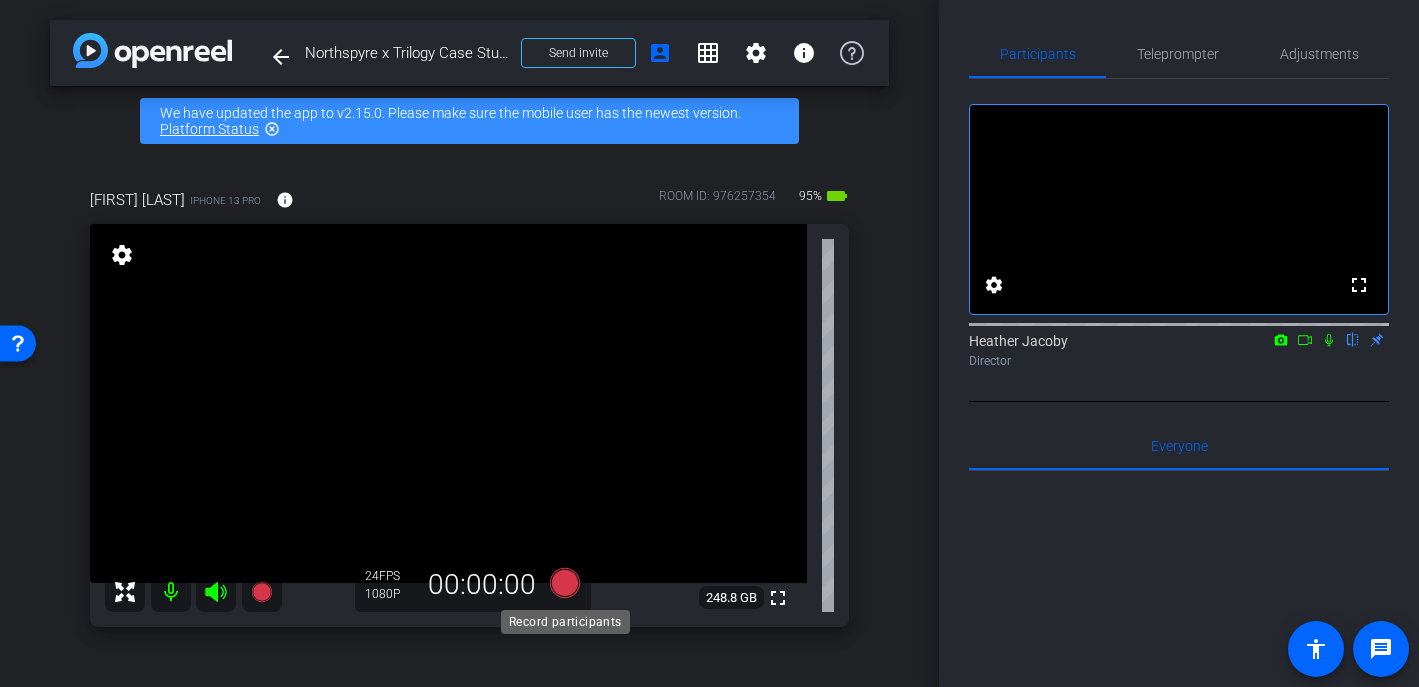 click 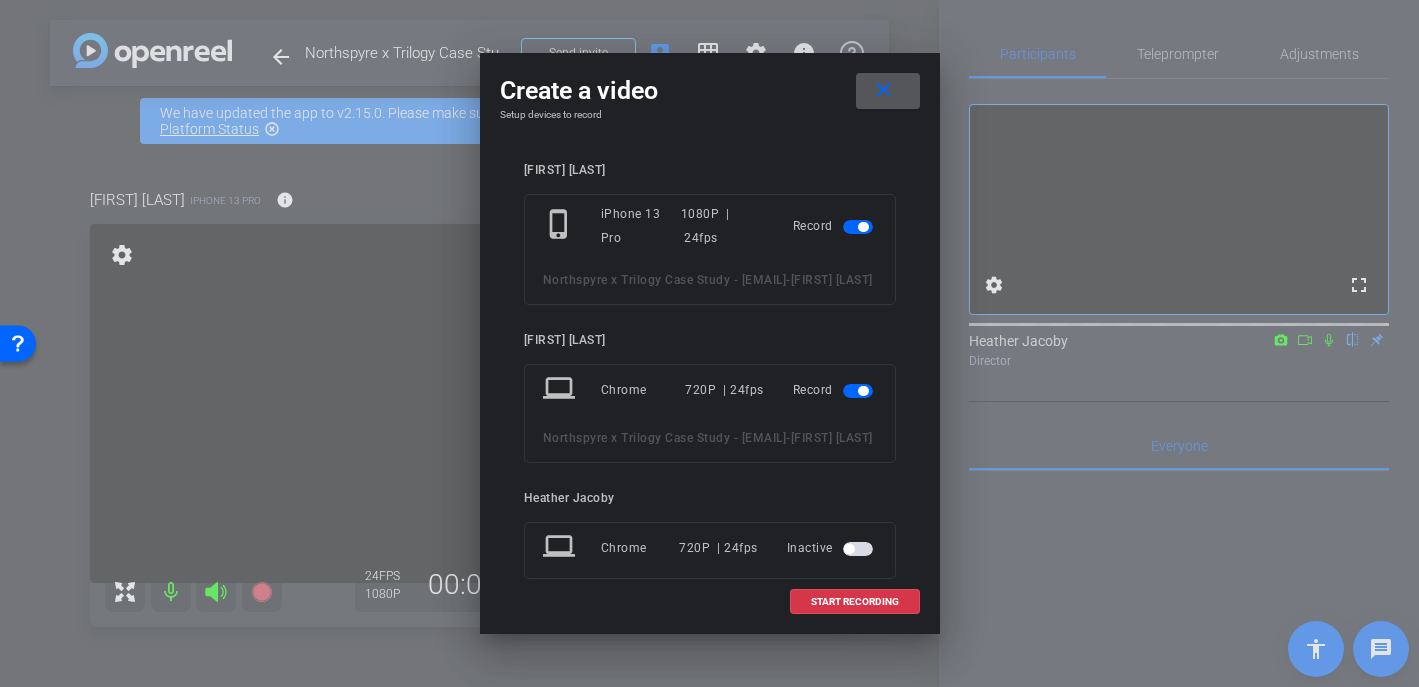click at bounding box center (863, 391) 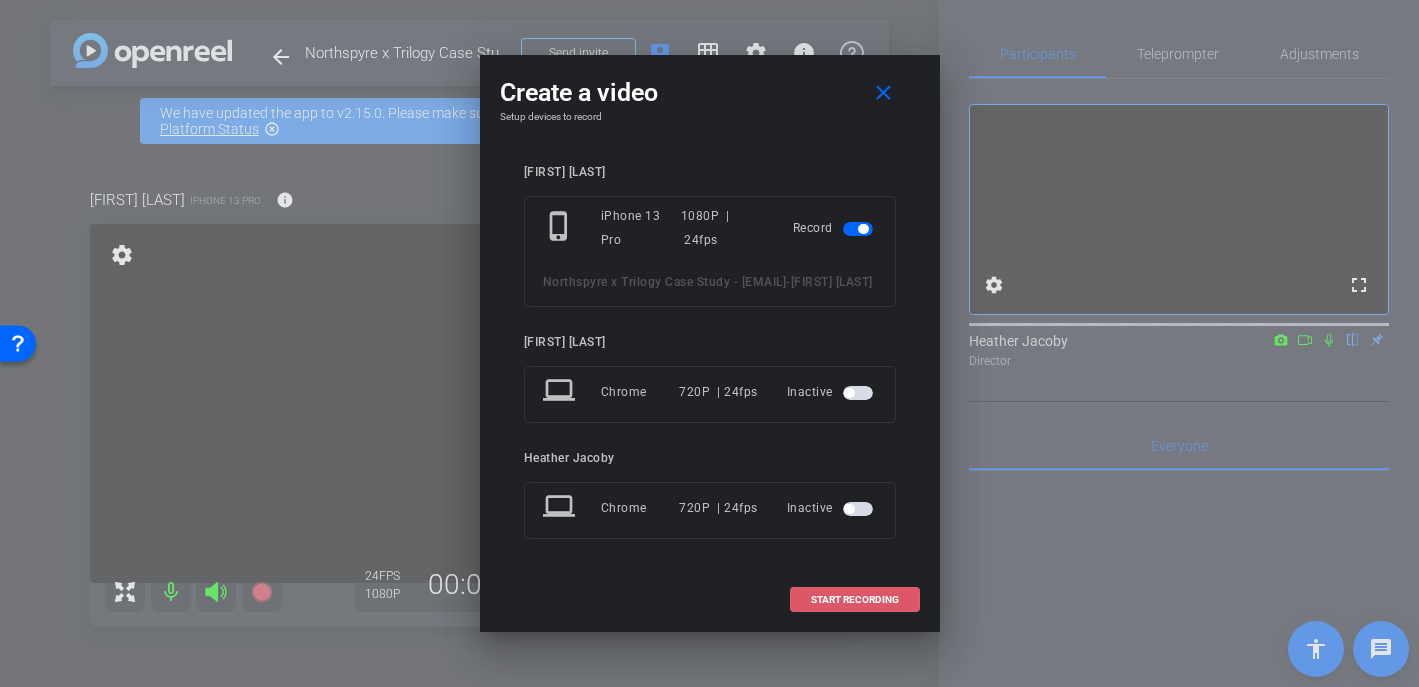 click on "START RECORDING" at bounding box center (855, 600) 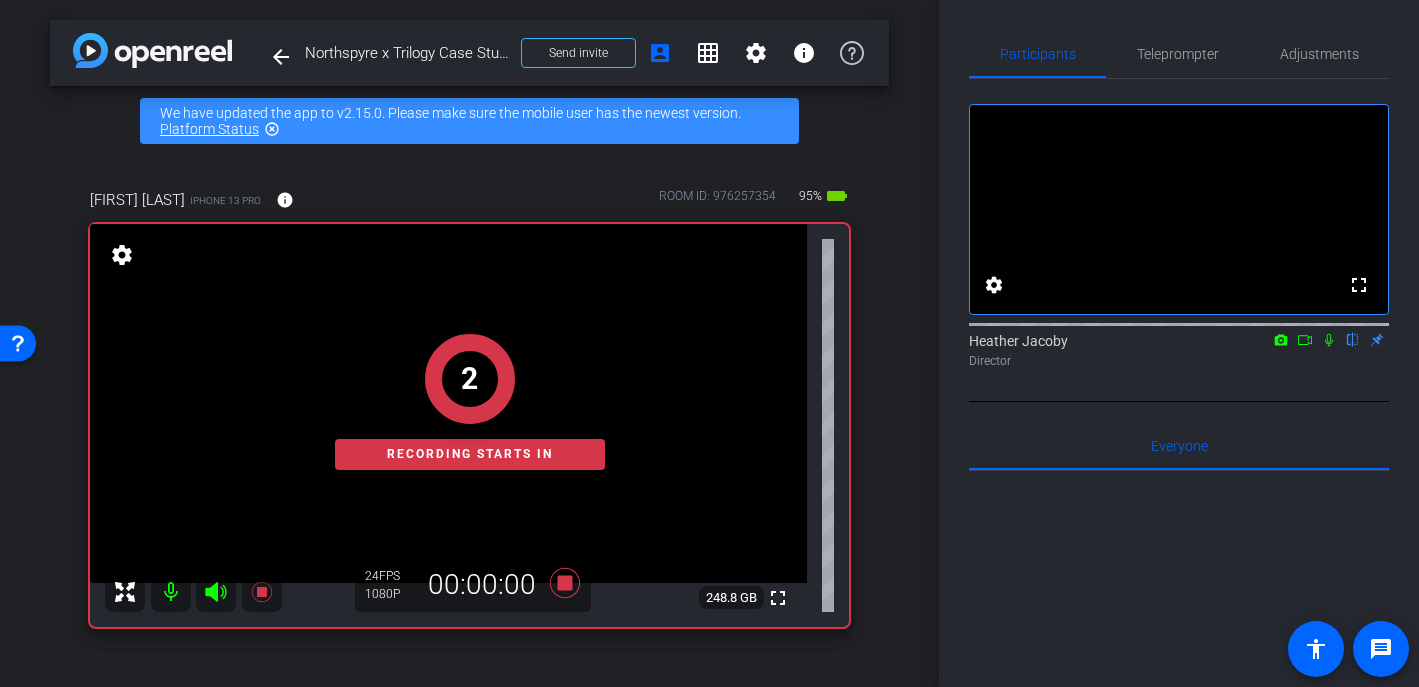 click 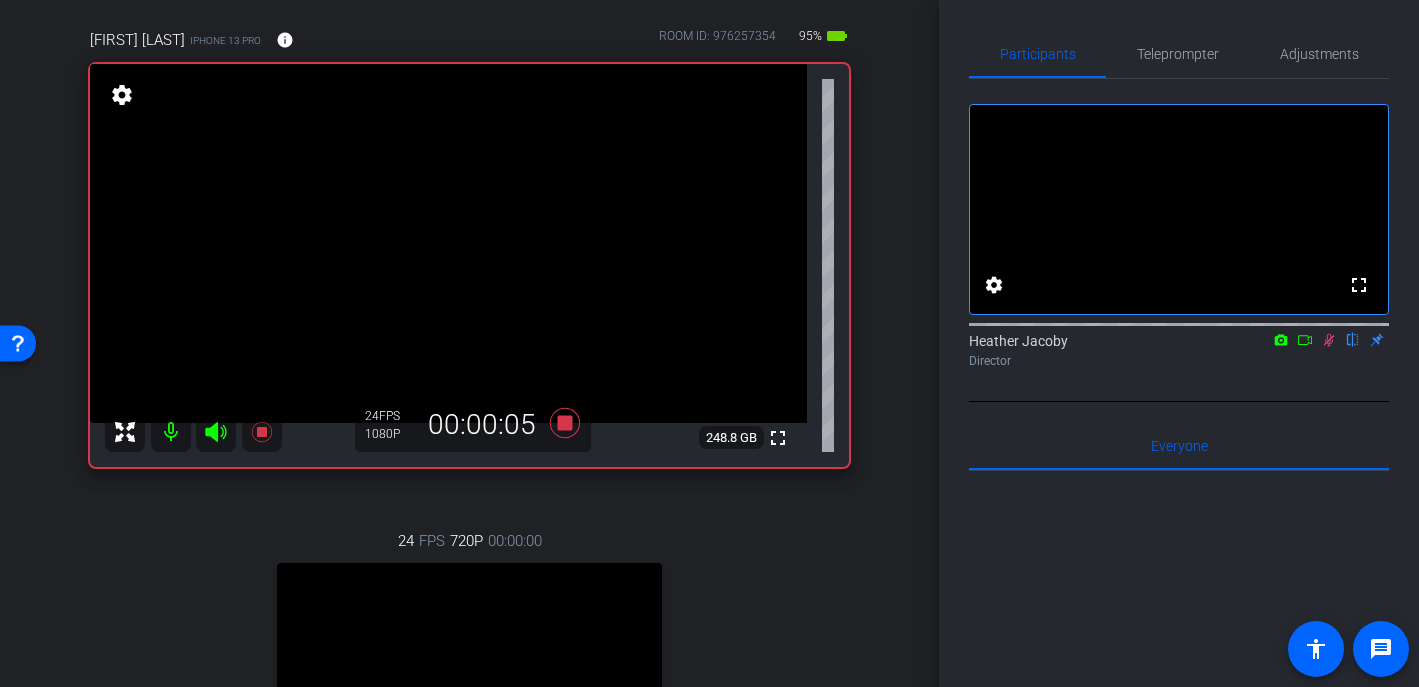 scroll, scrollTop: 149, scrollLeft: 0, axis: vertical 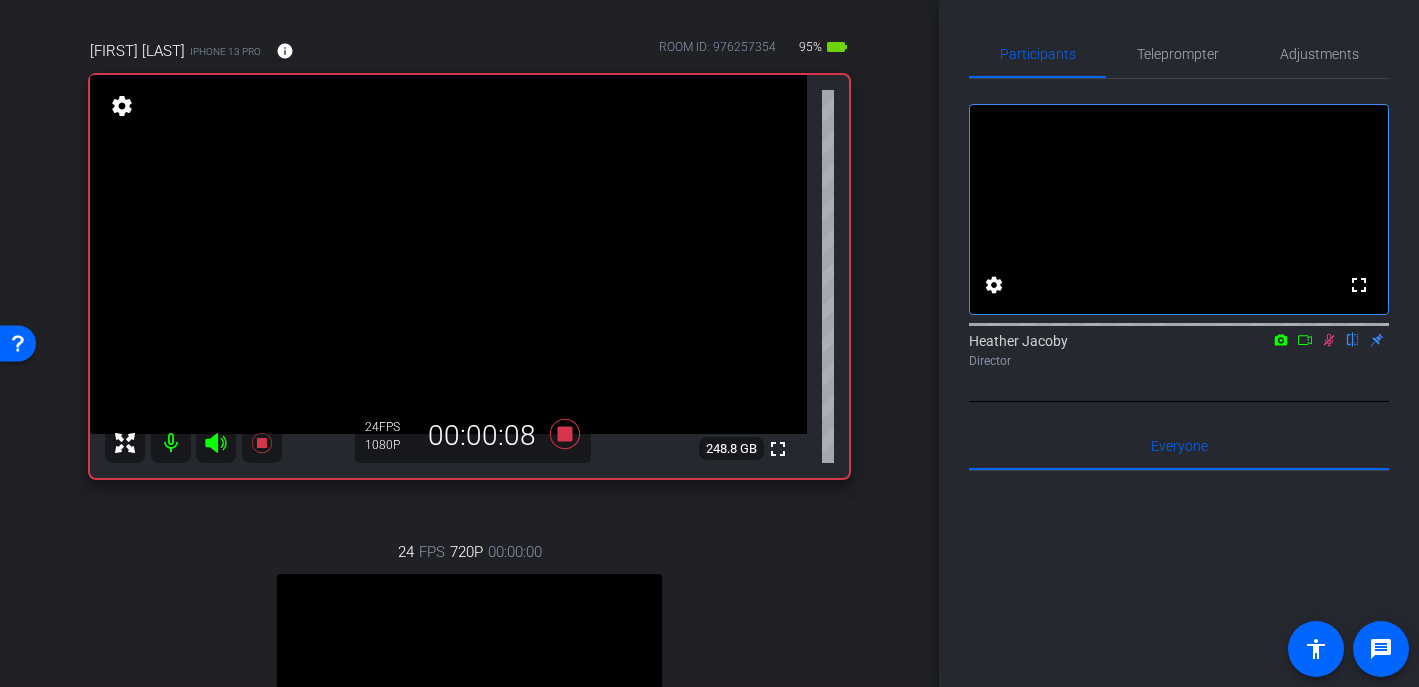click 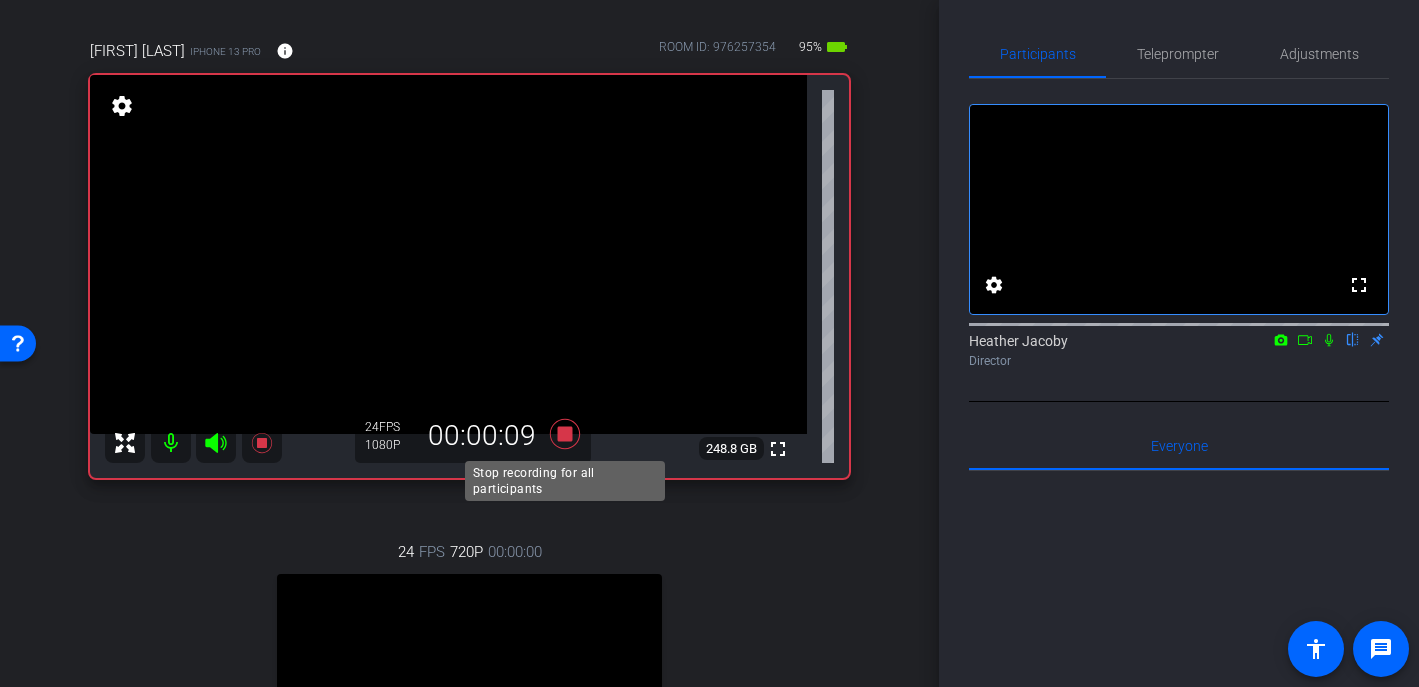 click 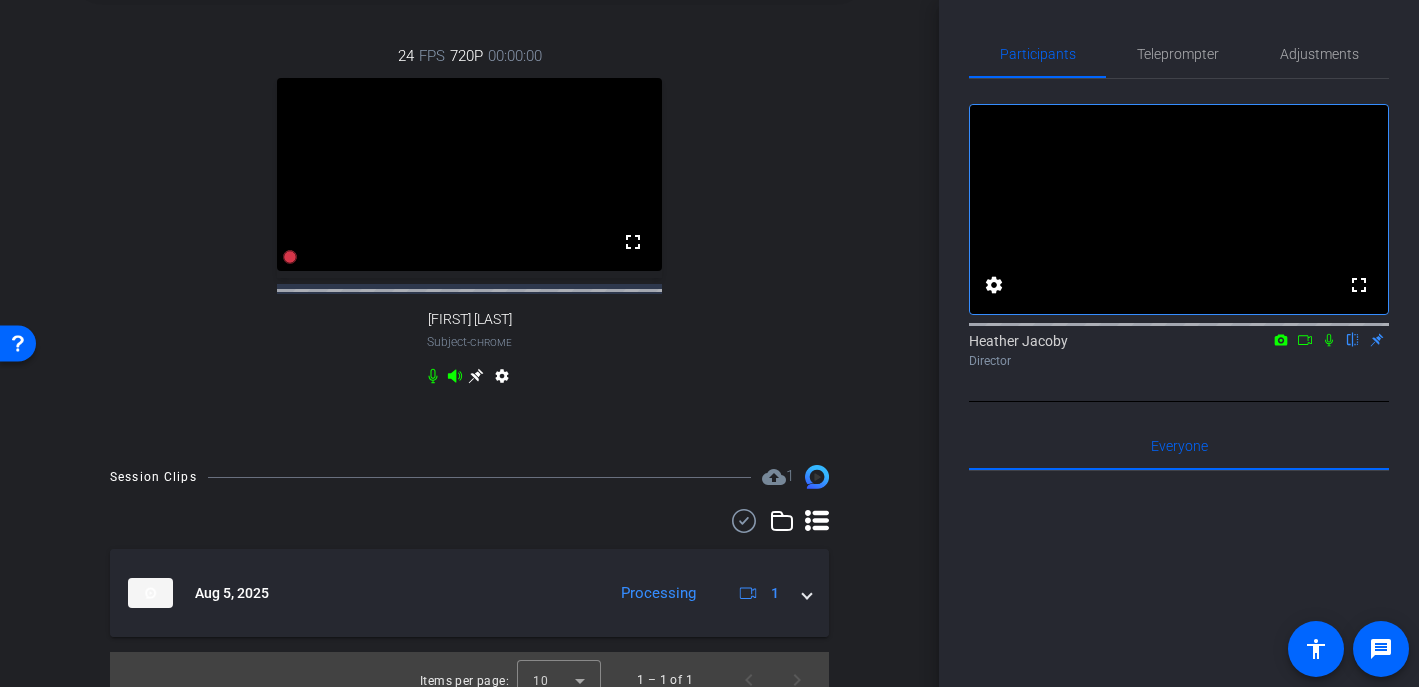 scroll, scrollTop: 685, scrollLeft: 0, axis: vertical 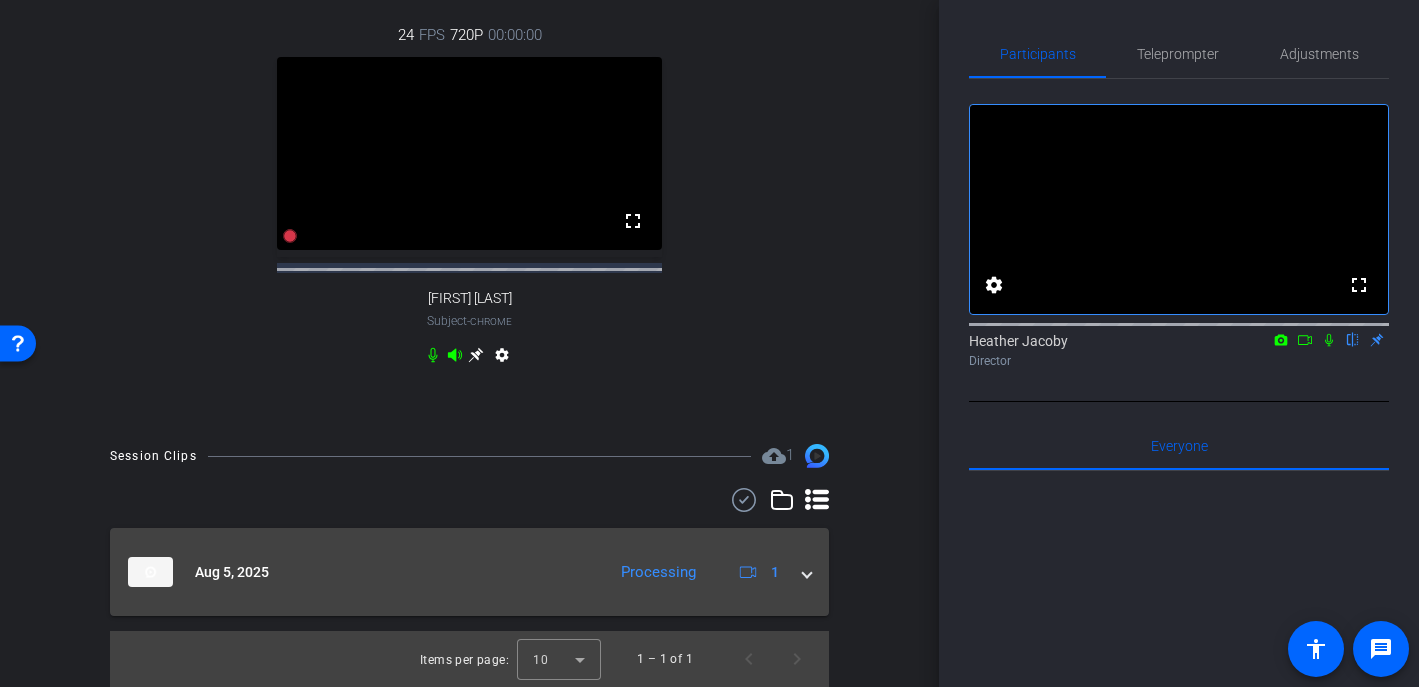 click at bounding box center [807, 572] 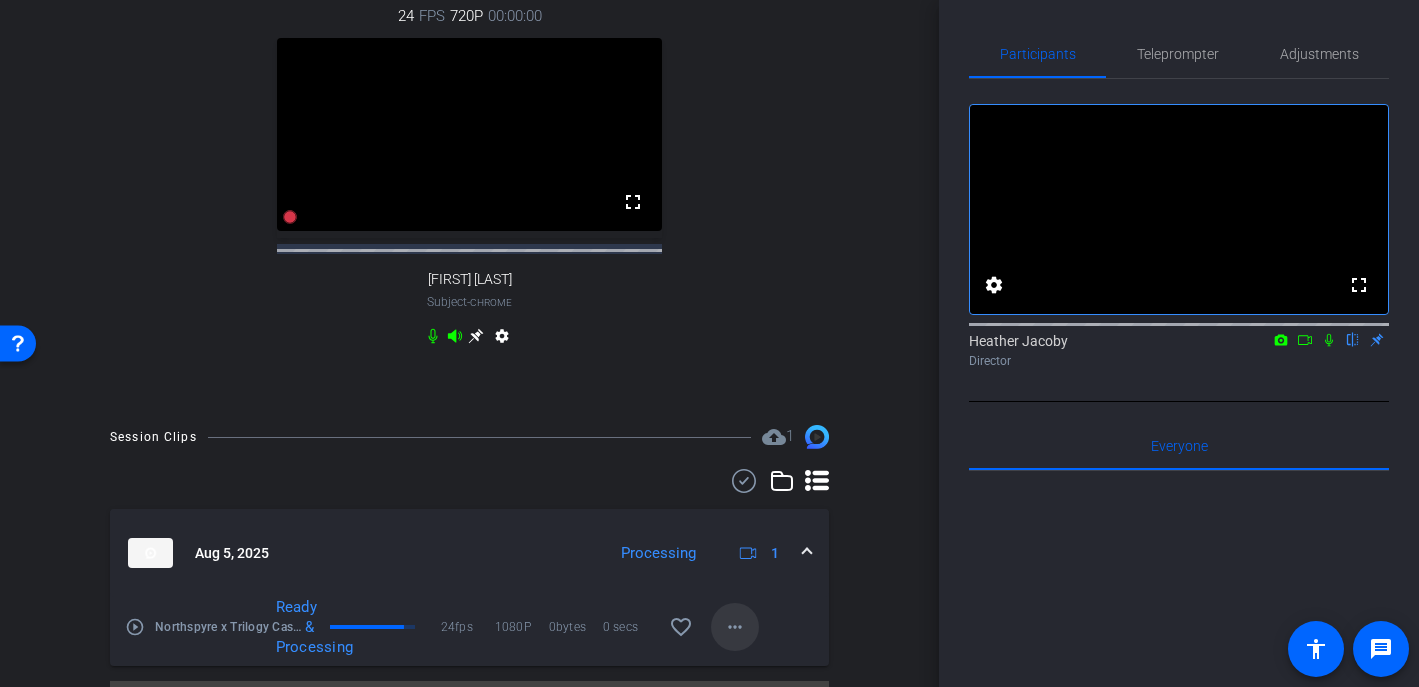 click on "more_horiz" at bounding box center [735, 627] 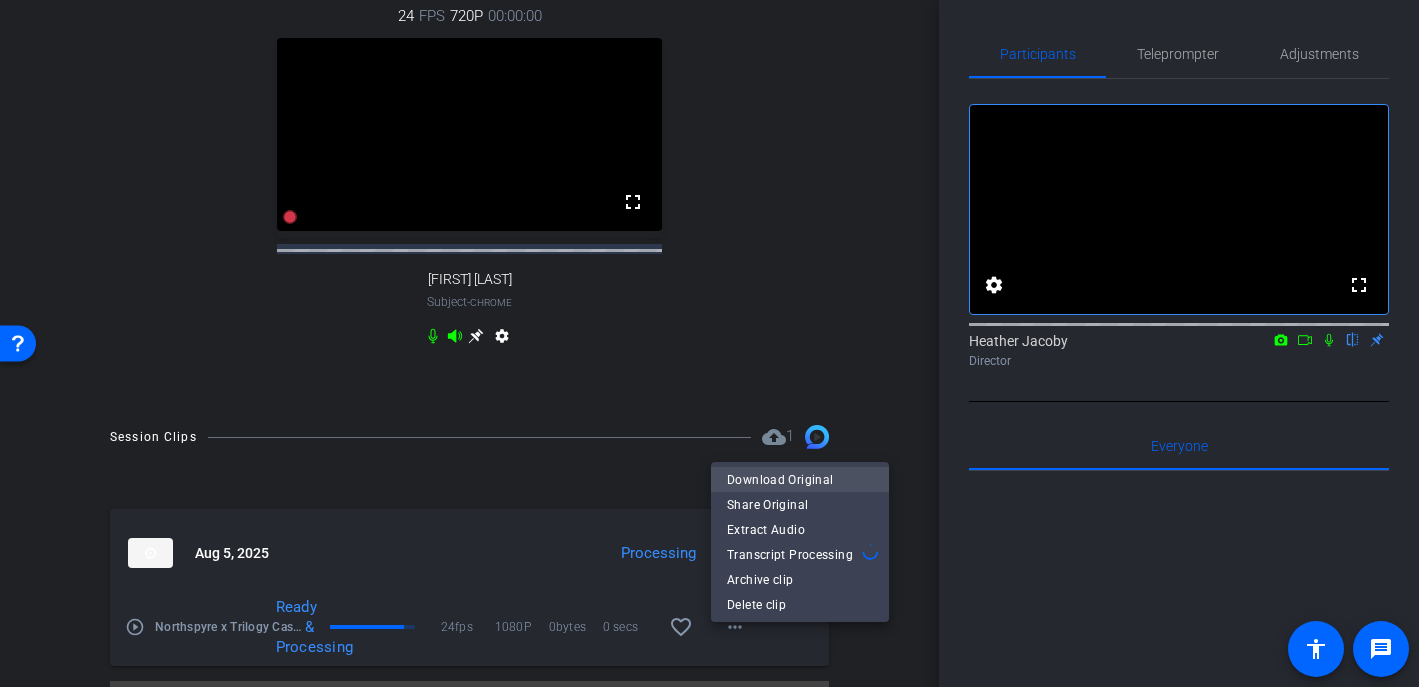 click on "Download Original" at bounding box center (800, 479) 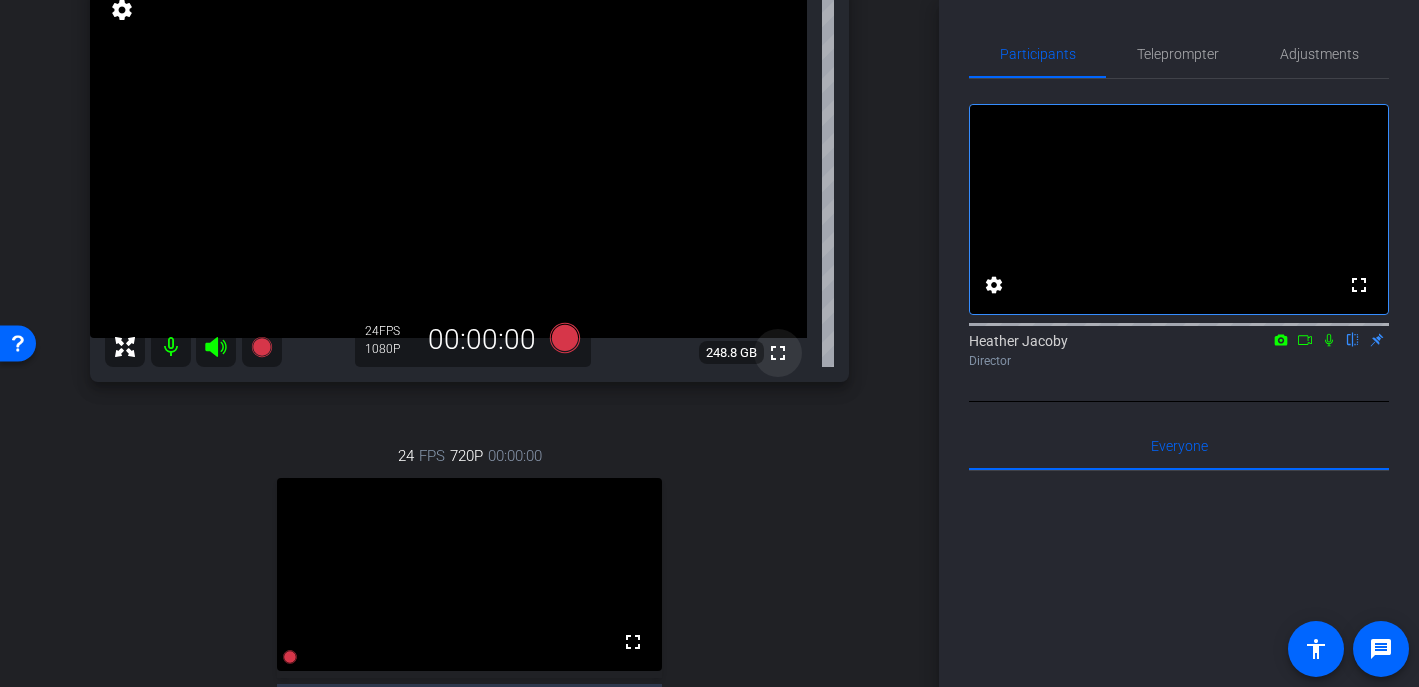 scroll, scrollTop: 248, scrollLeft: 0, axis: vertical 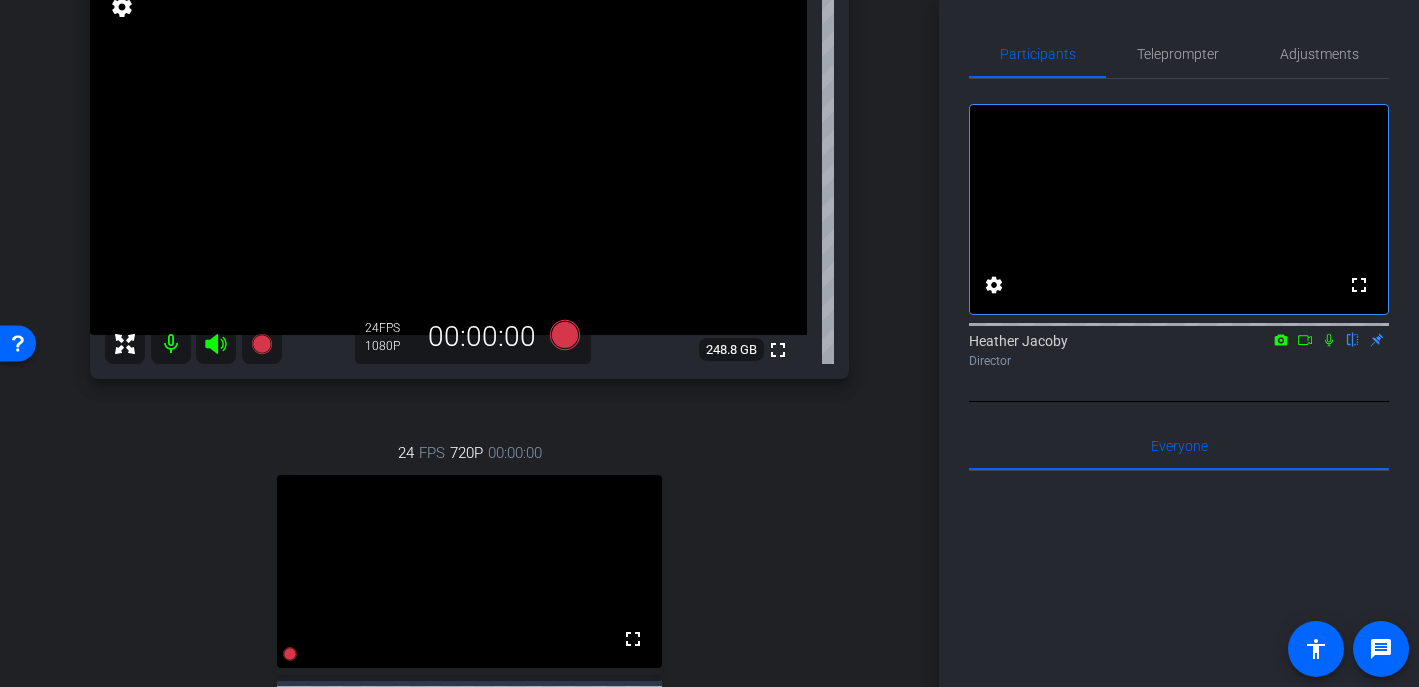 click 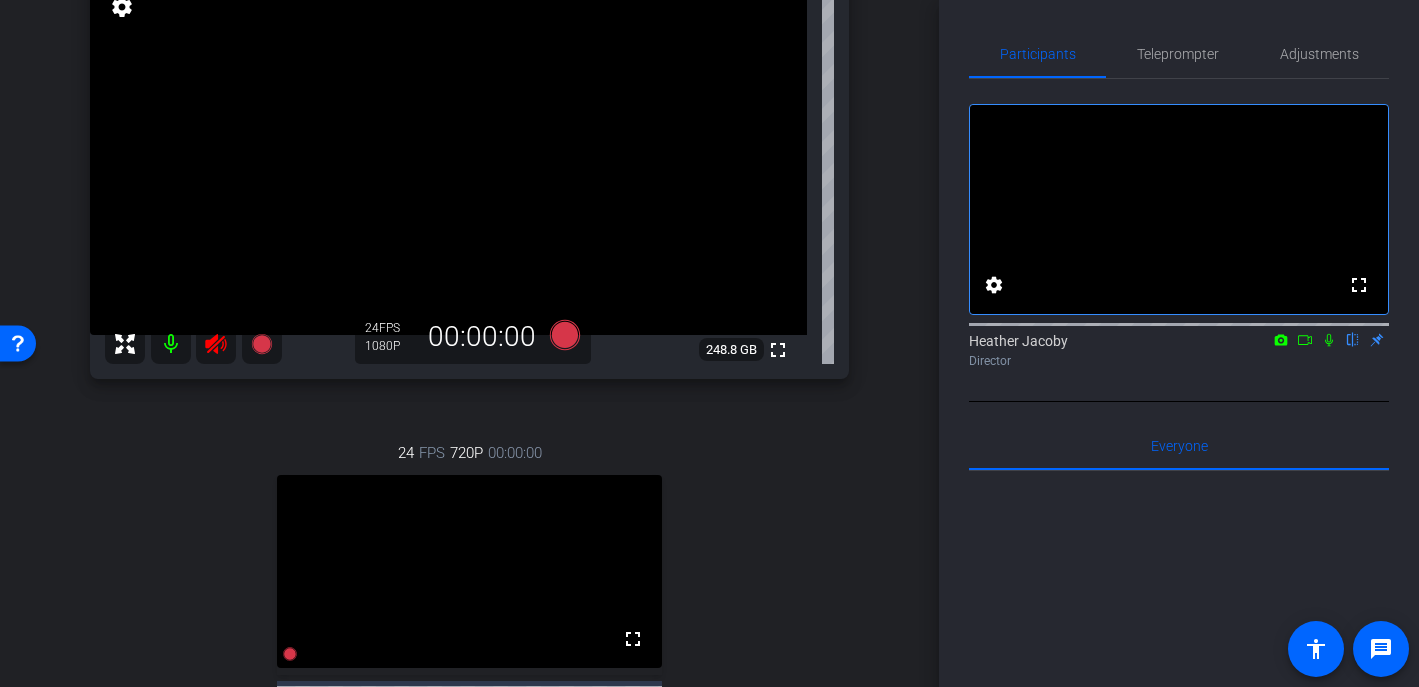 click at bounding box center (171, 344) 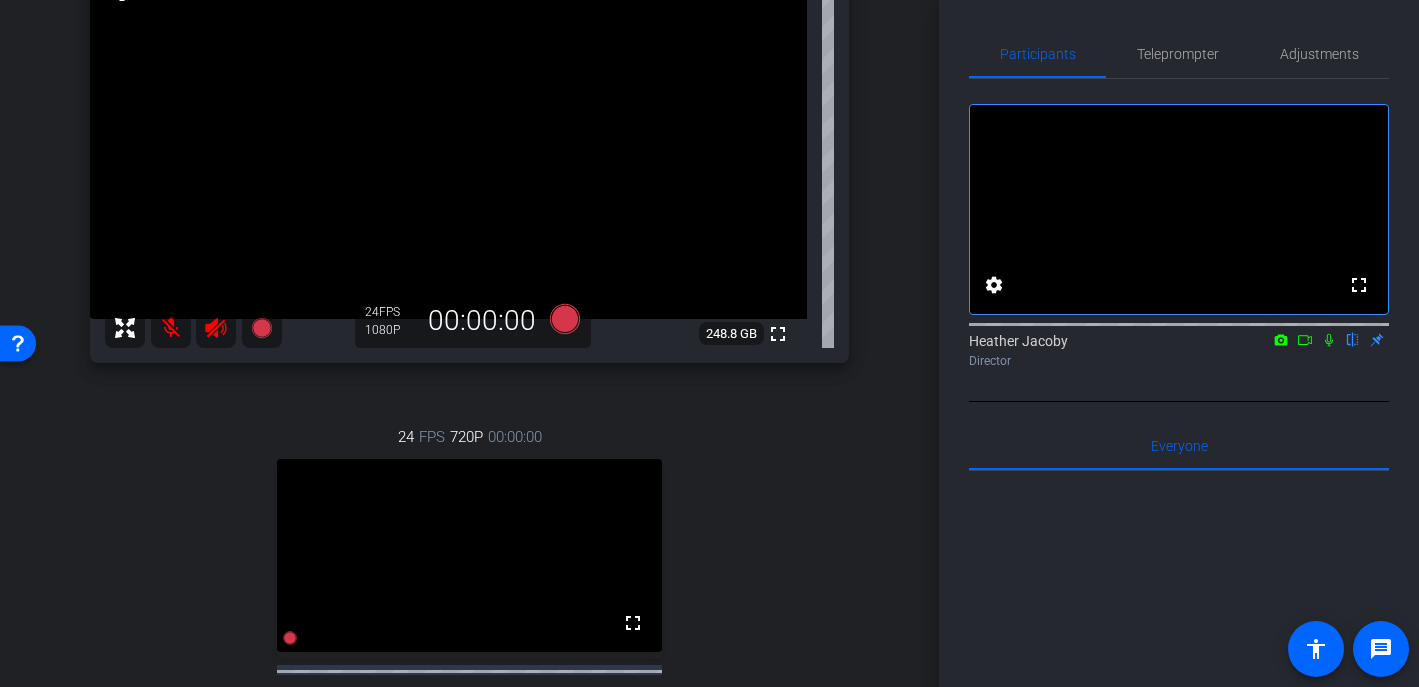 scroll, scrollTop: 263, scrollLeft: 0, axis: vertical 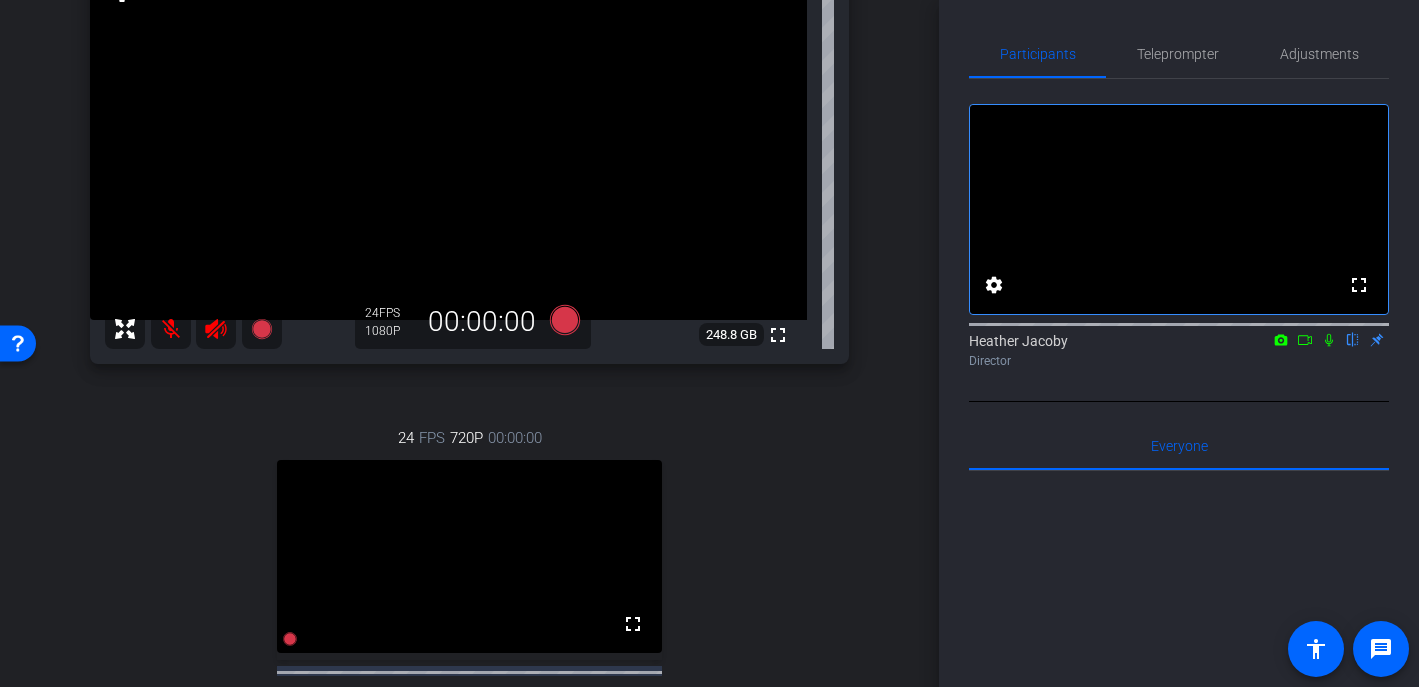 click at bounding box center (171, 329) 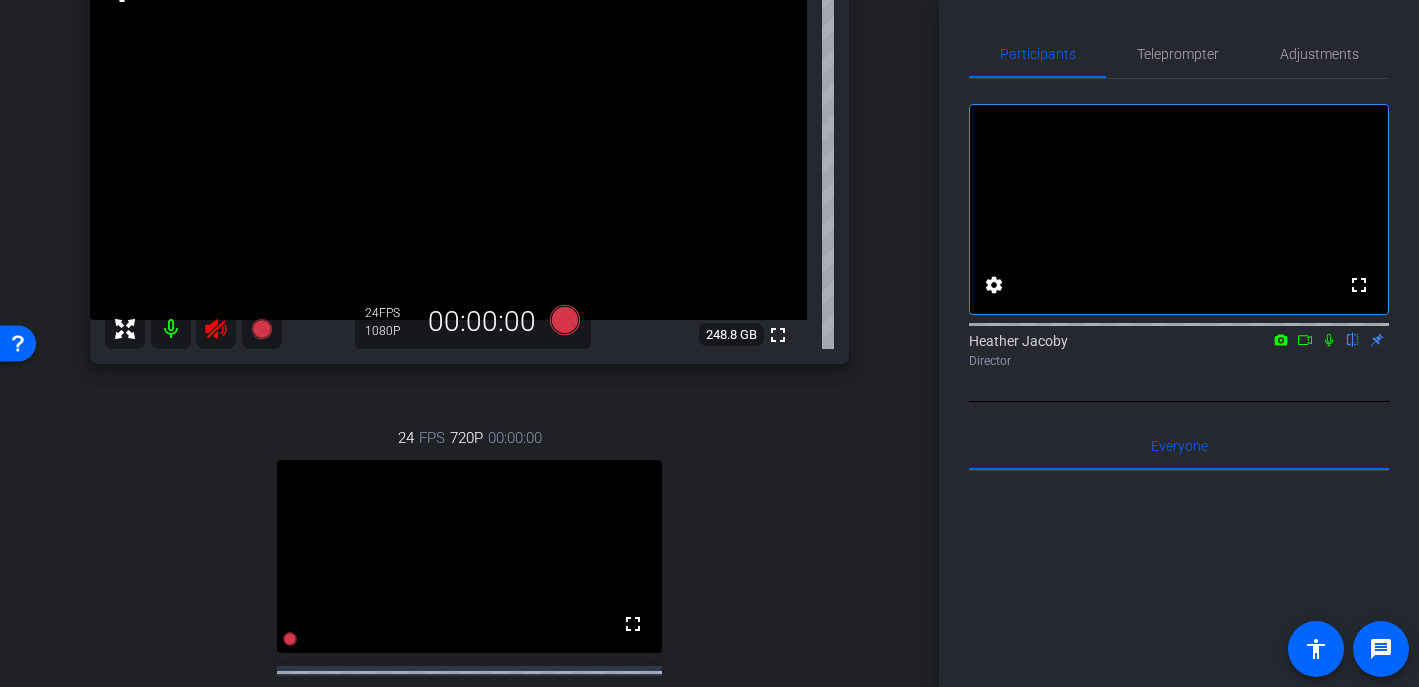 click 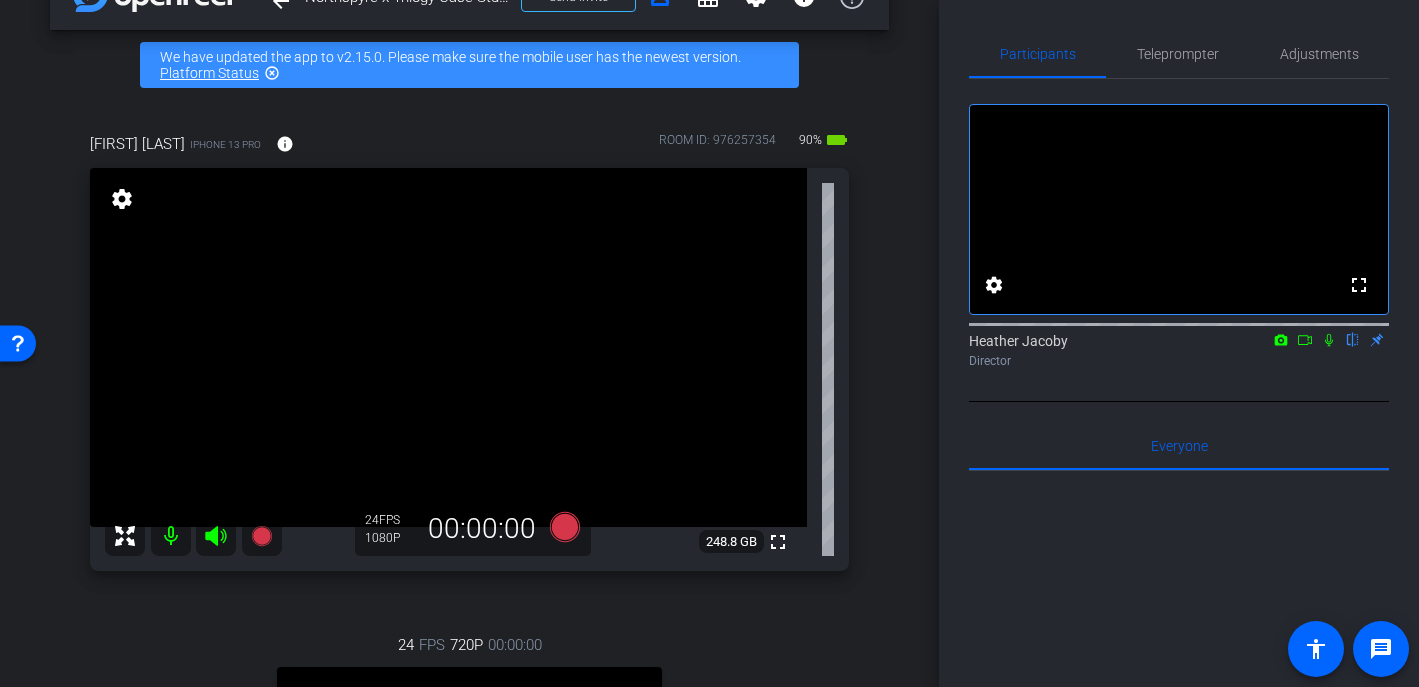 scroll, scrollTop: 39, scrollLeft: 0, axis: vertical 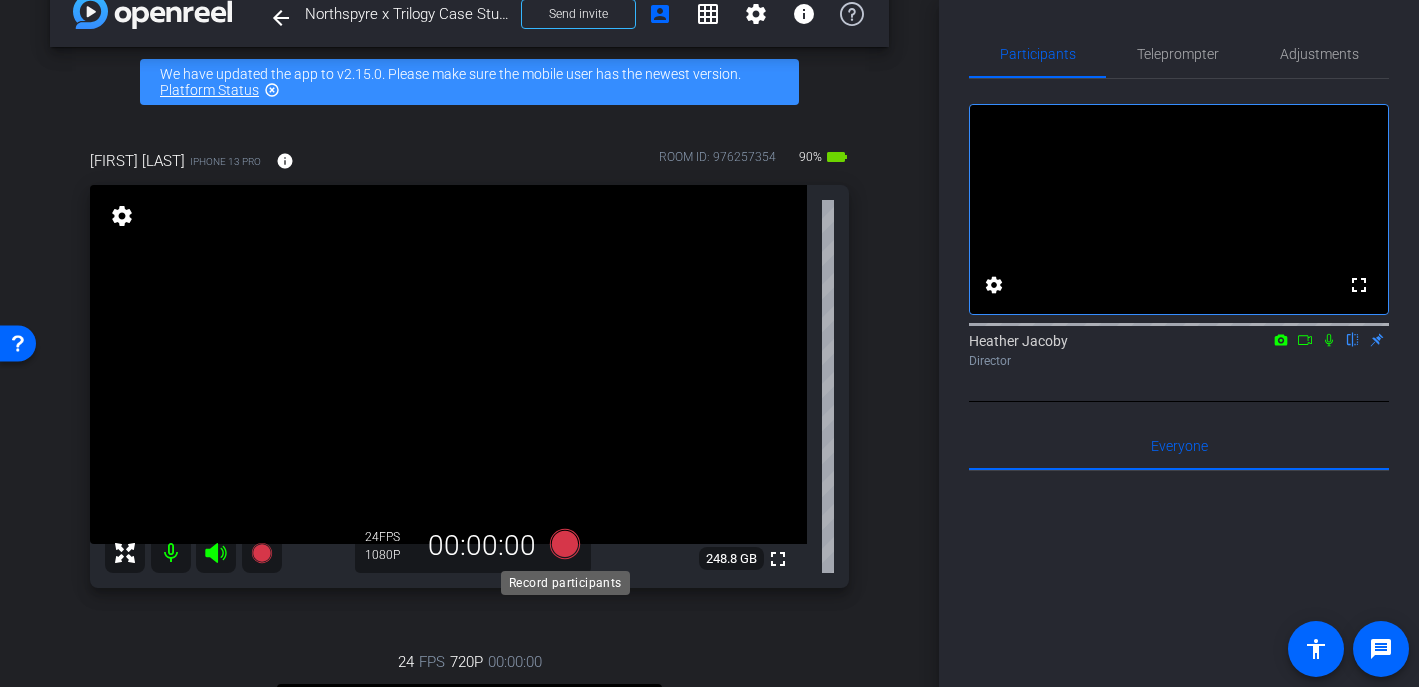 click 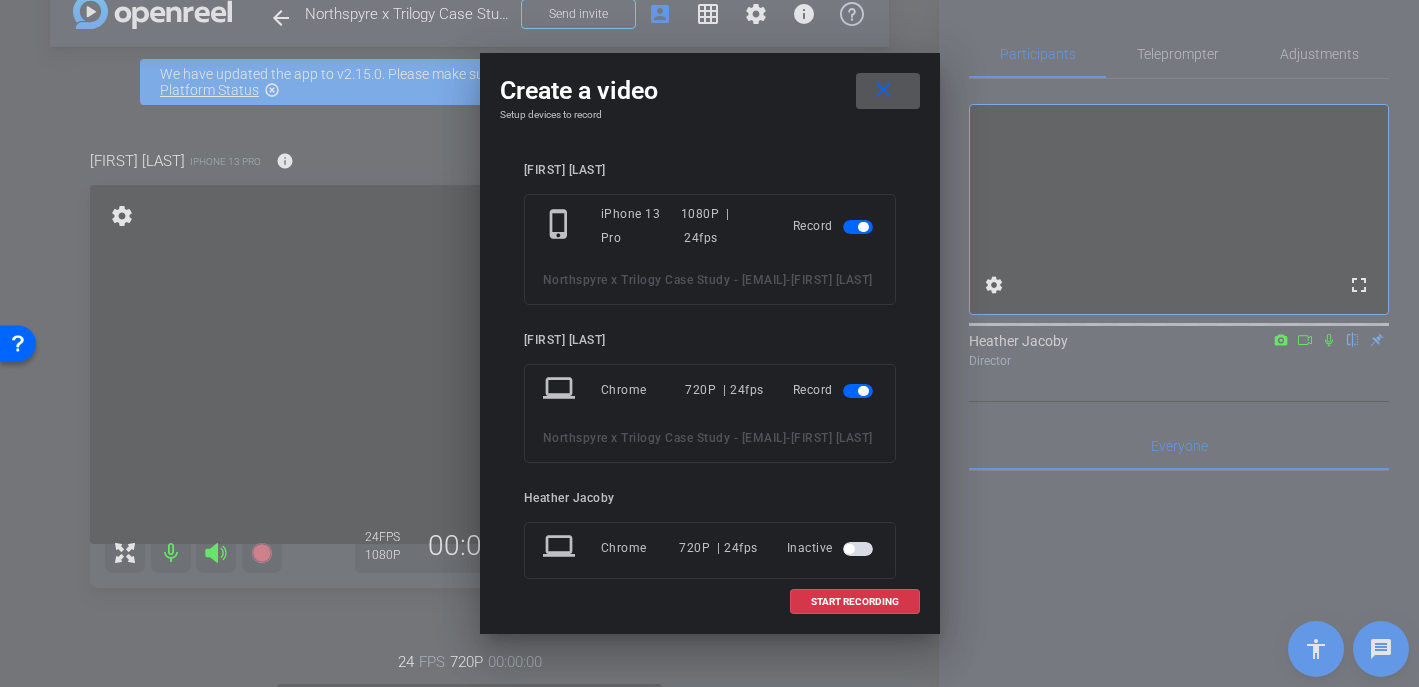 click at bounding box center [858, 391] 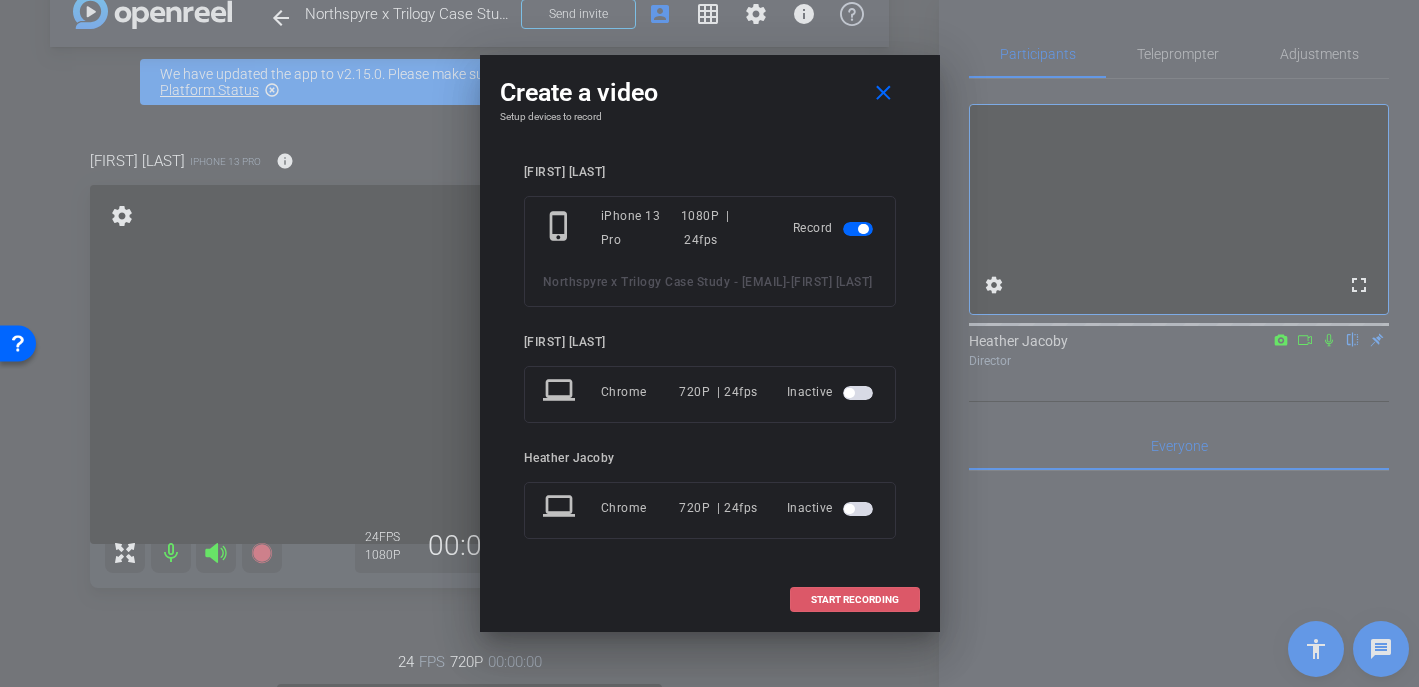 click on "START RECORDING" at bounding box center [855, 600] 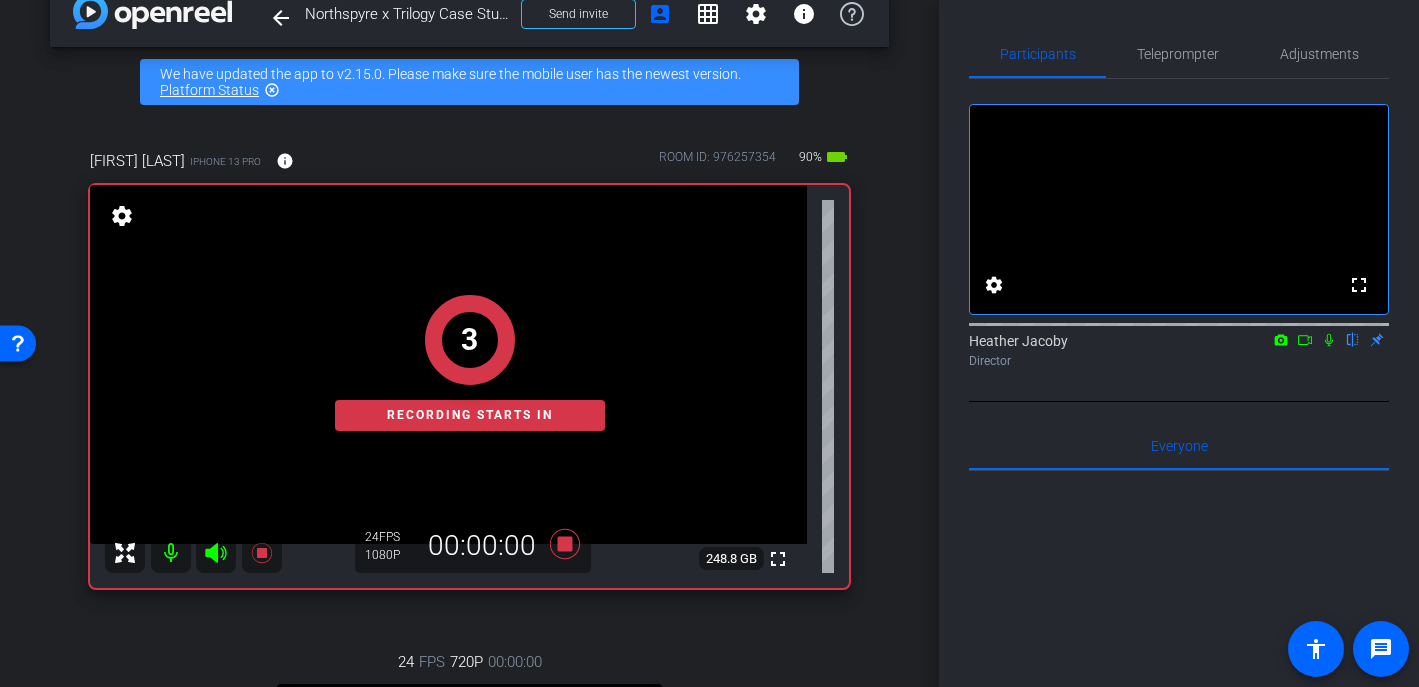 click 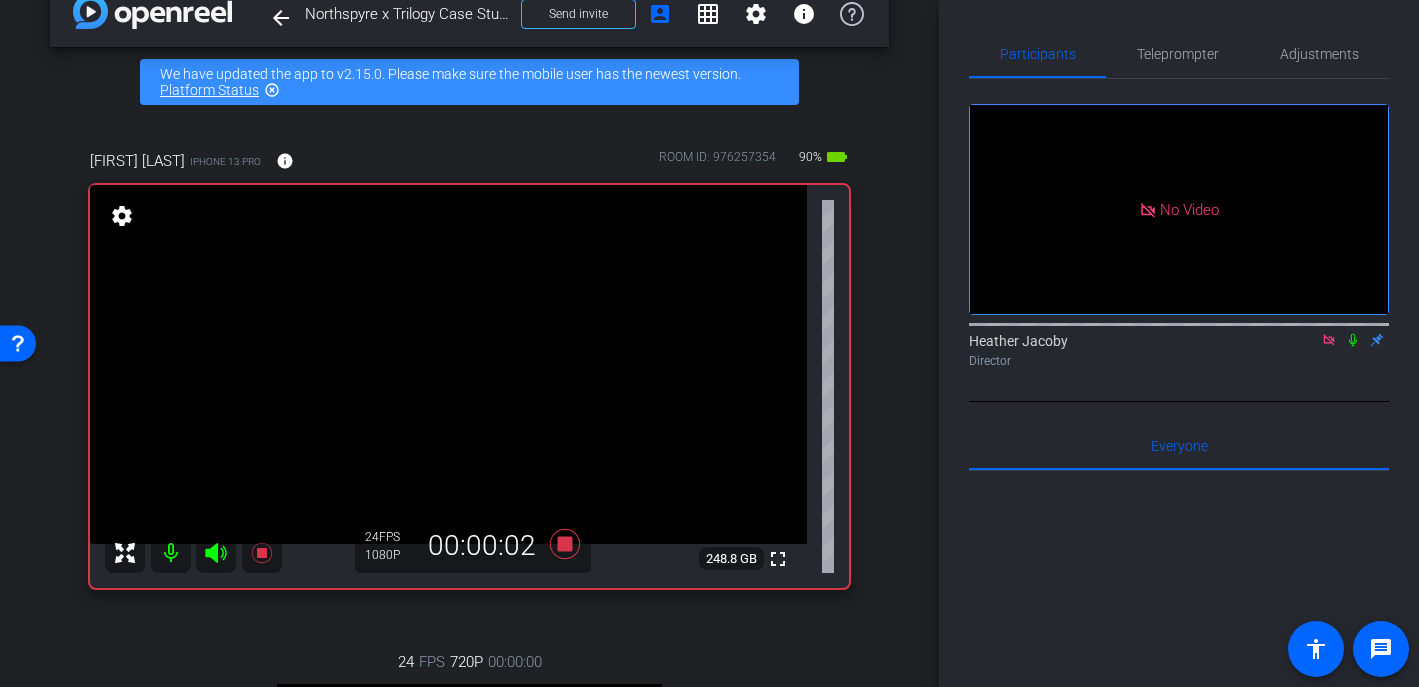 click 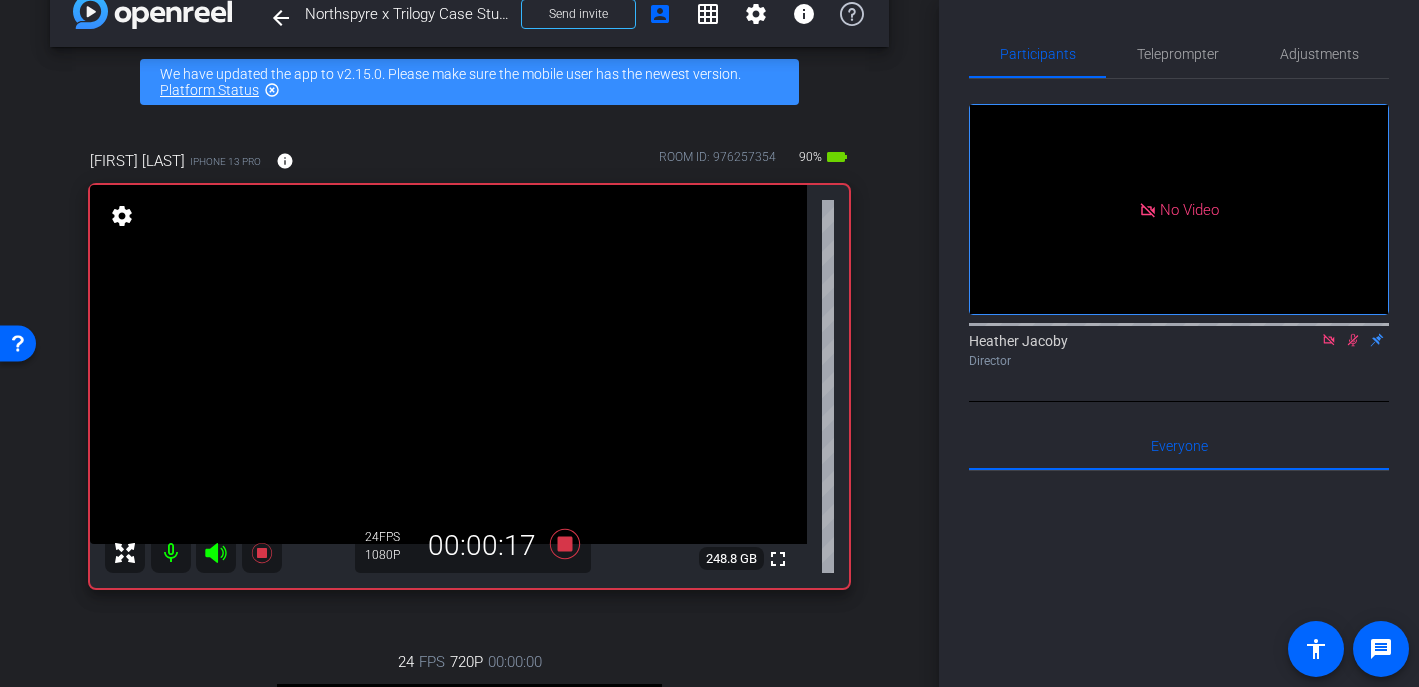 click 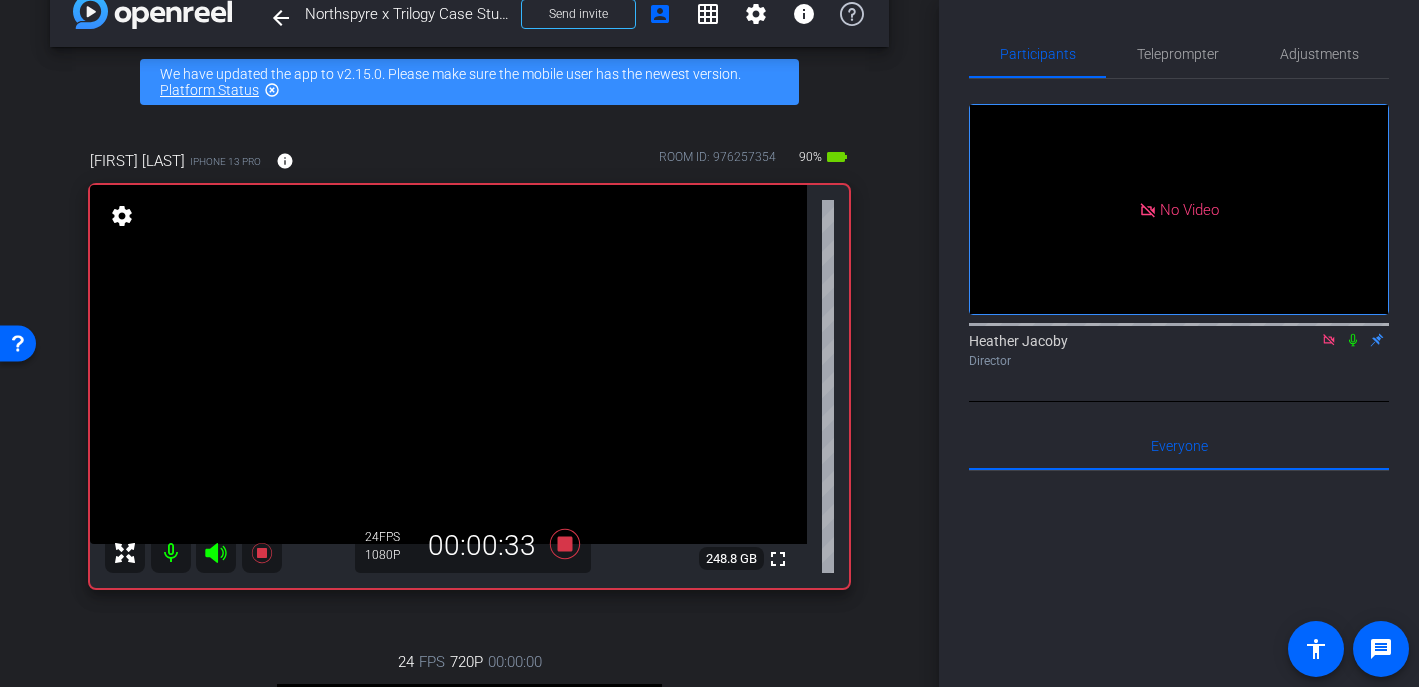 click 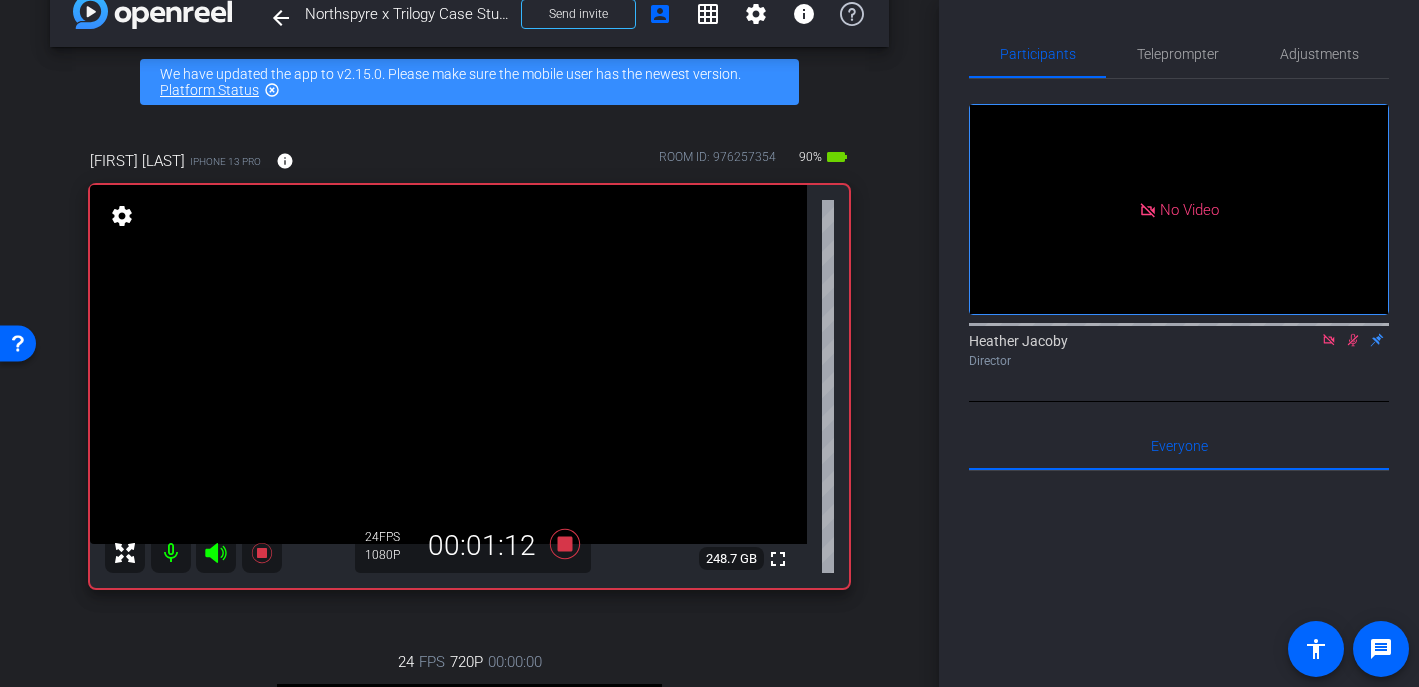 click 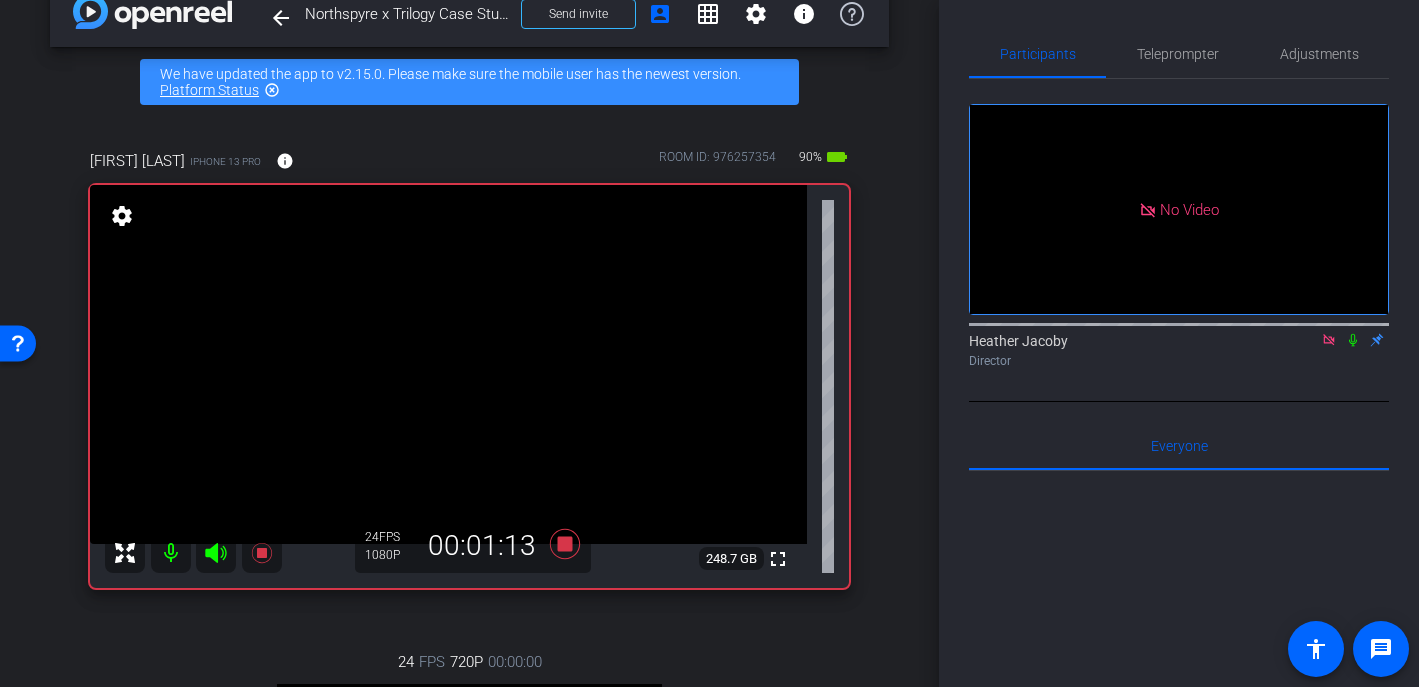 click 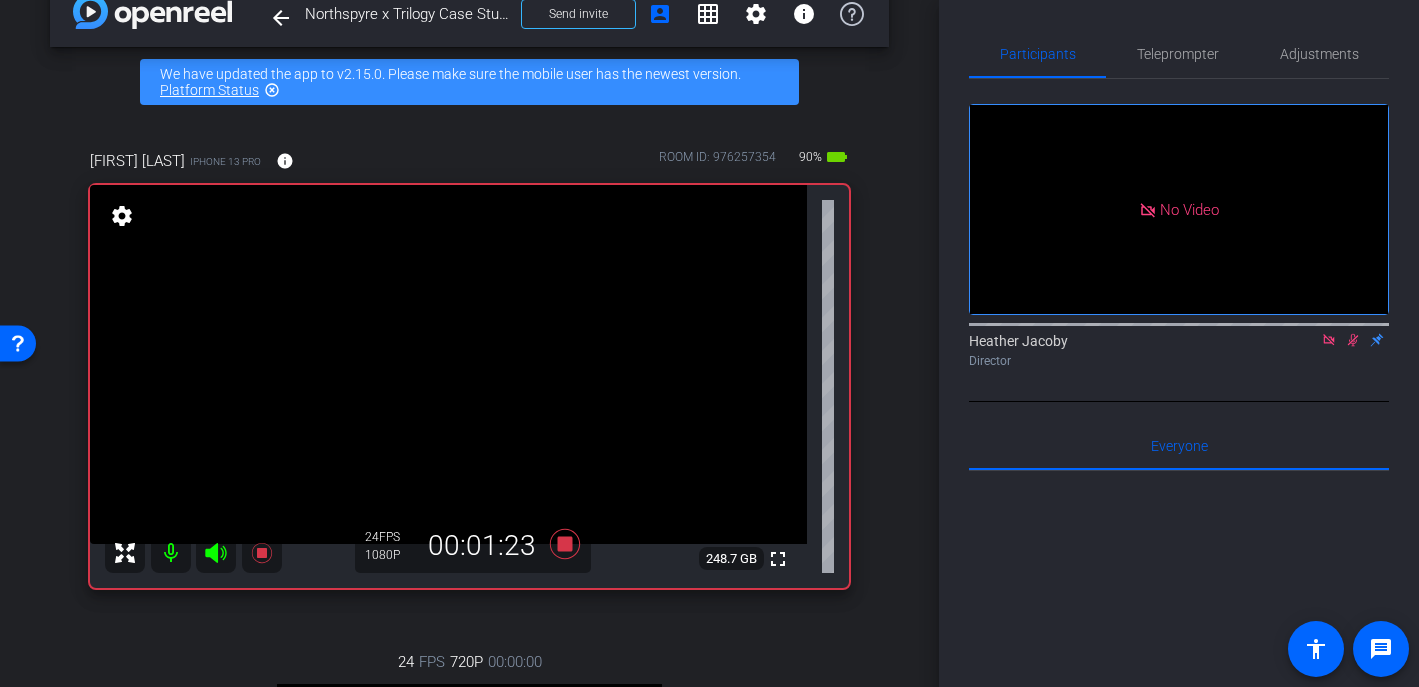 click 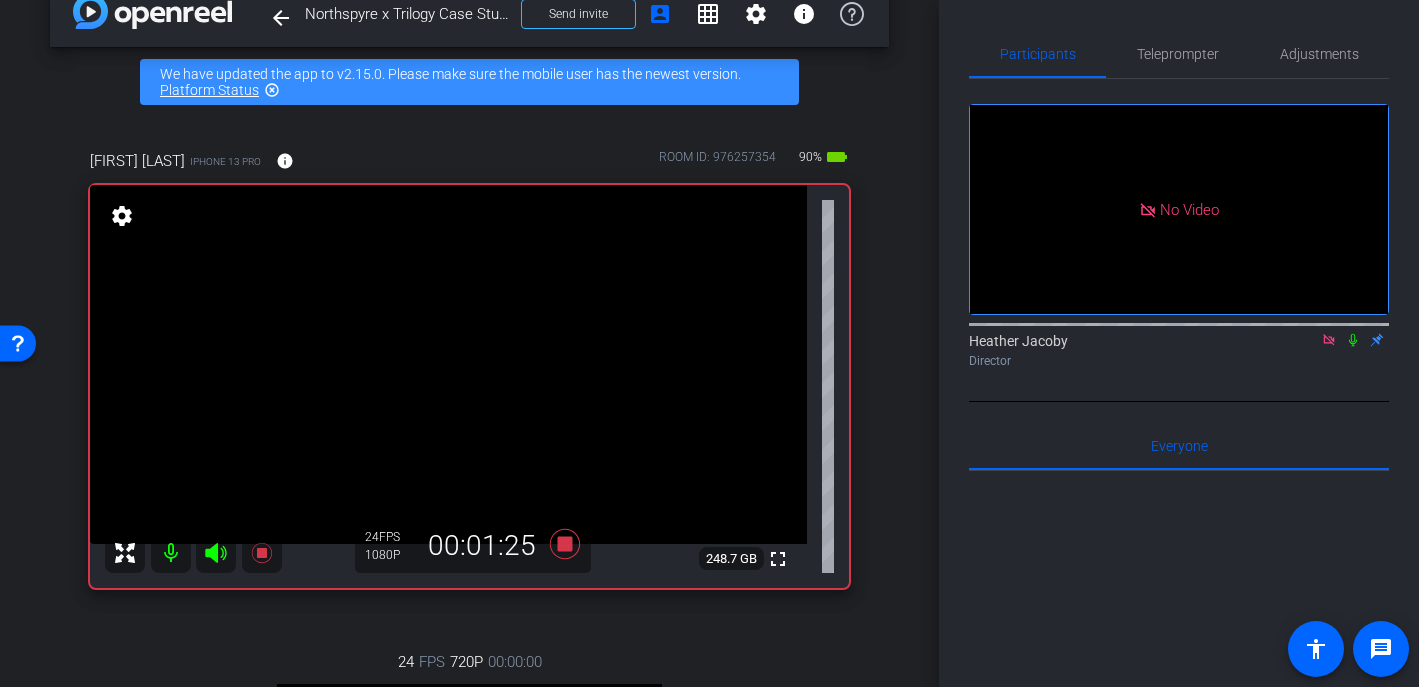 click 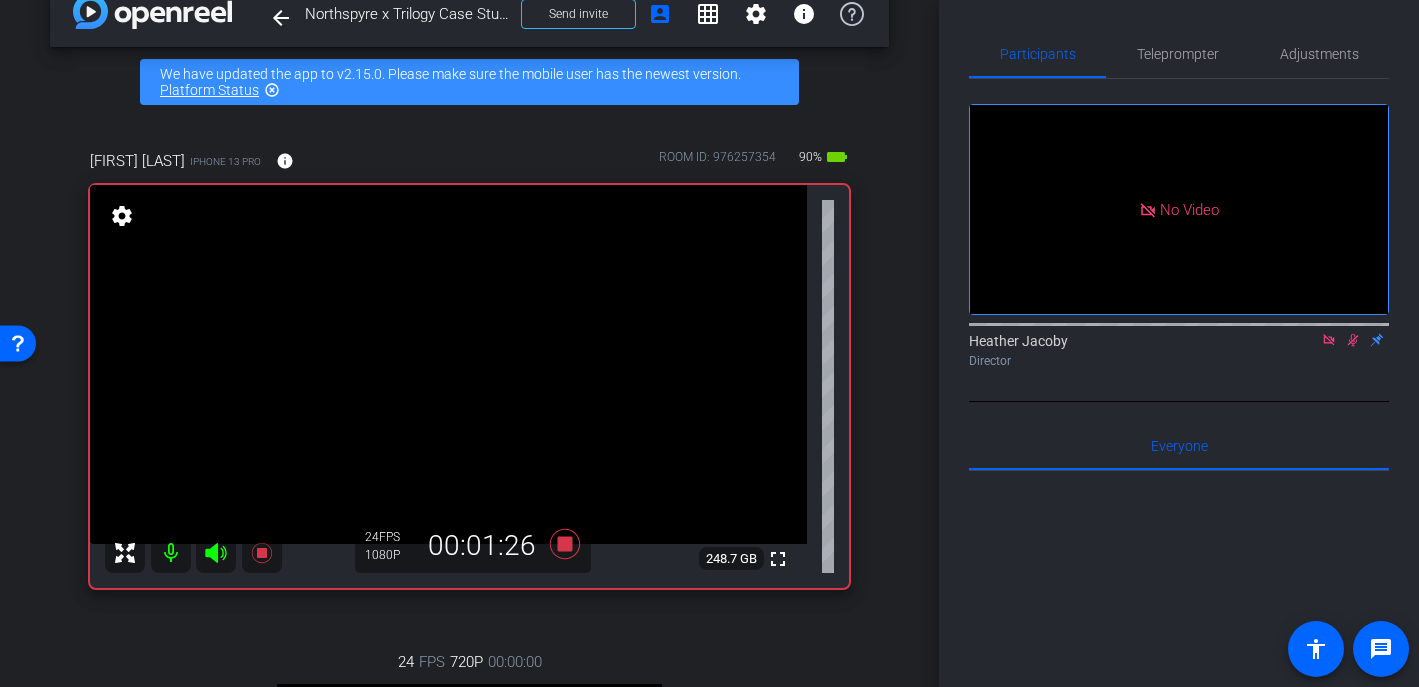 click 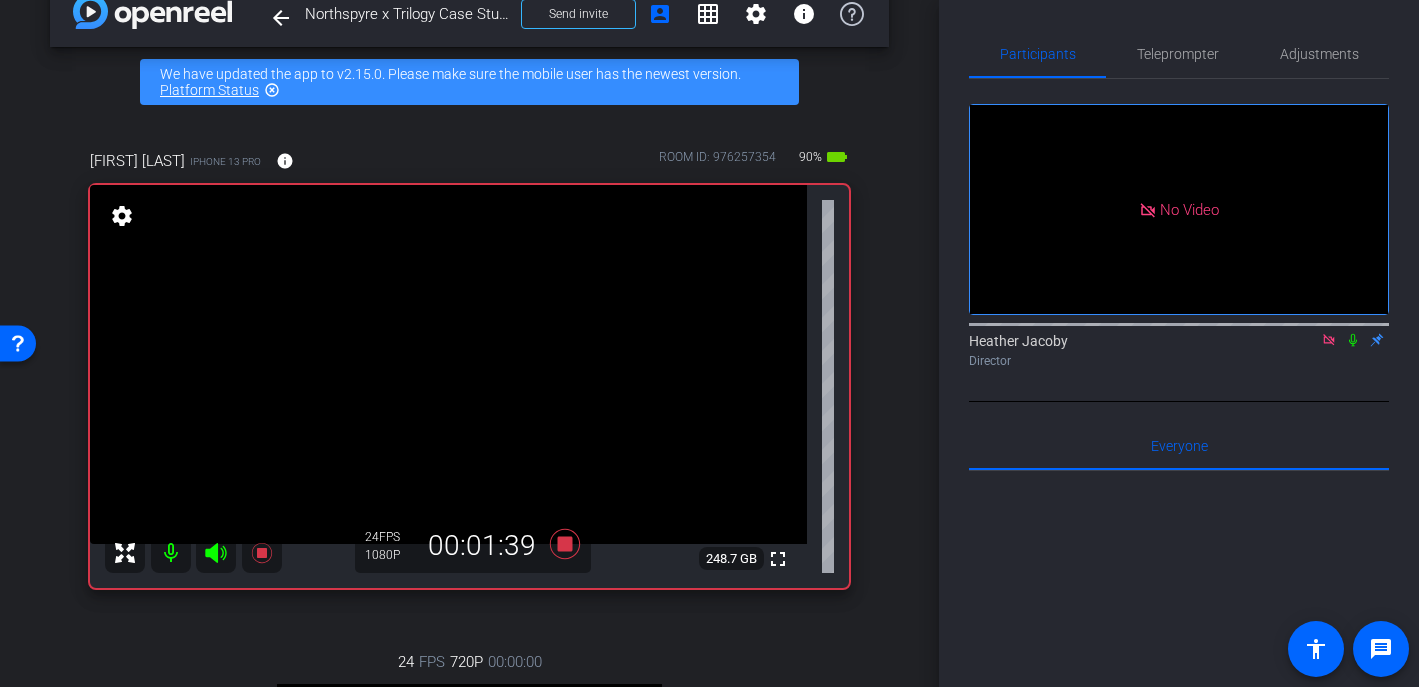 click 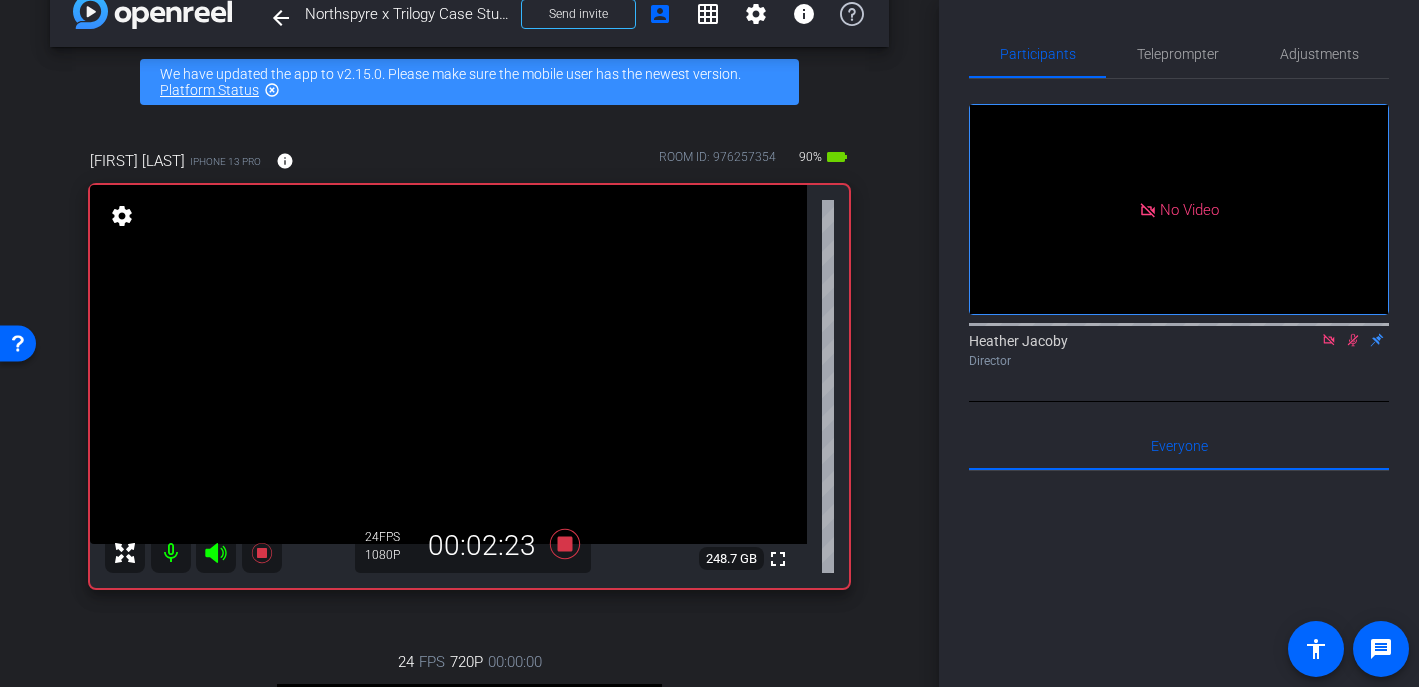 click 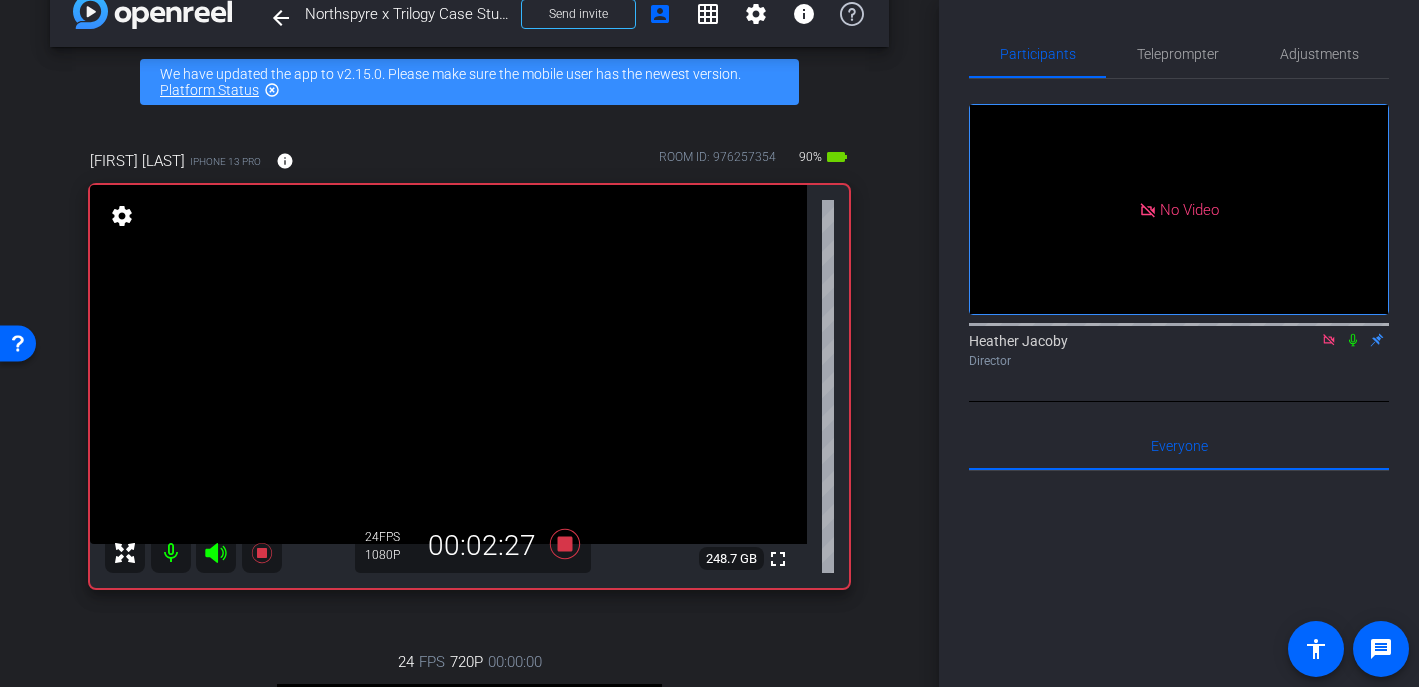 click 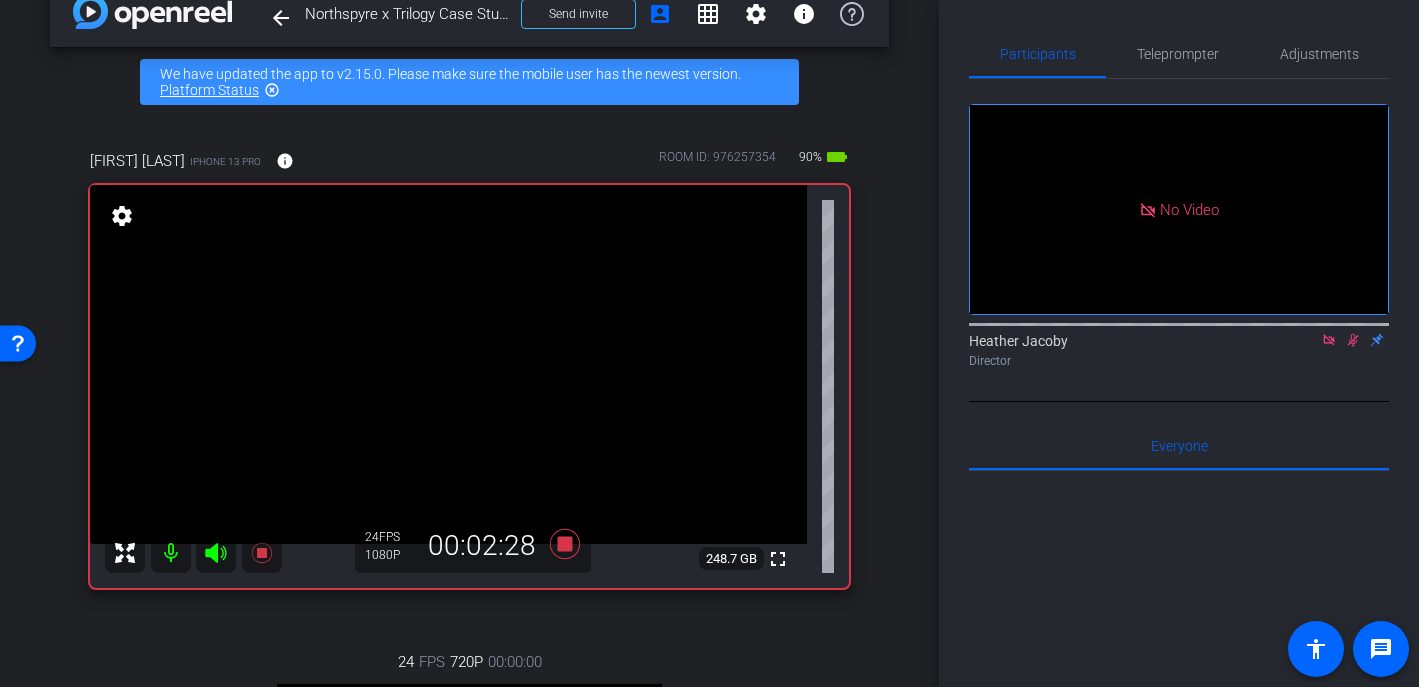 click 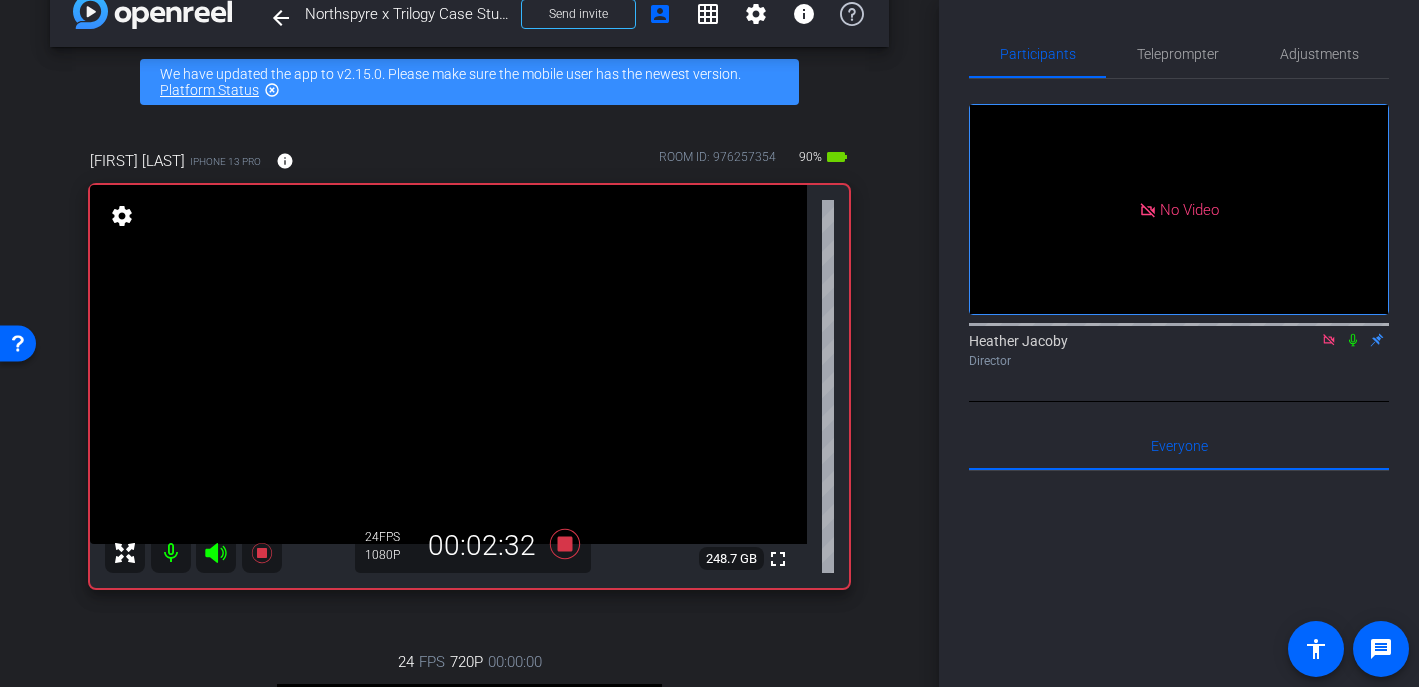 click 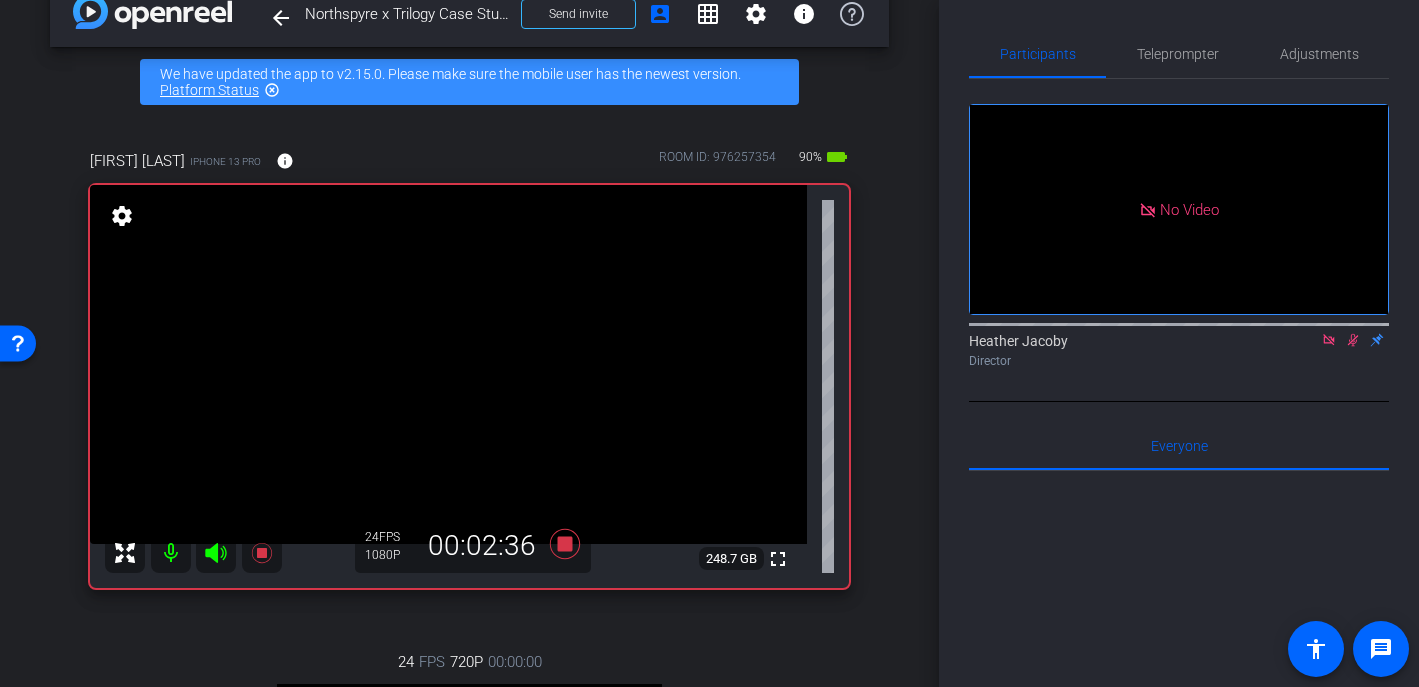 click 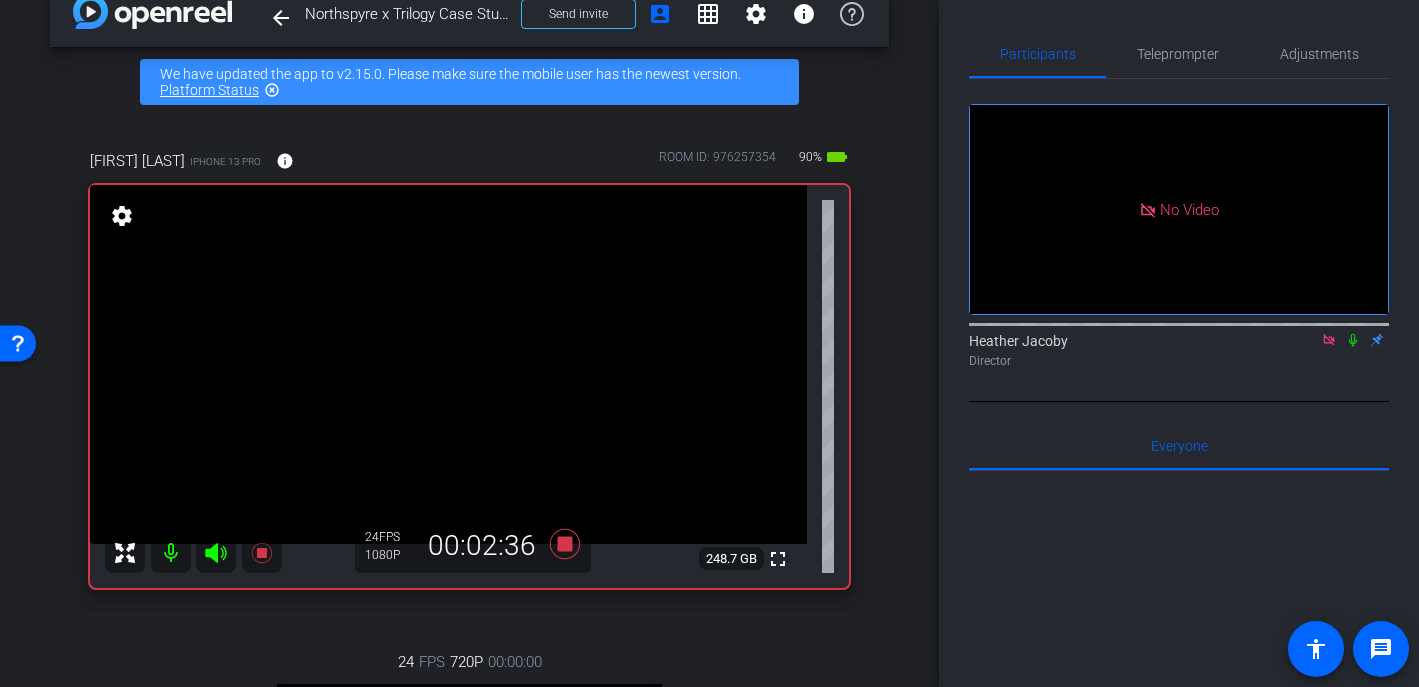 click 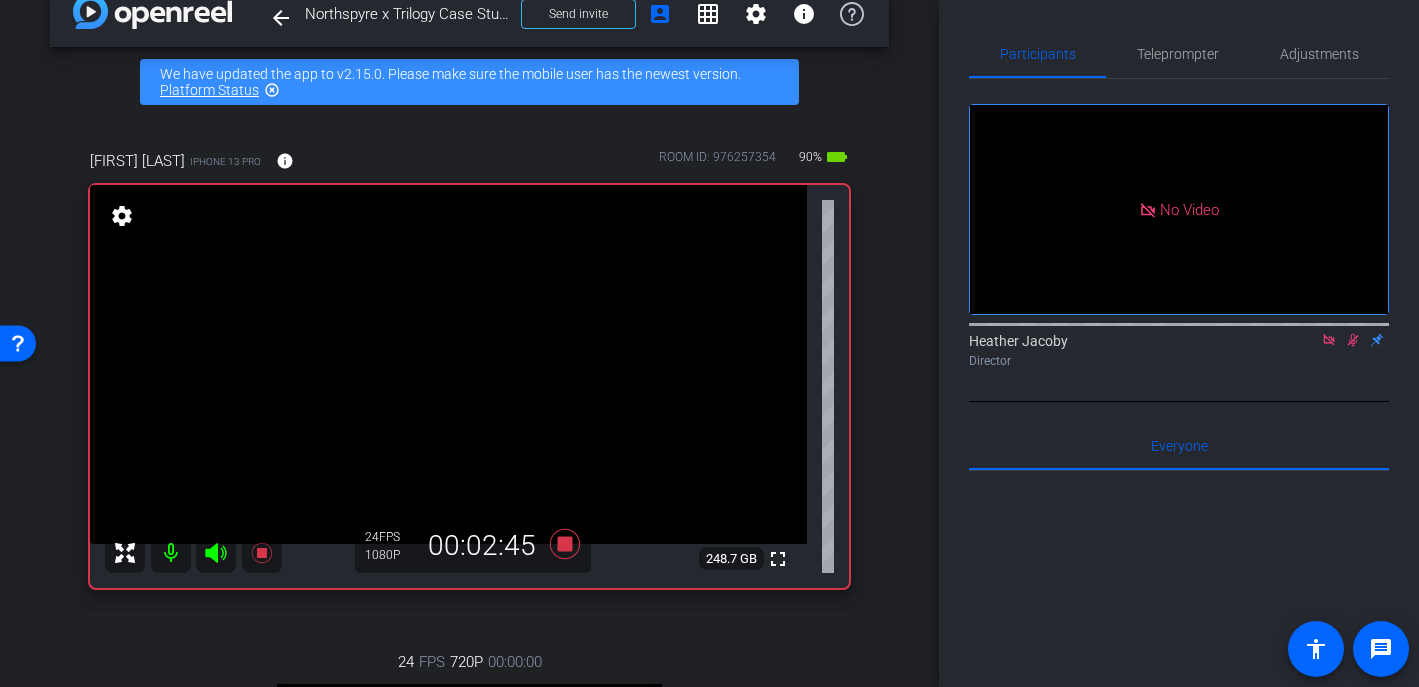 click 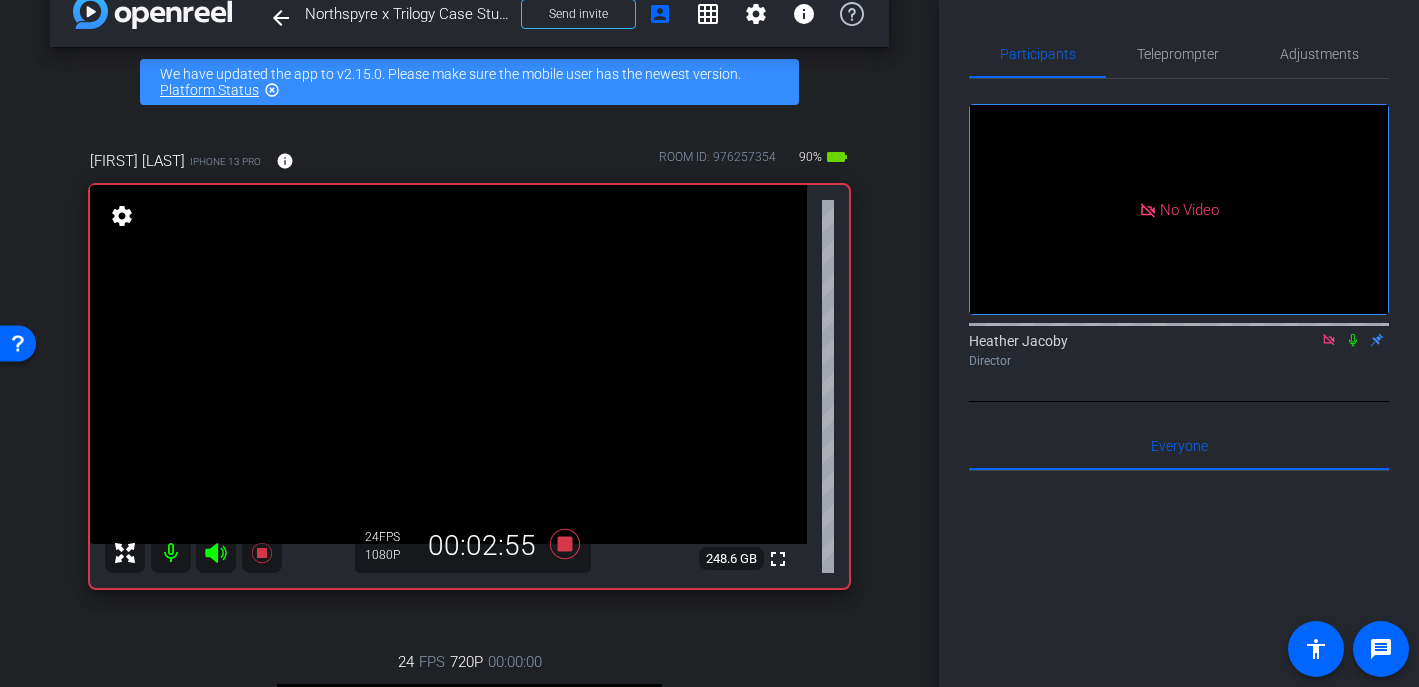 click 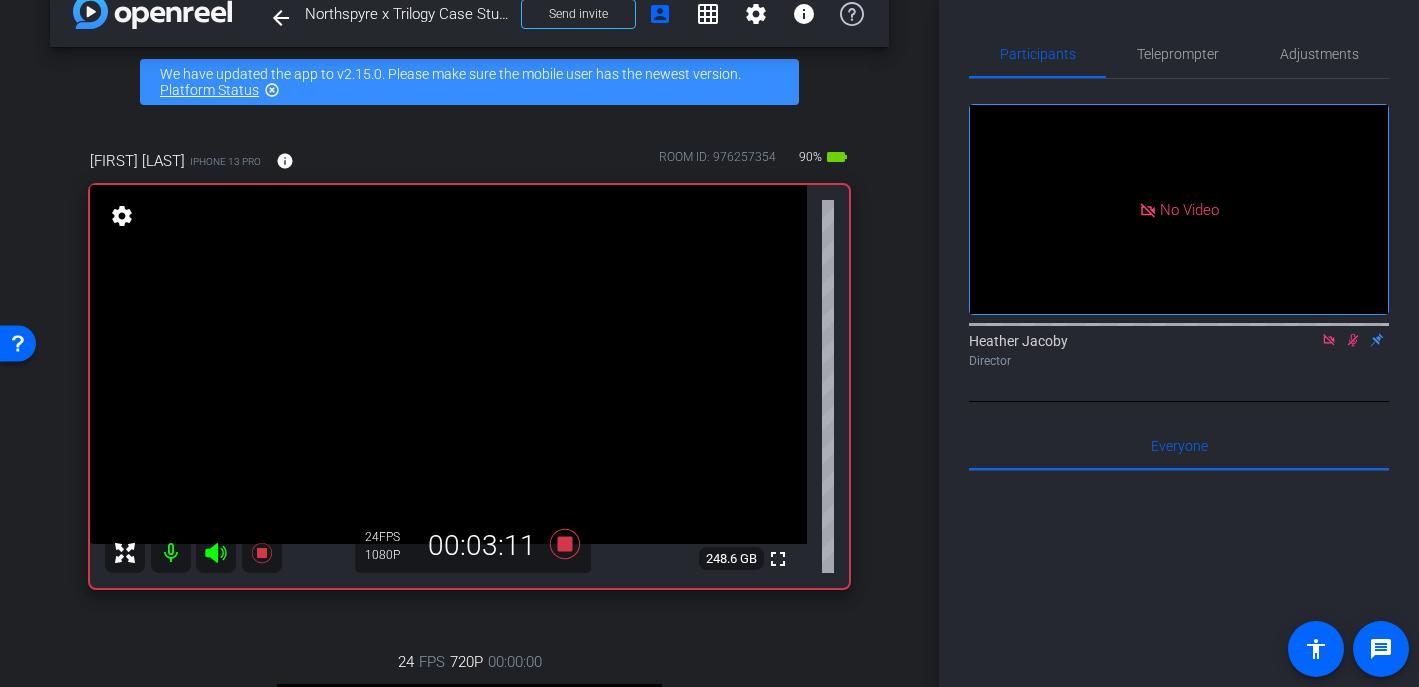 click 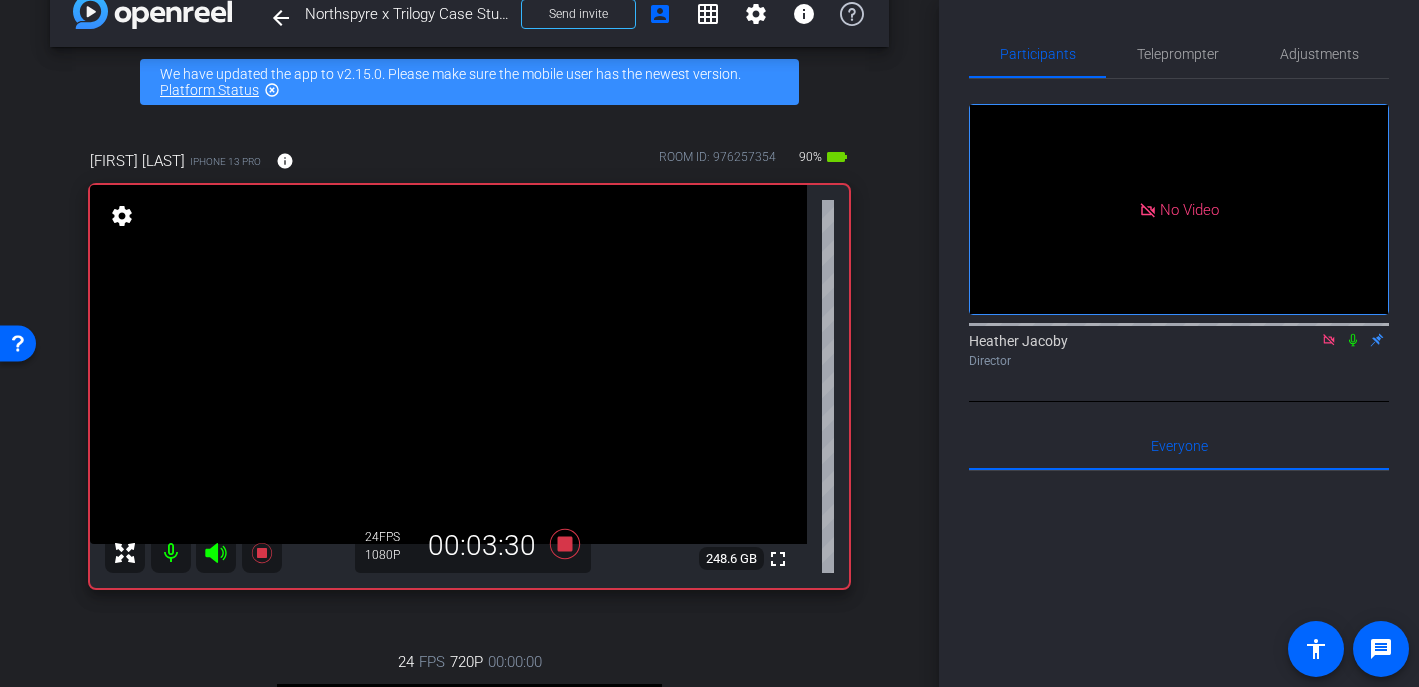 click 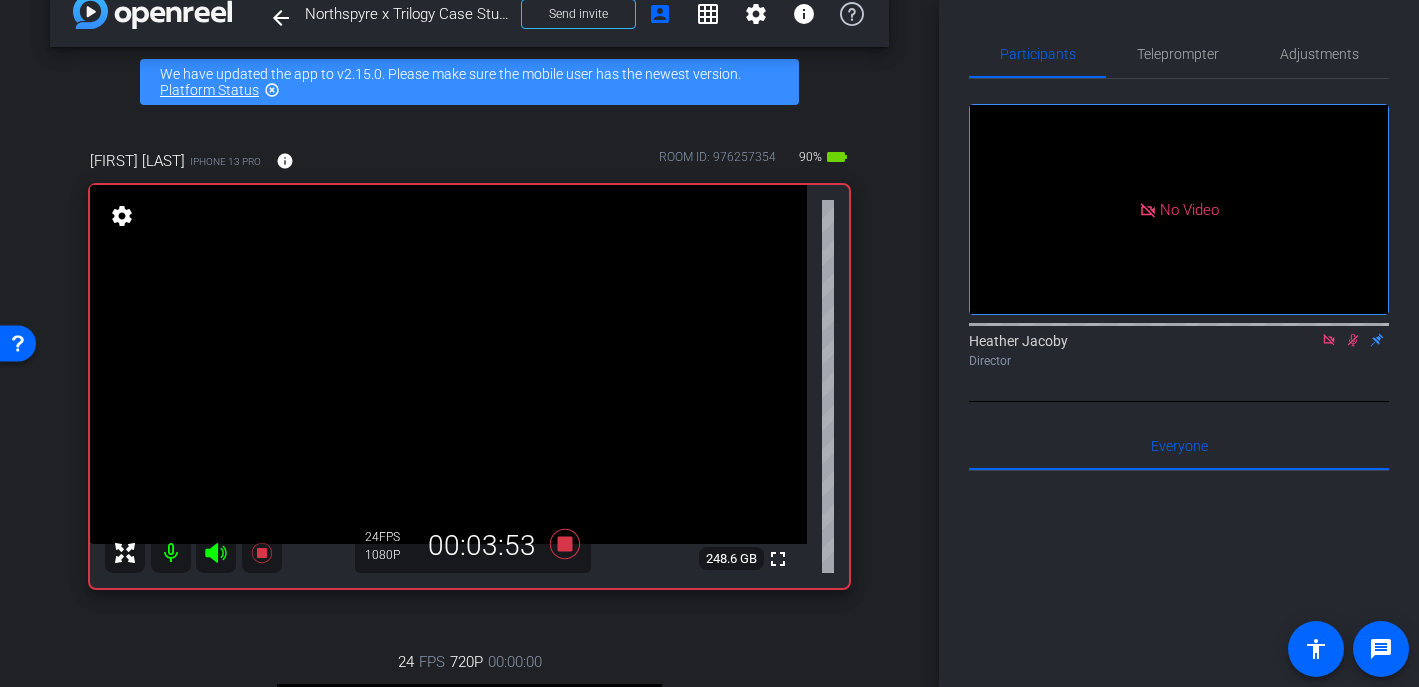 click 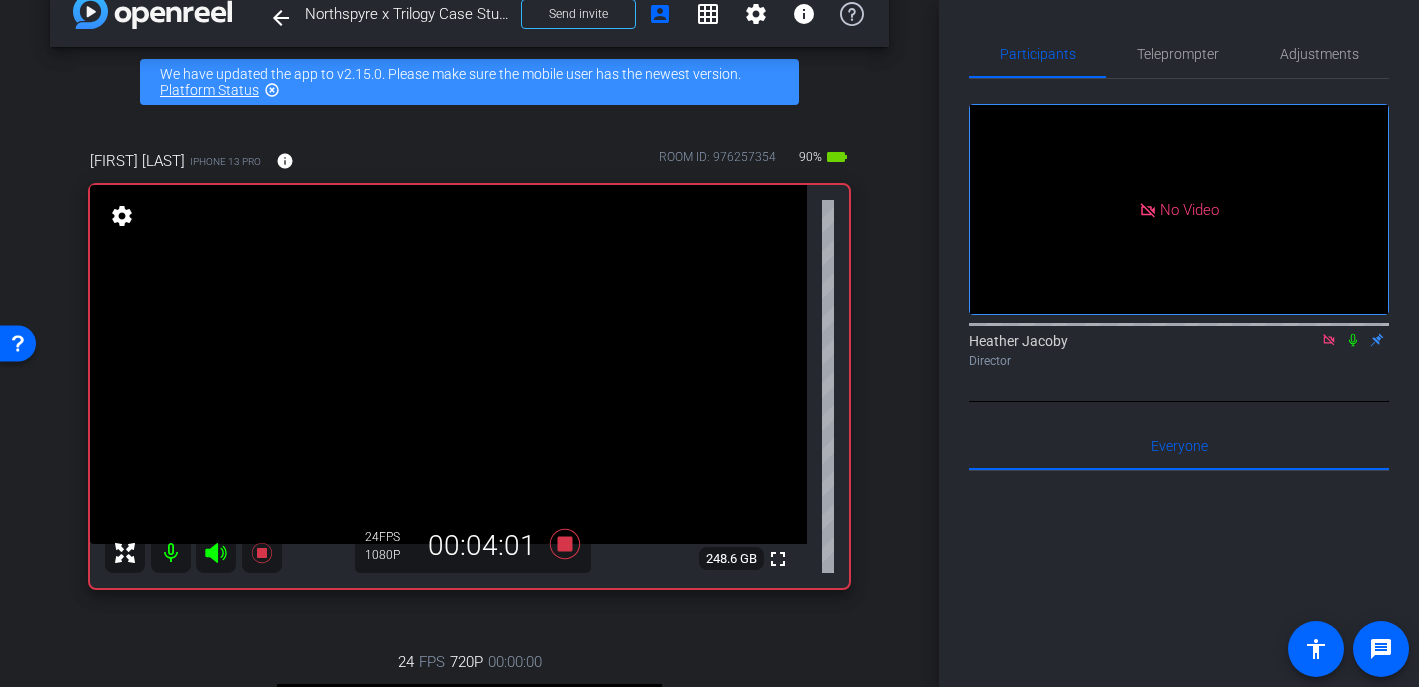 click 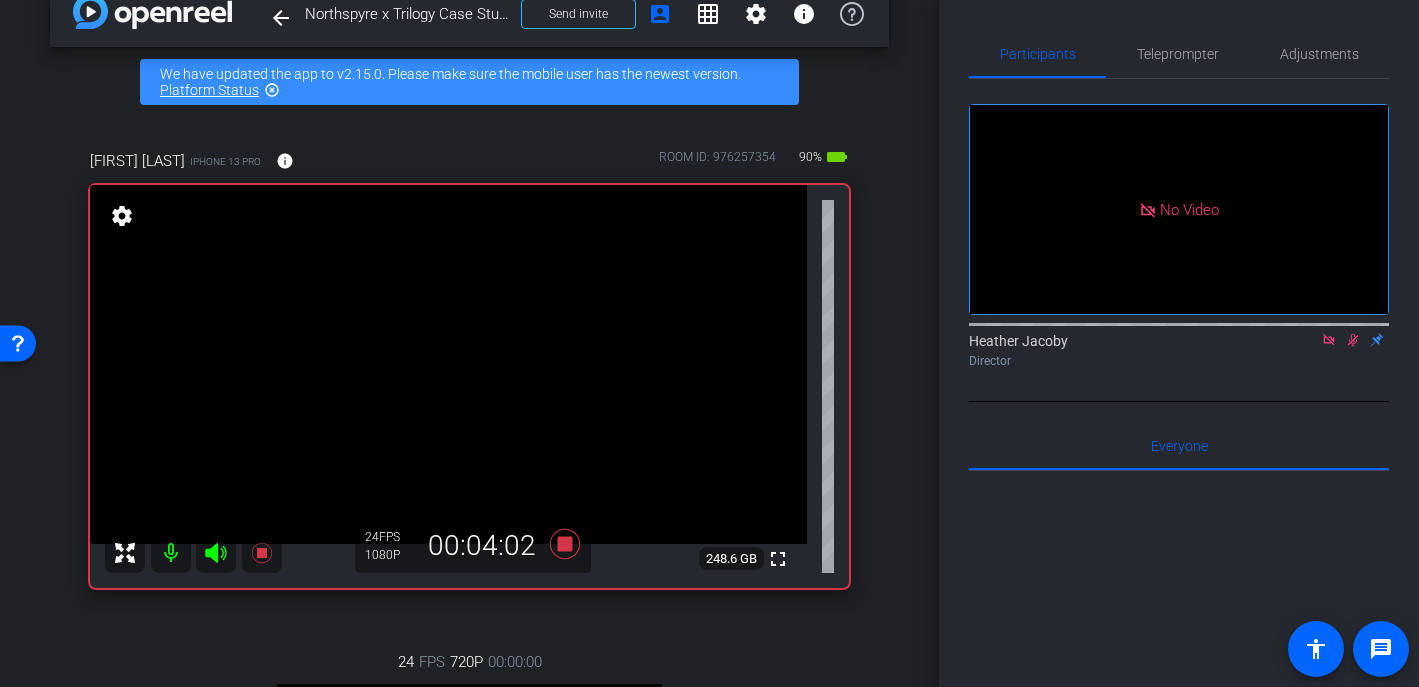 click 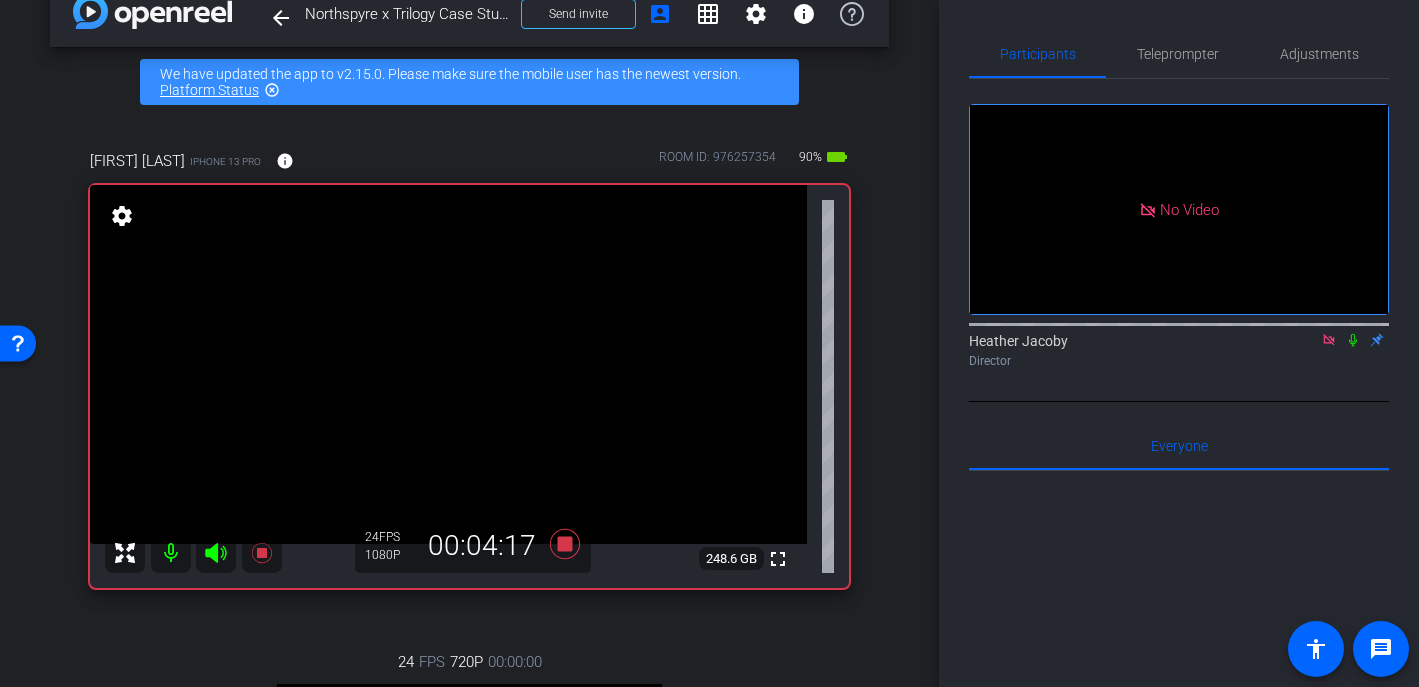 click 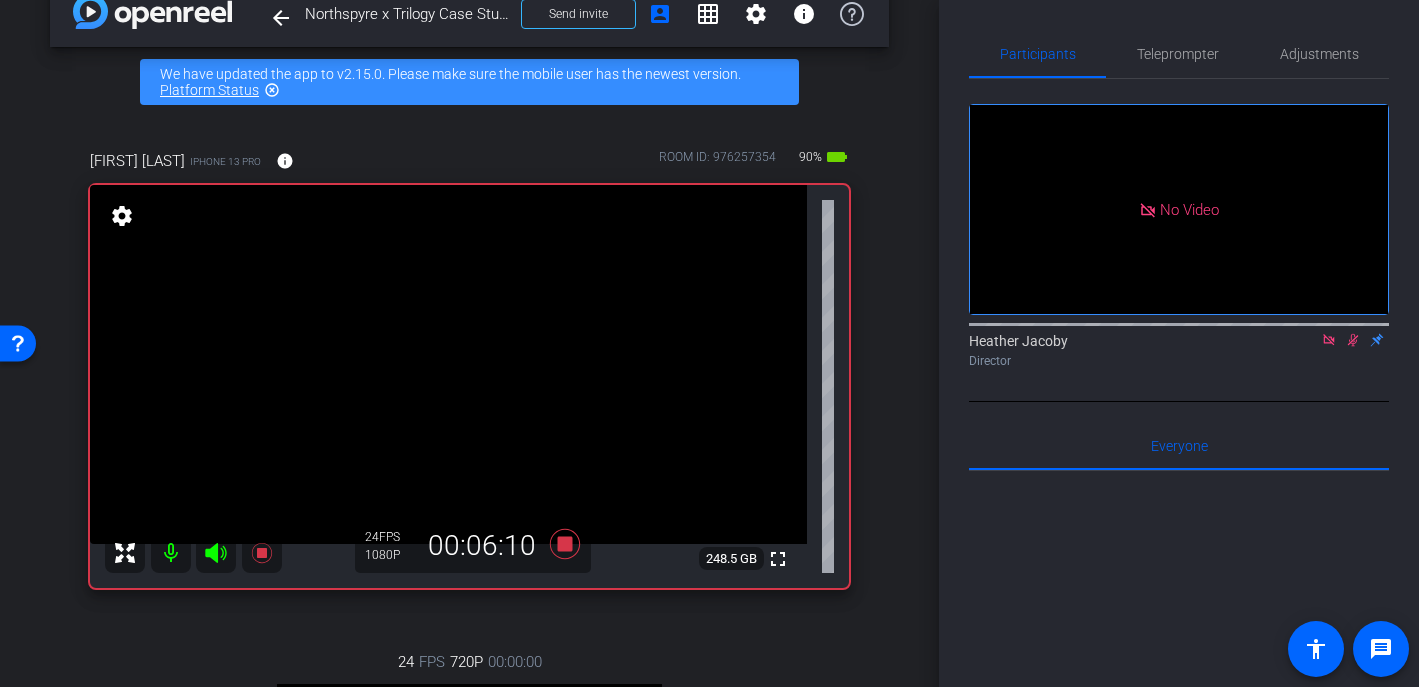 click 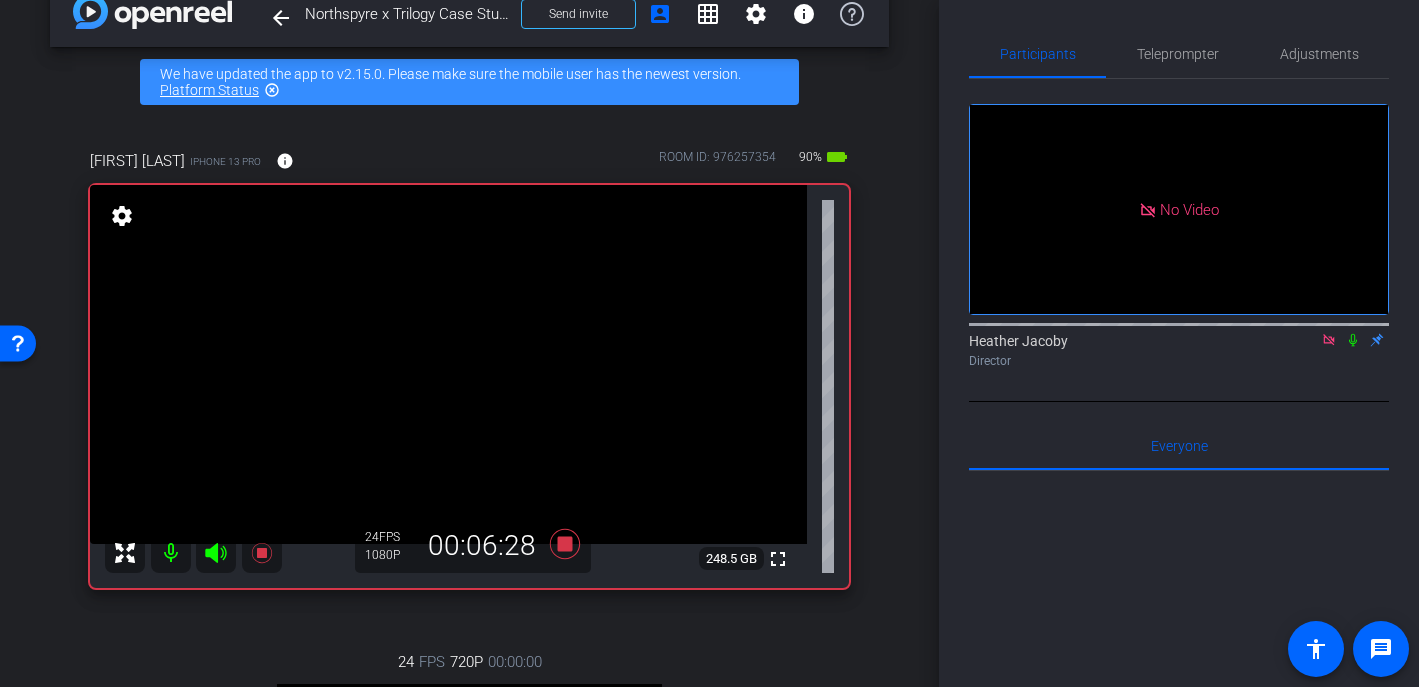 click 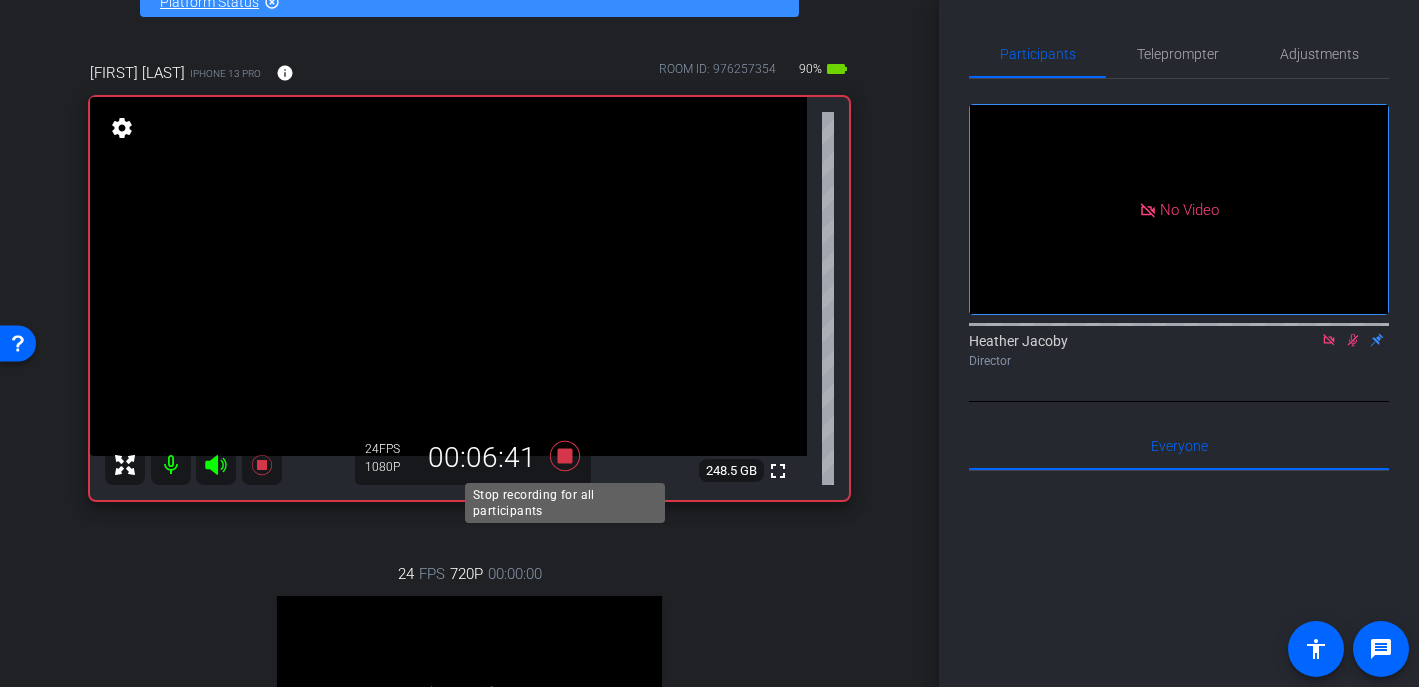 scroll, scrollTop: 122, scrollLeft: 0, axis: vertical 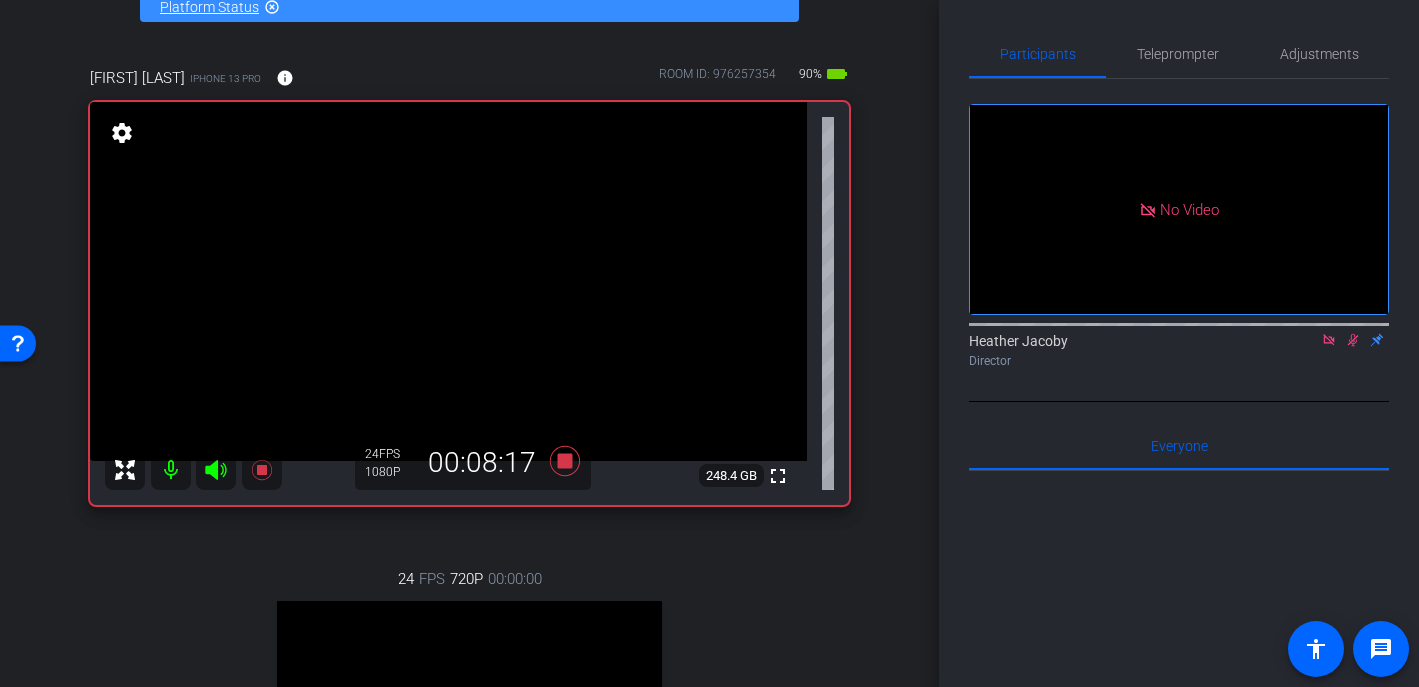 click 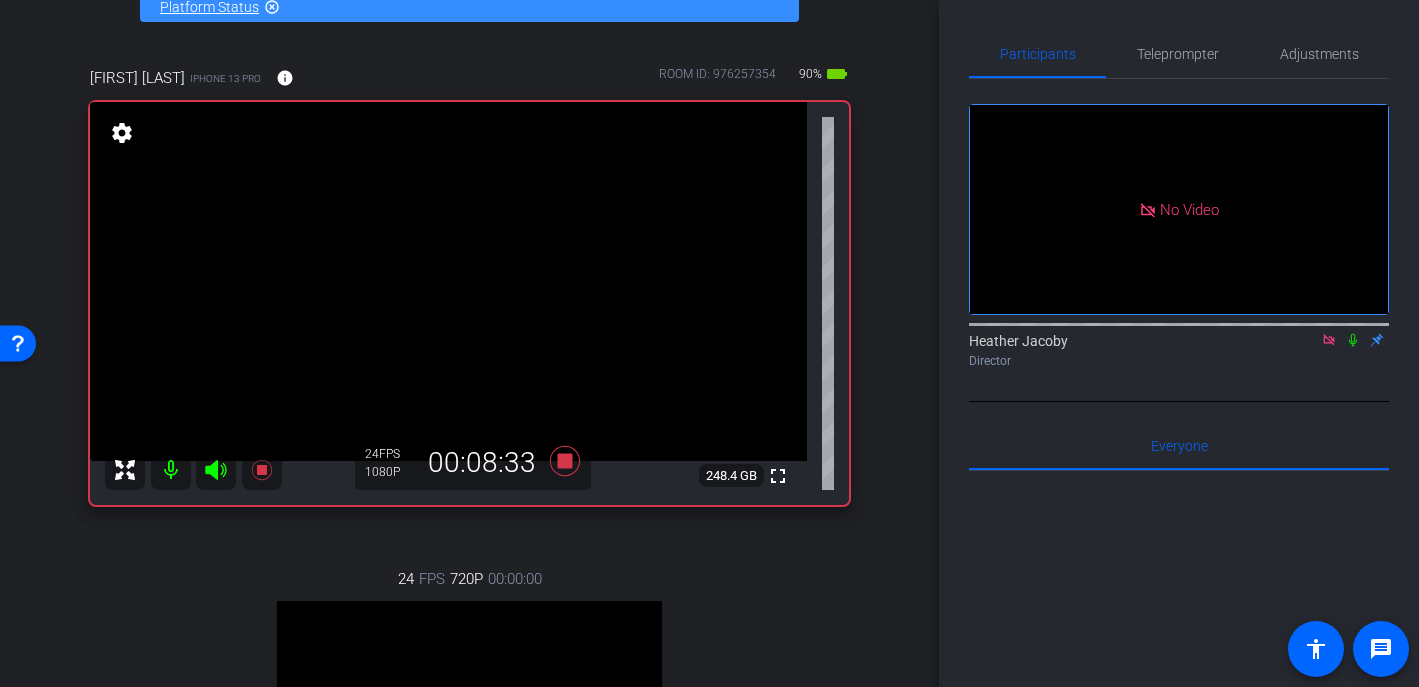 click 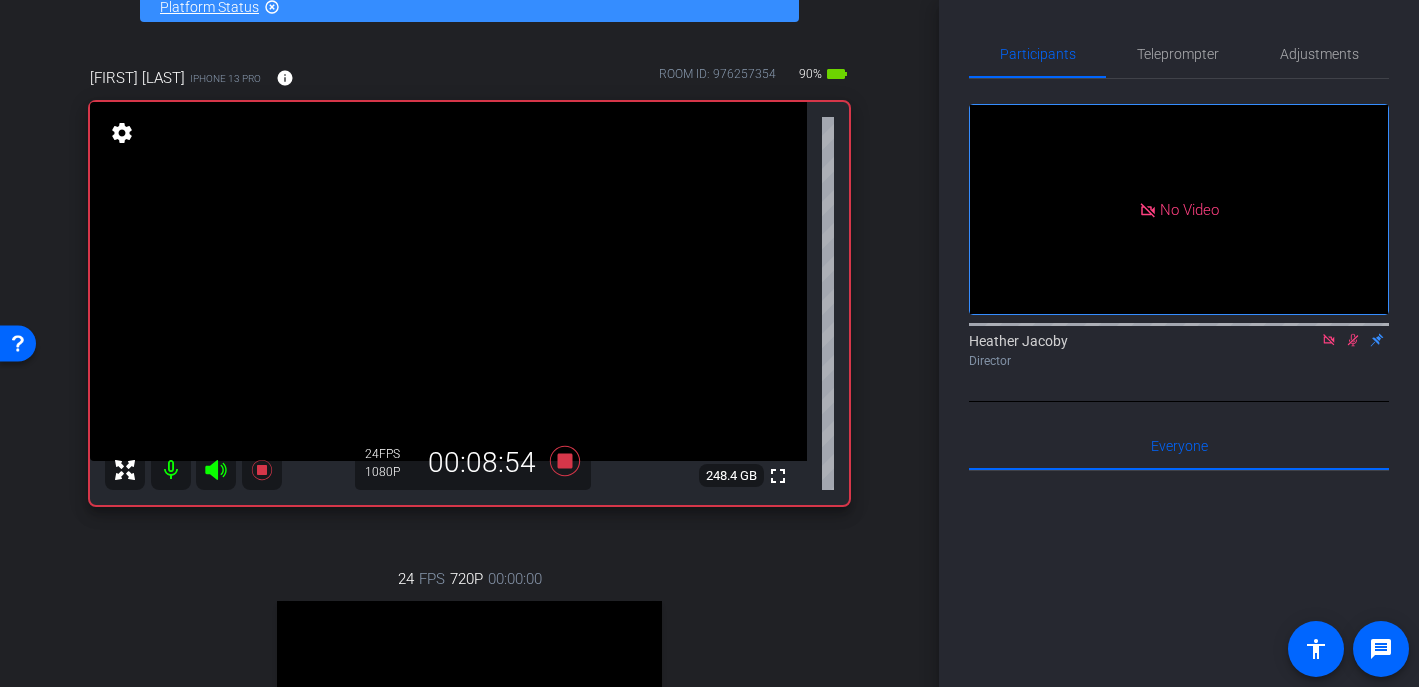 click 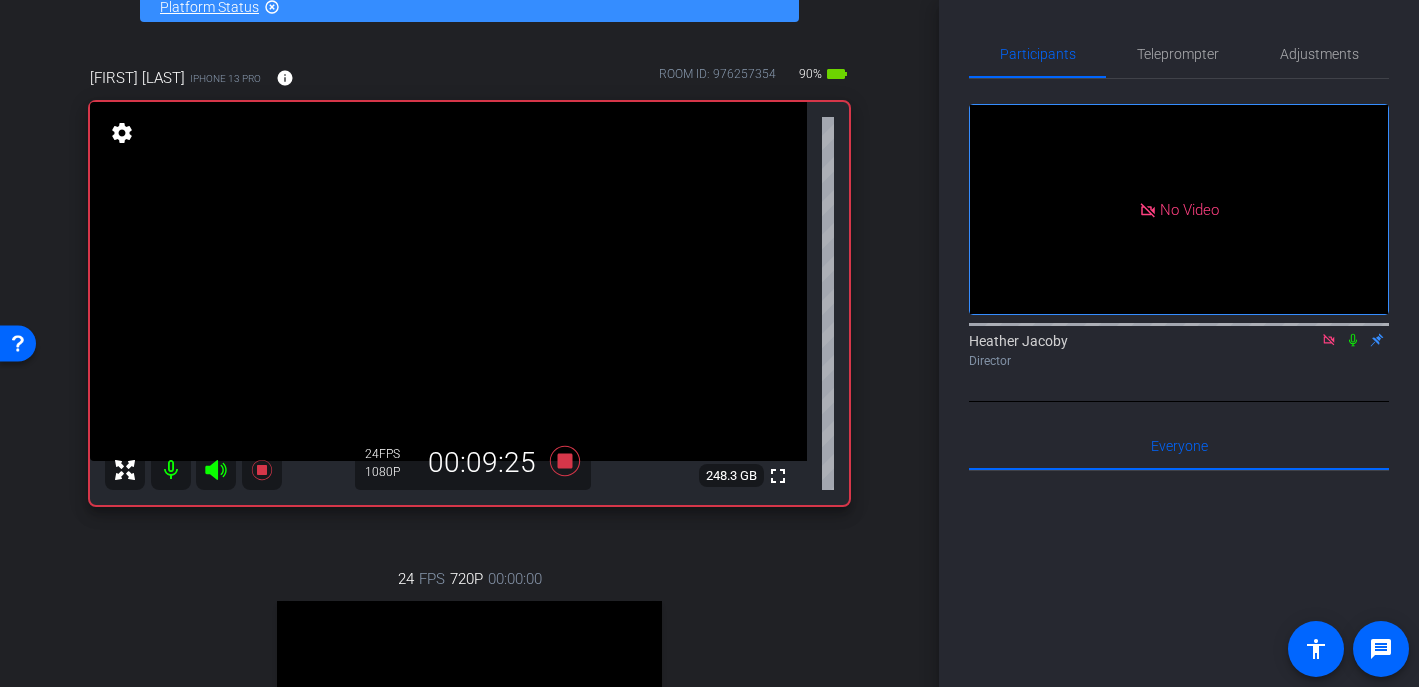 click 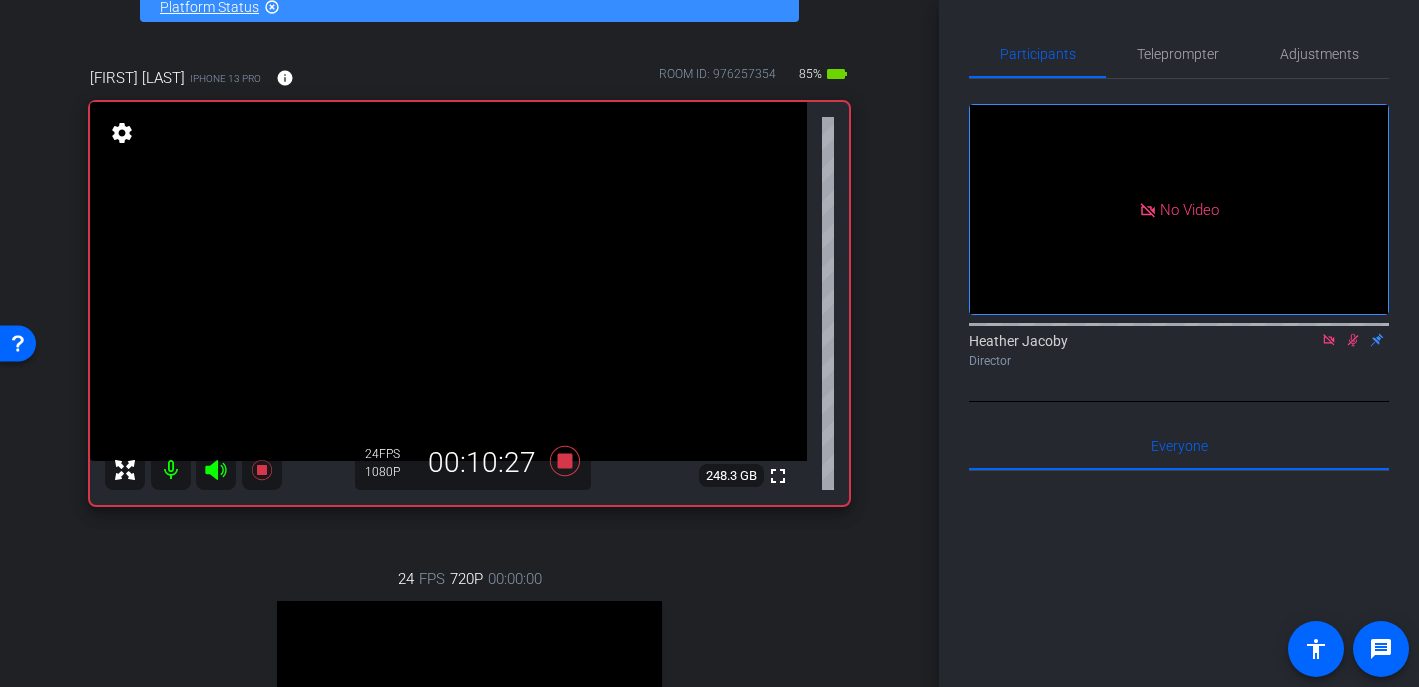 click 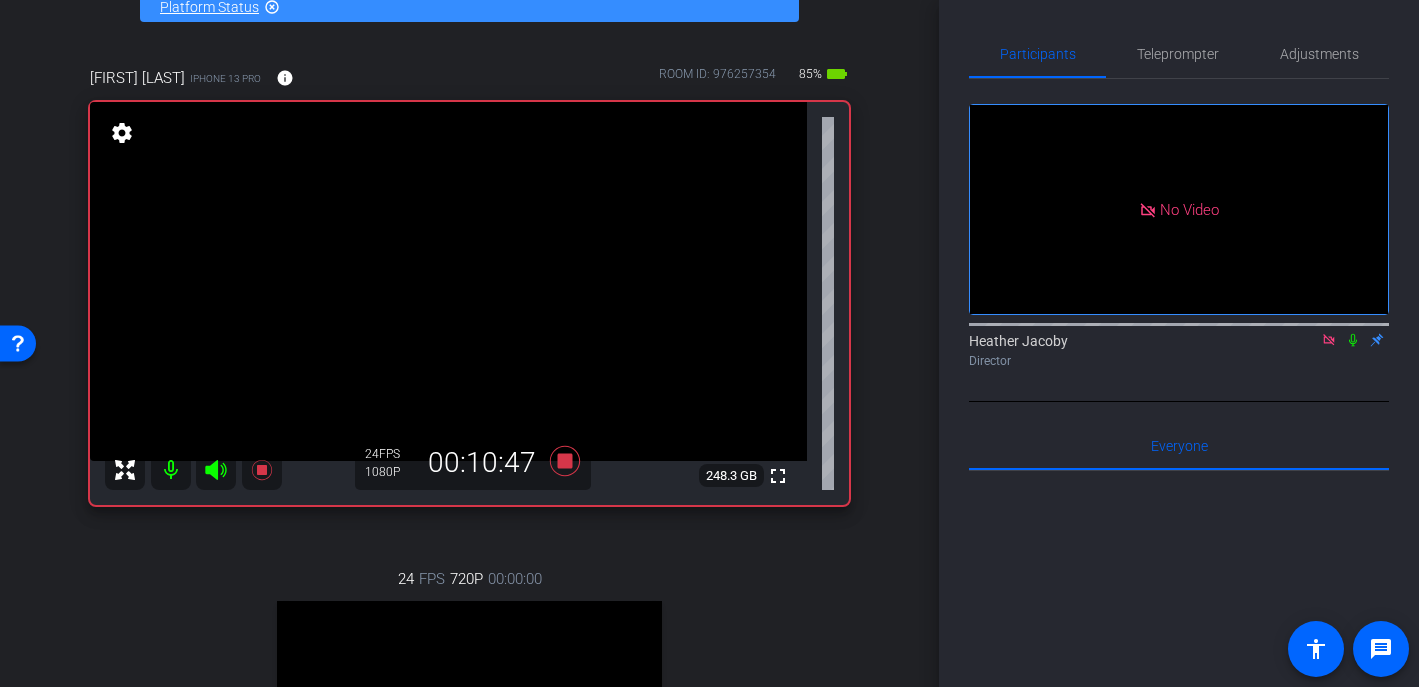 click 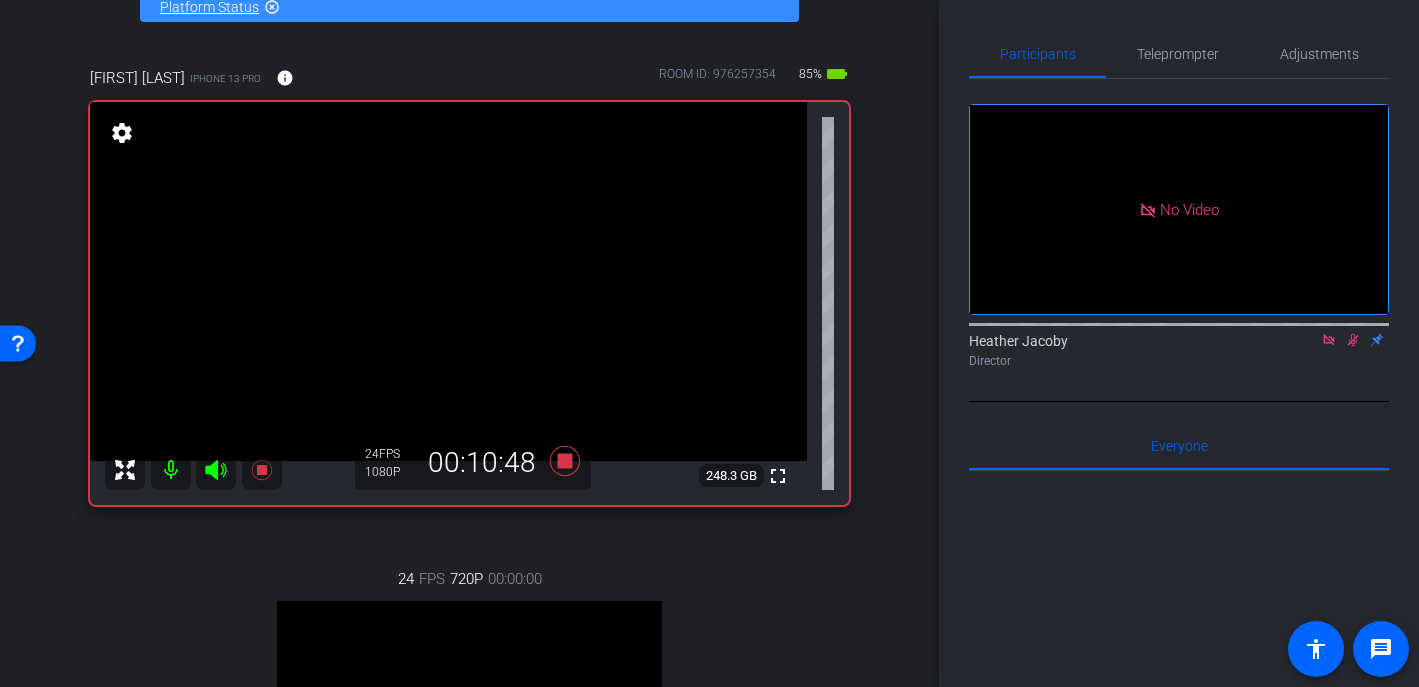 click 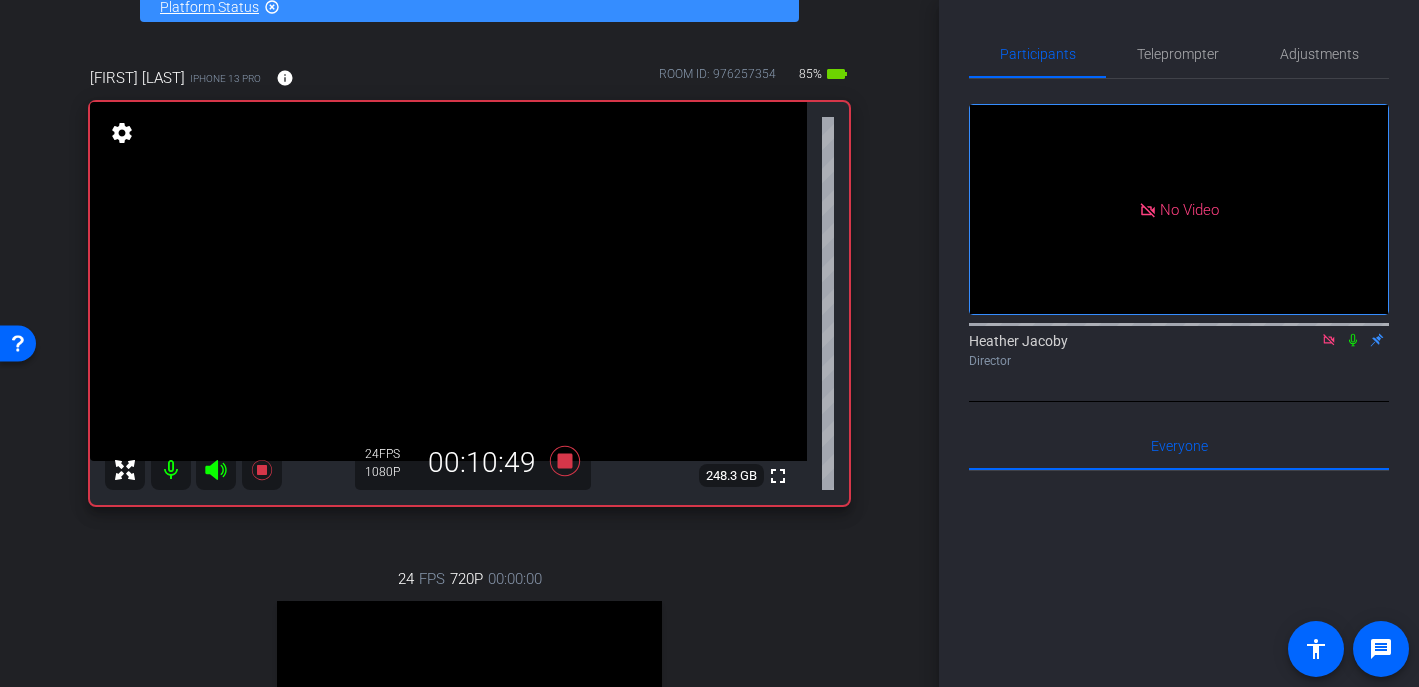 click 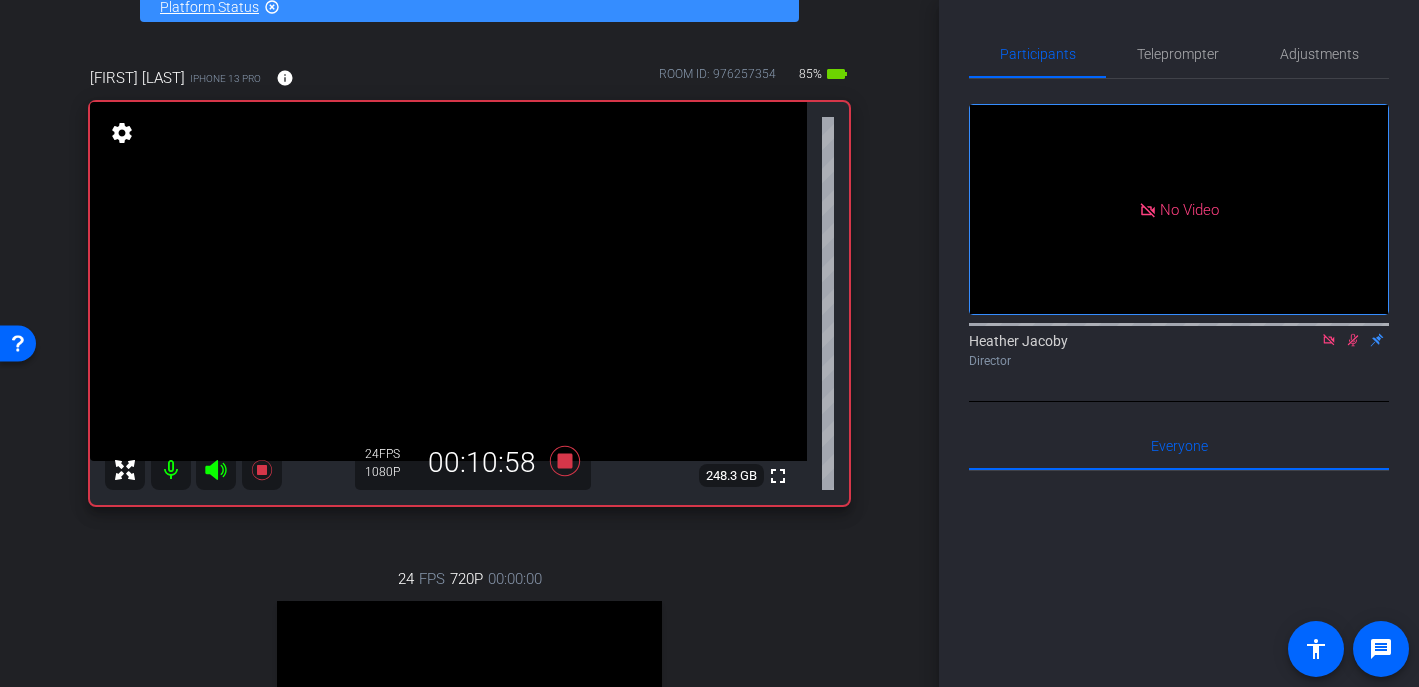 click 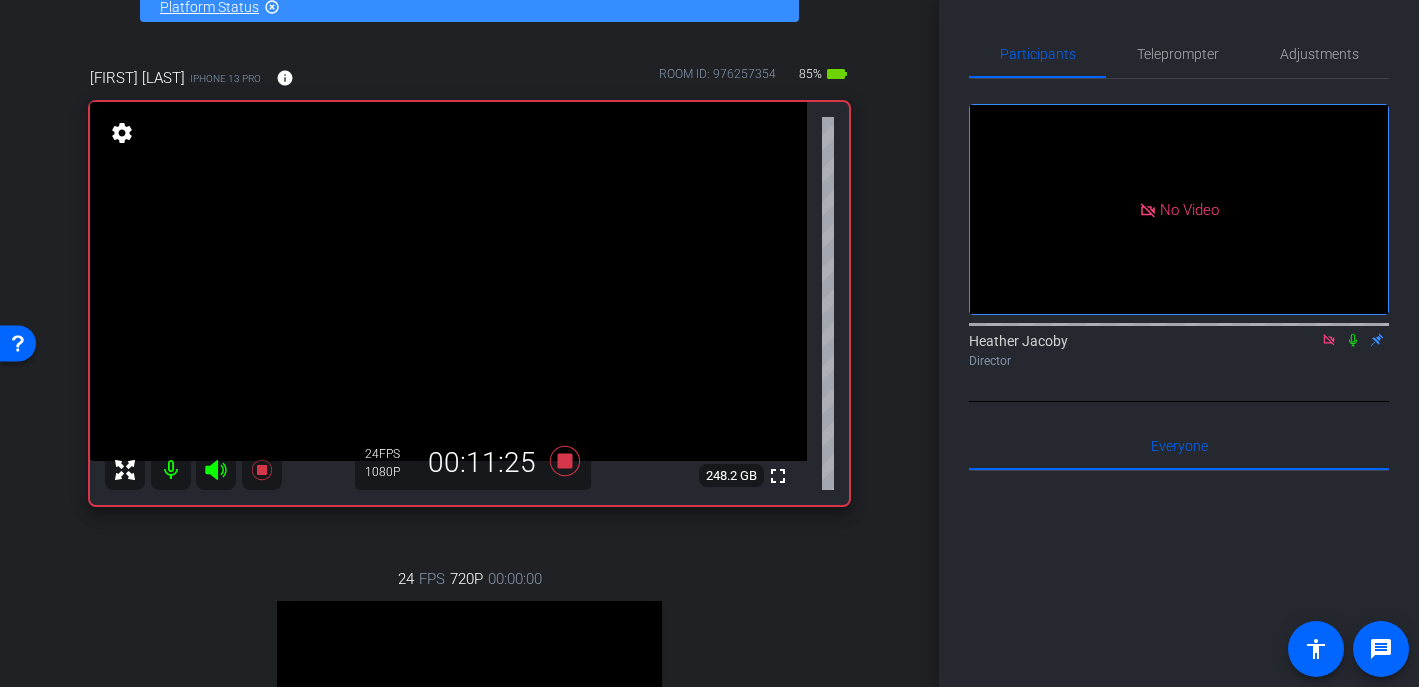 click 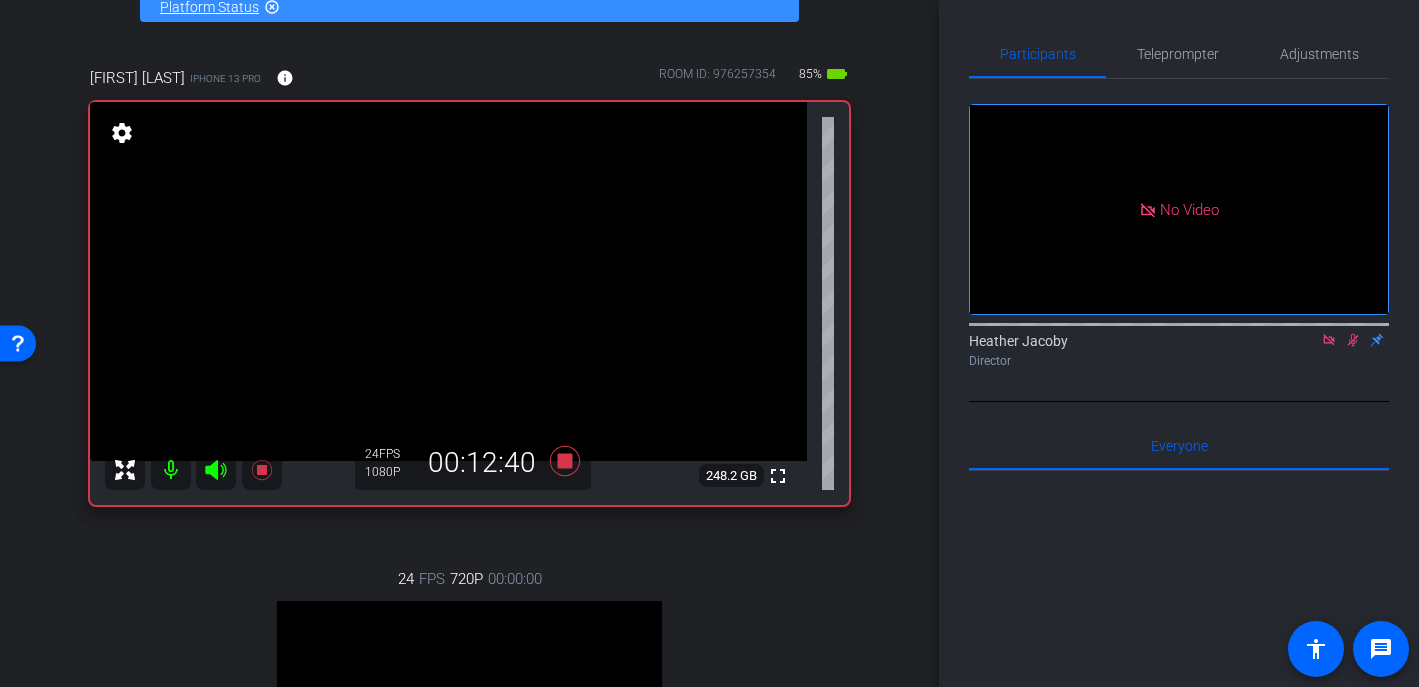 click 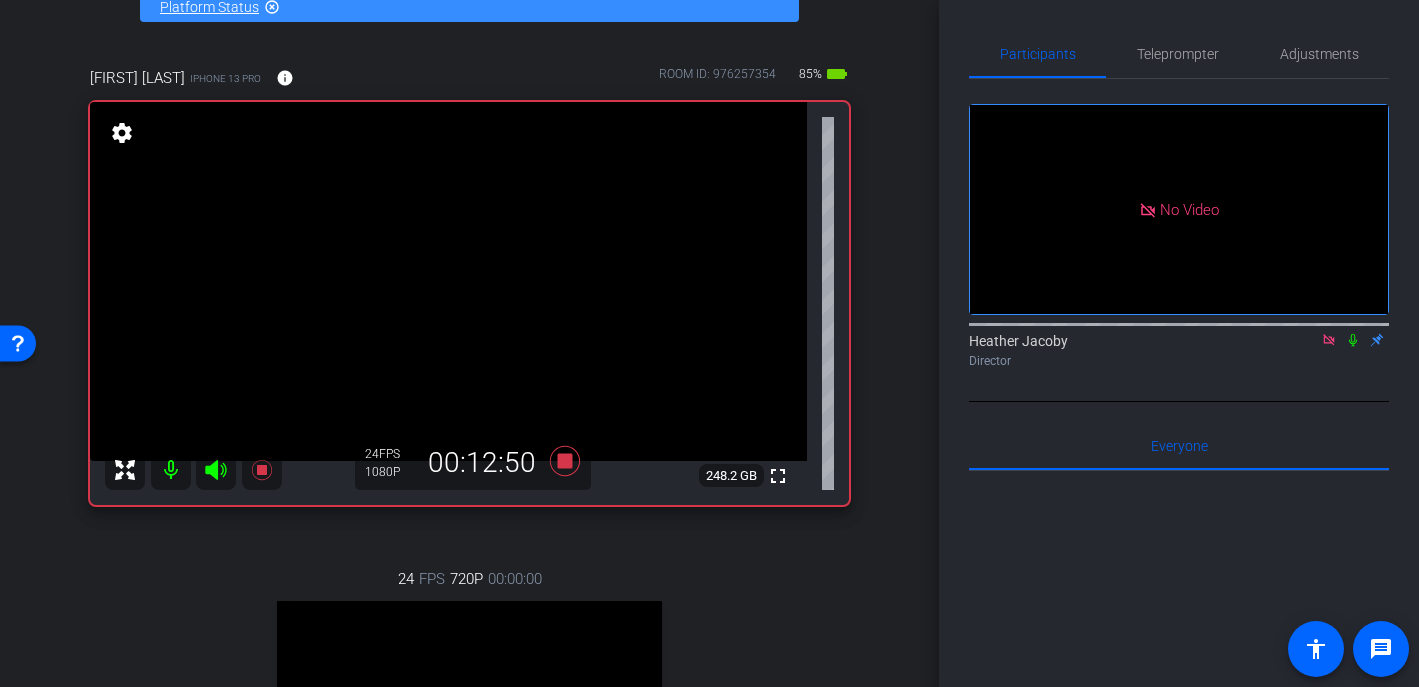 click 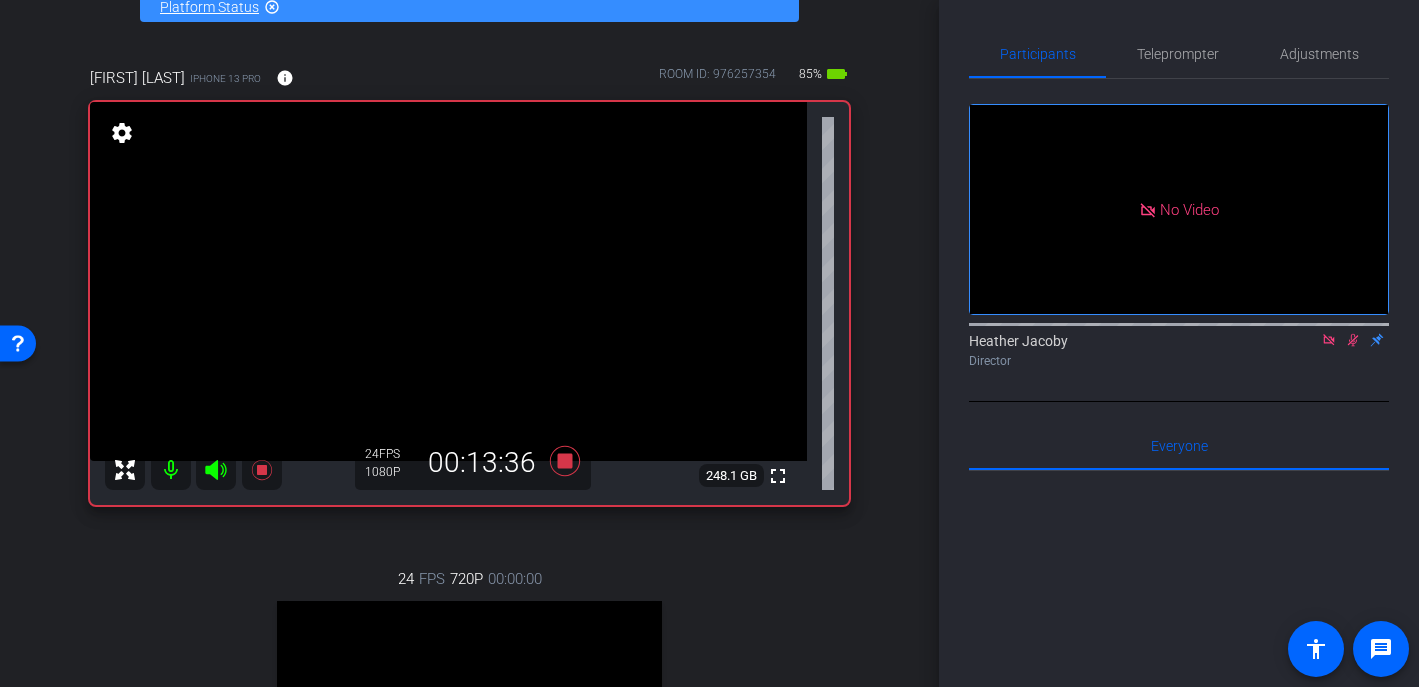 click 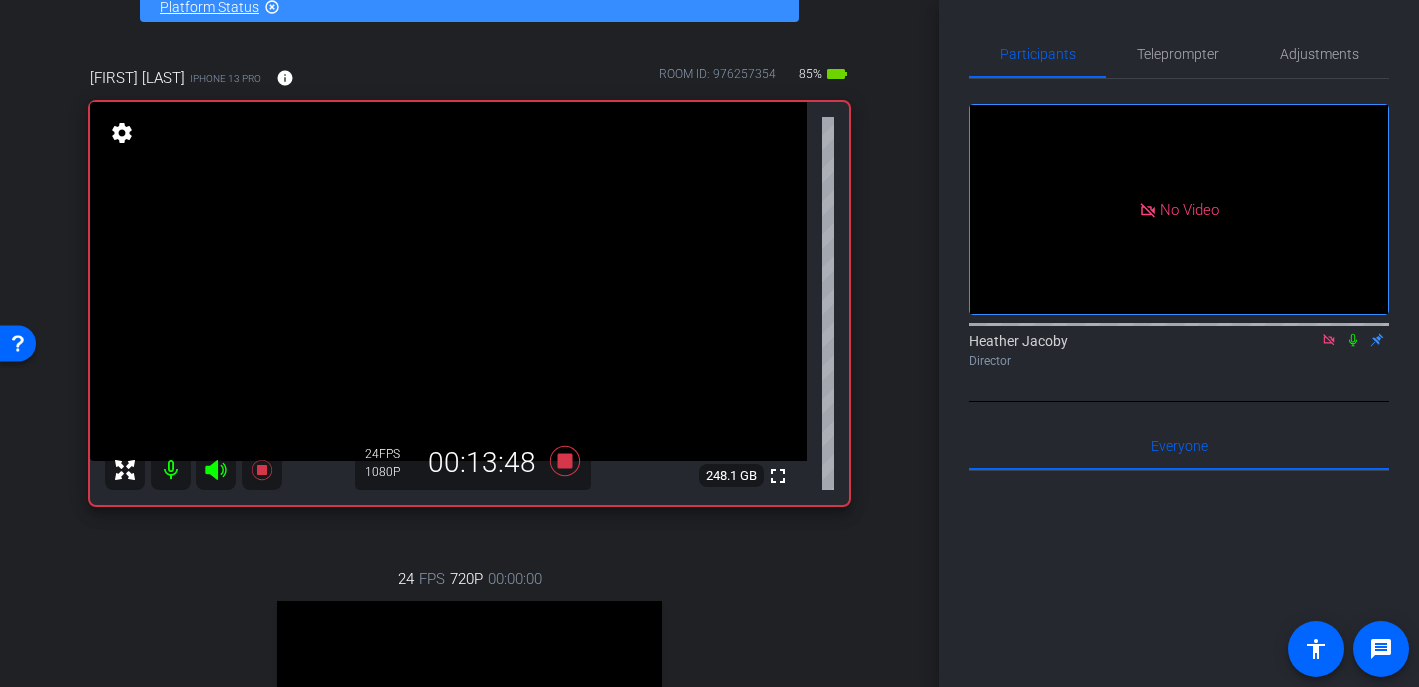 click 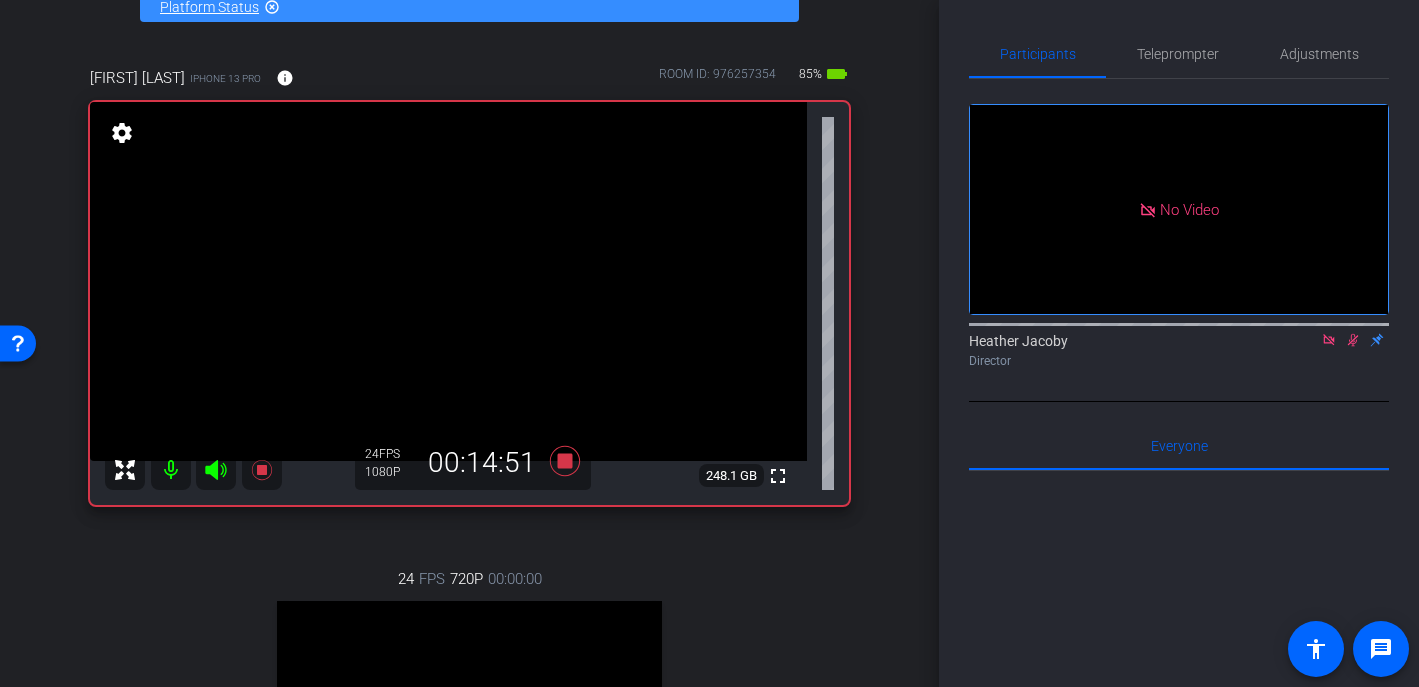 click 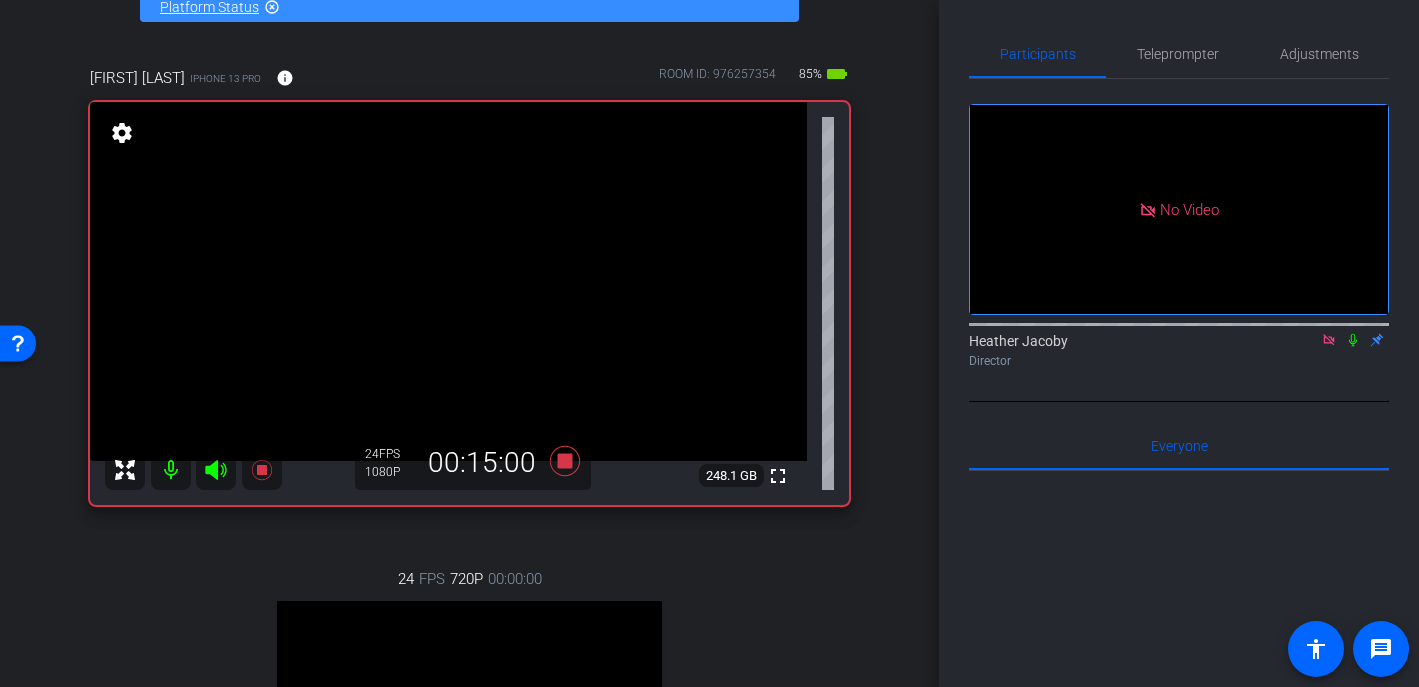 click 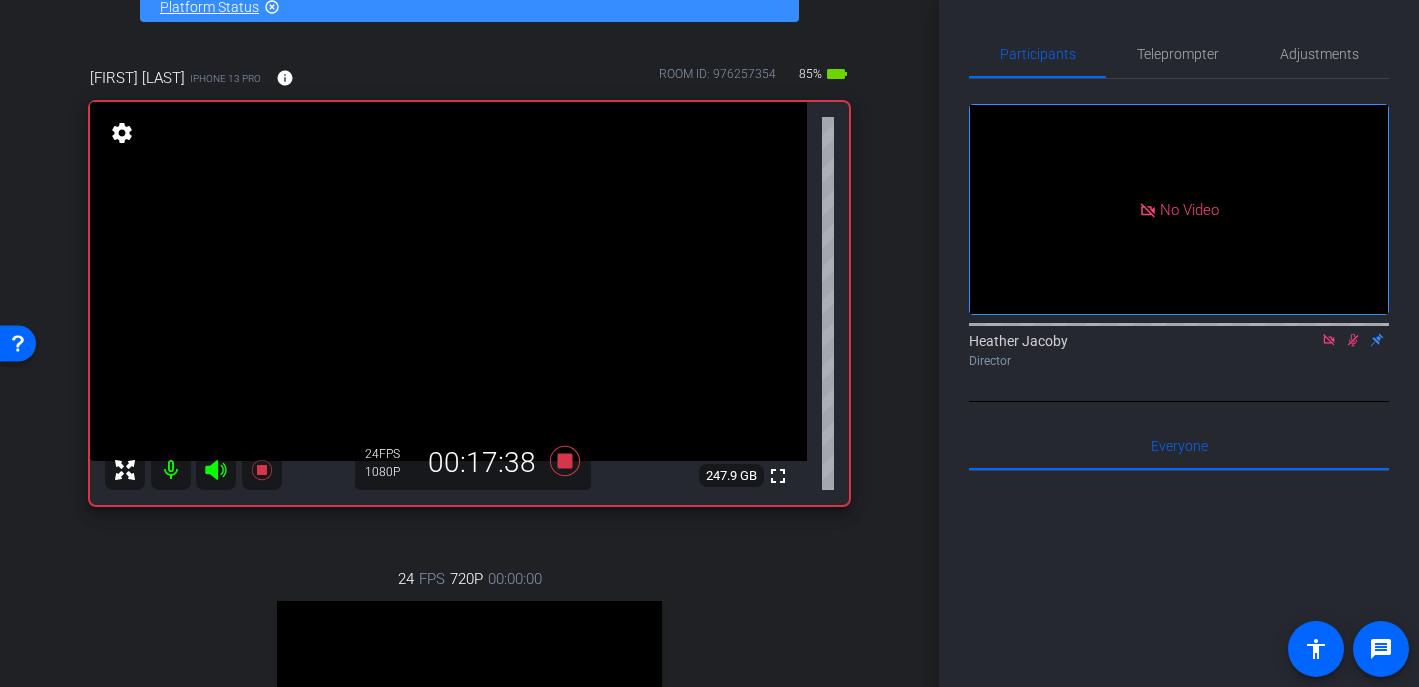 click 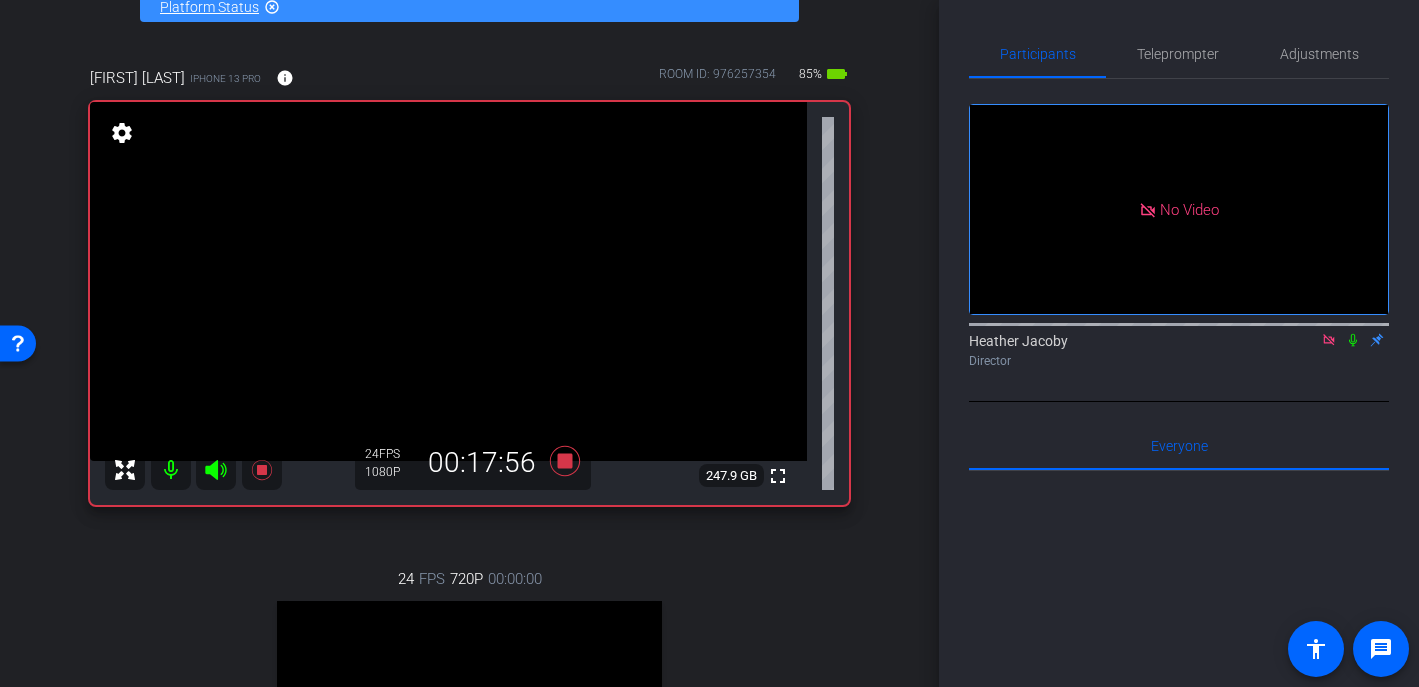 click 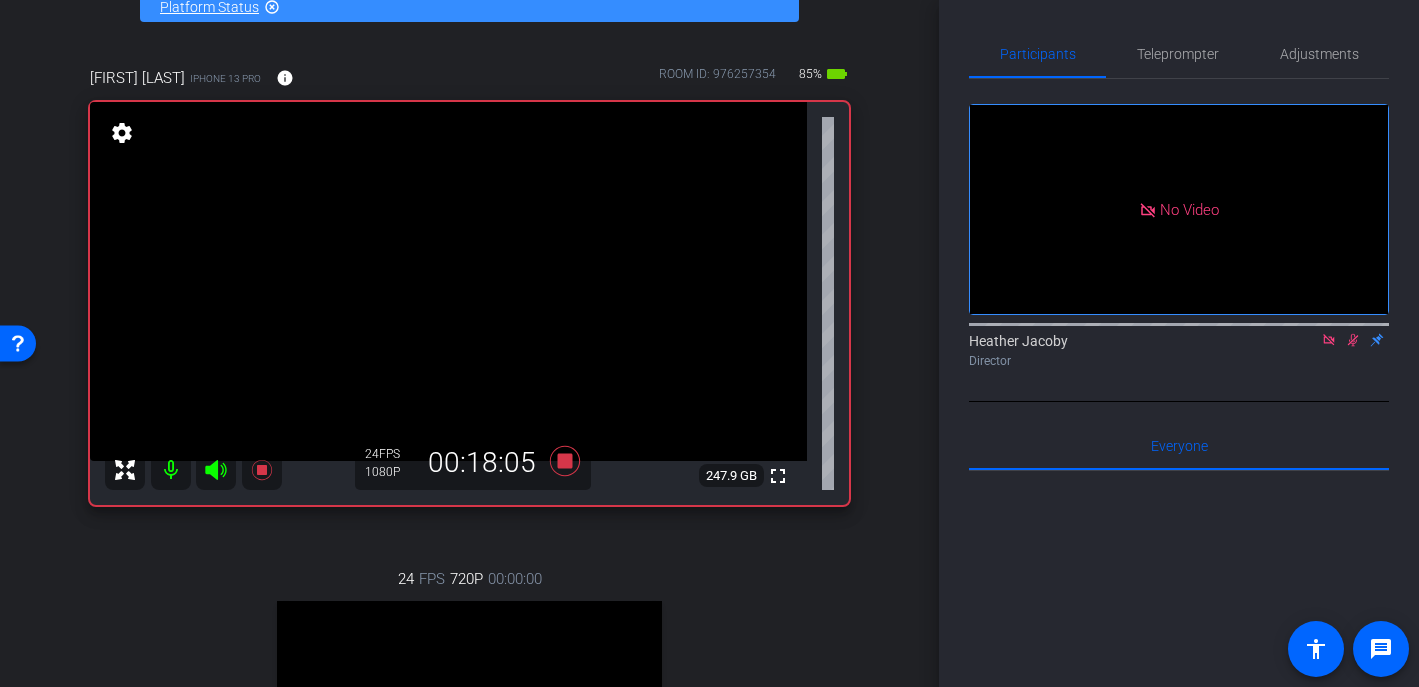 click 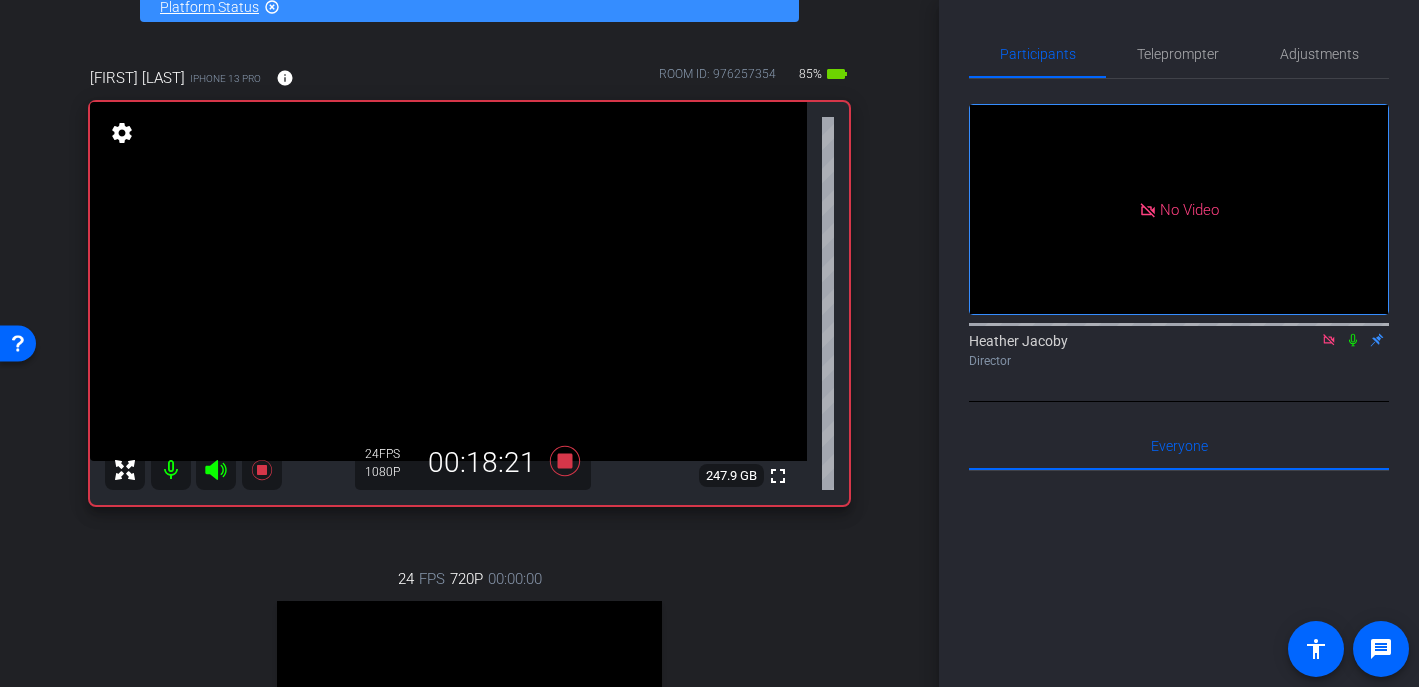 click 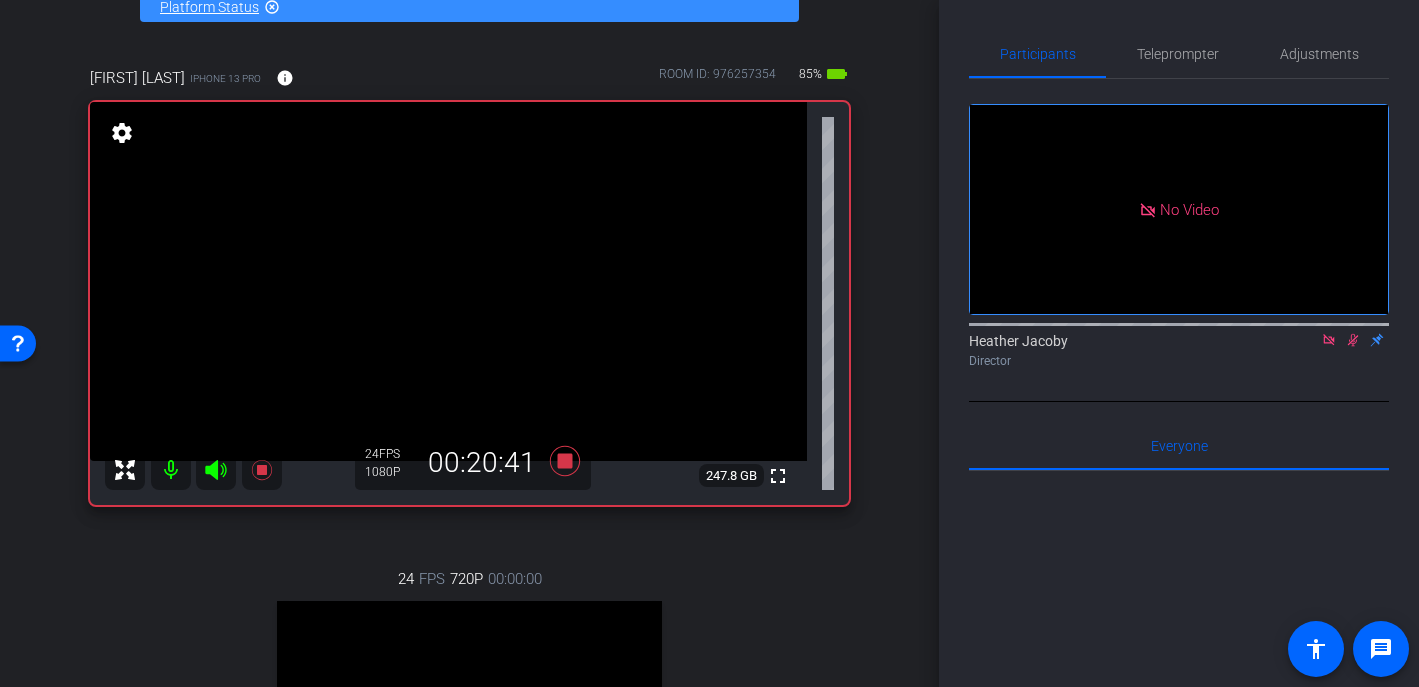 click 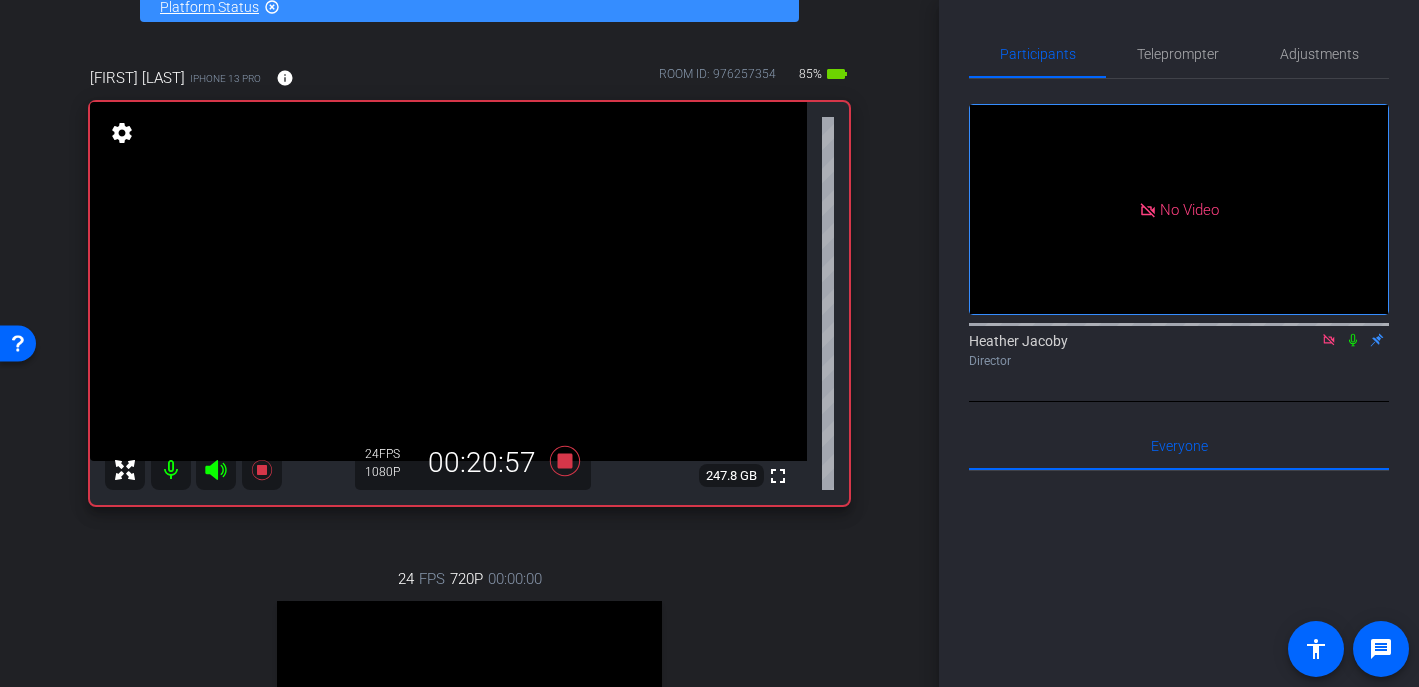 click 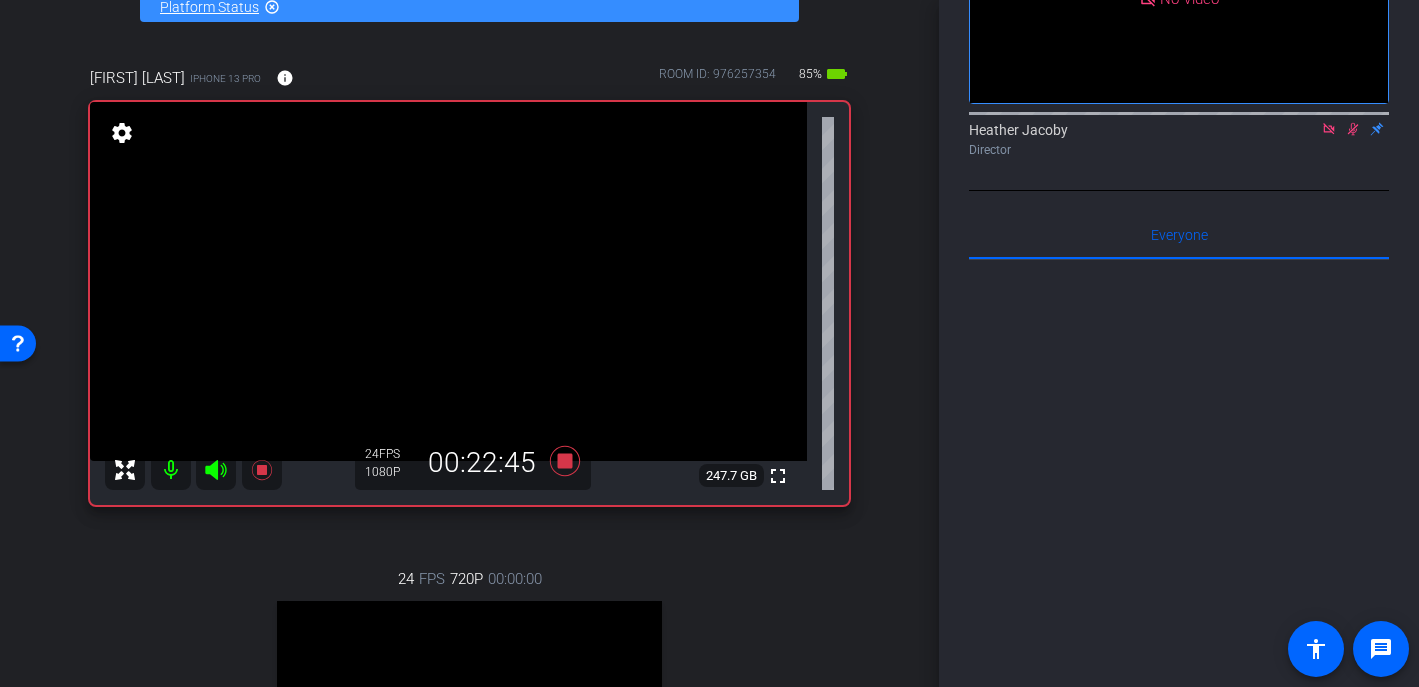 scroll, scrollTop: 243, scrollLeft: 0, axis: vertical 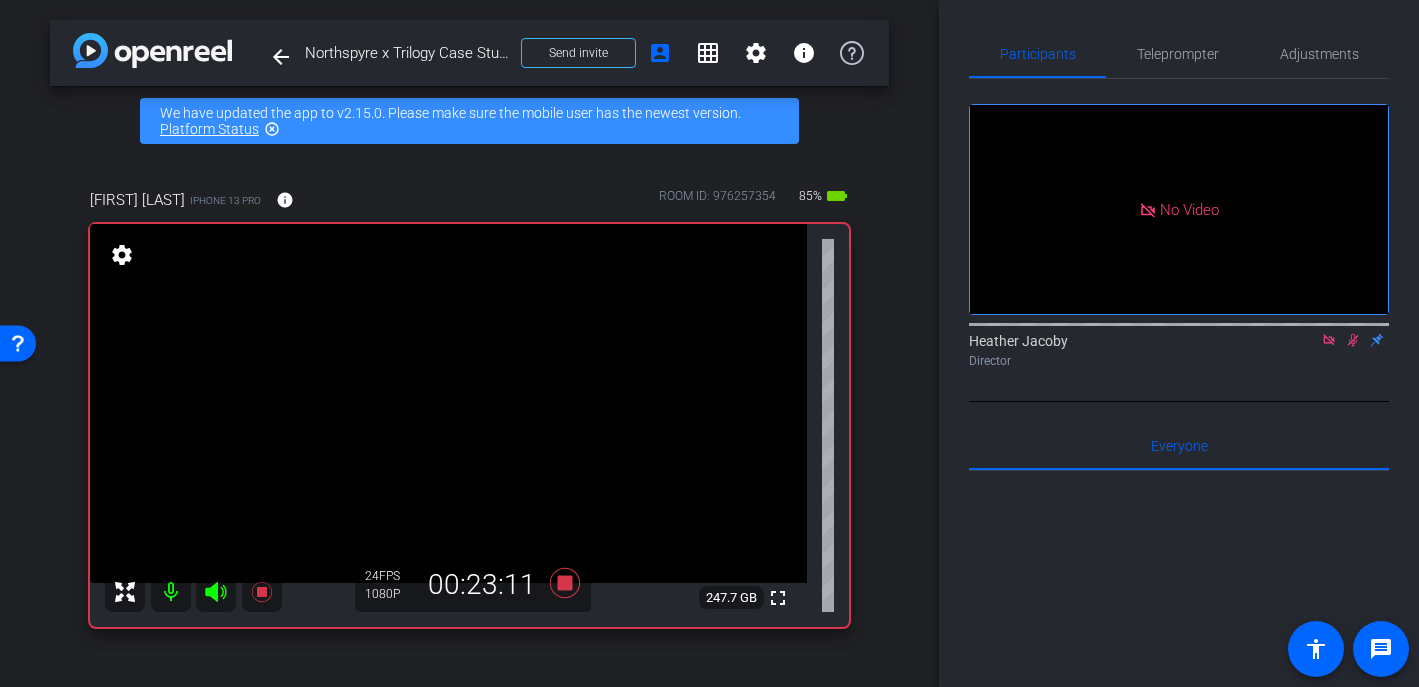 click 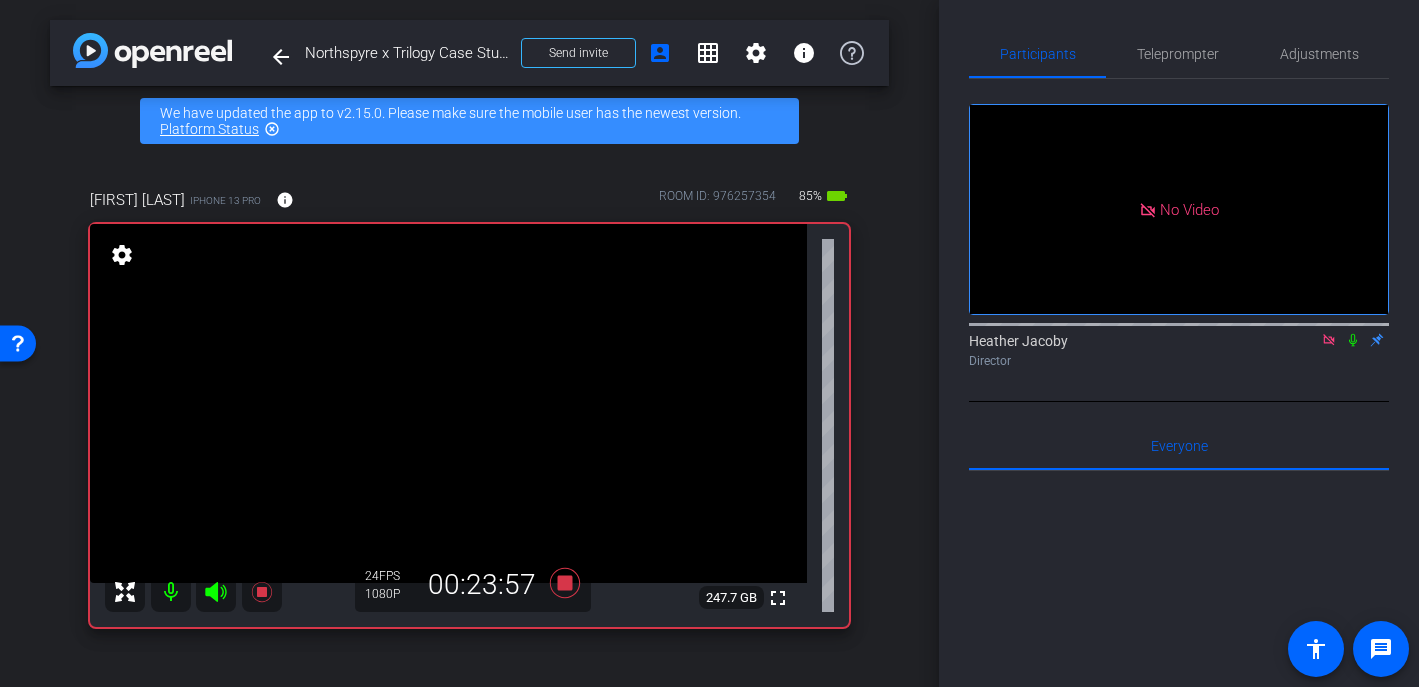 click 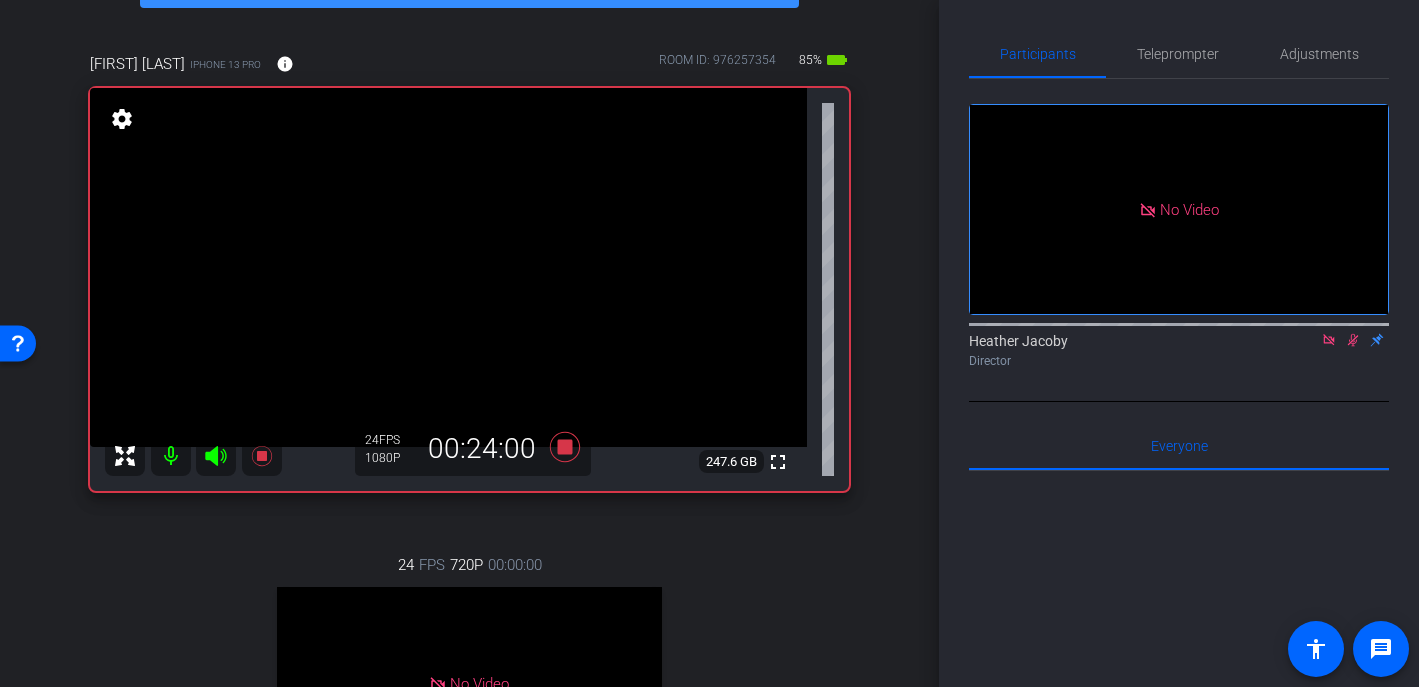 scroll, scrollTop: 135, scrollLeft: 0, axis: vertical 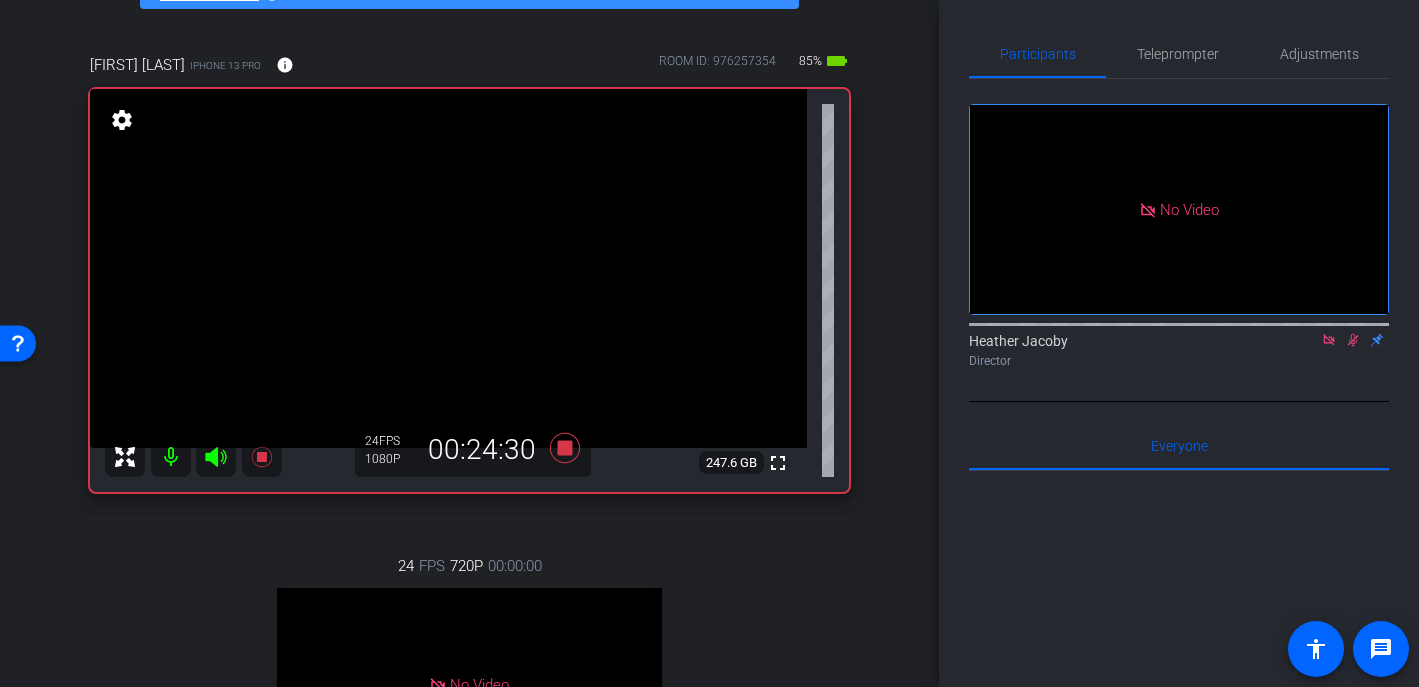 click 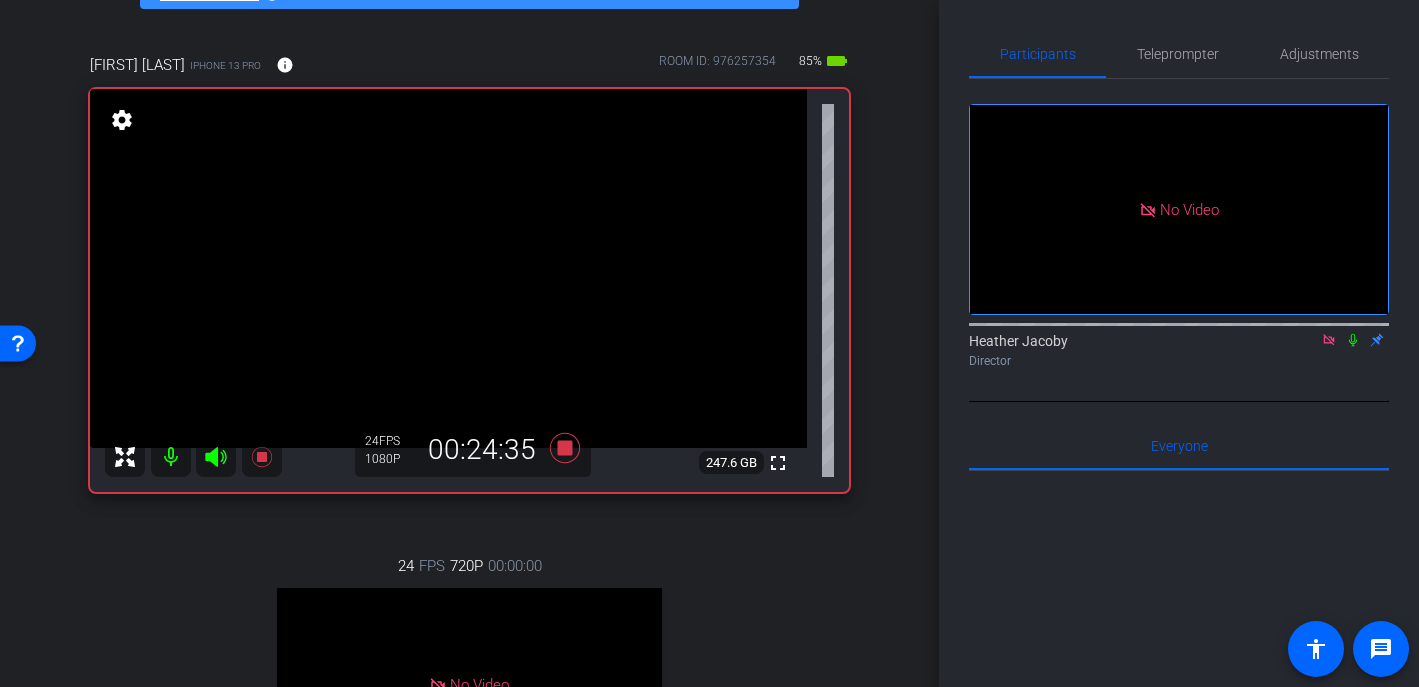 click 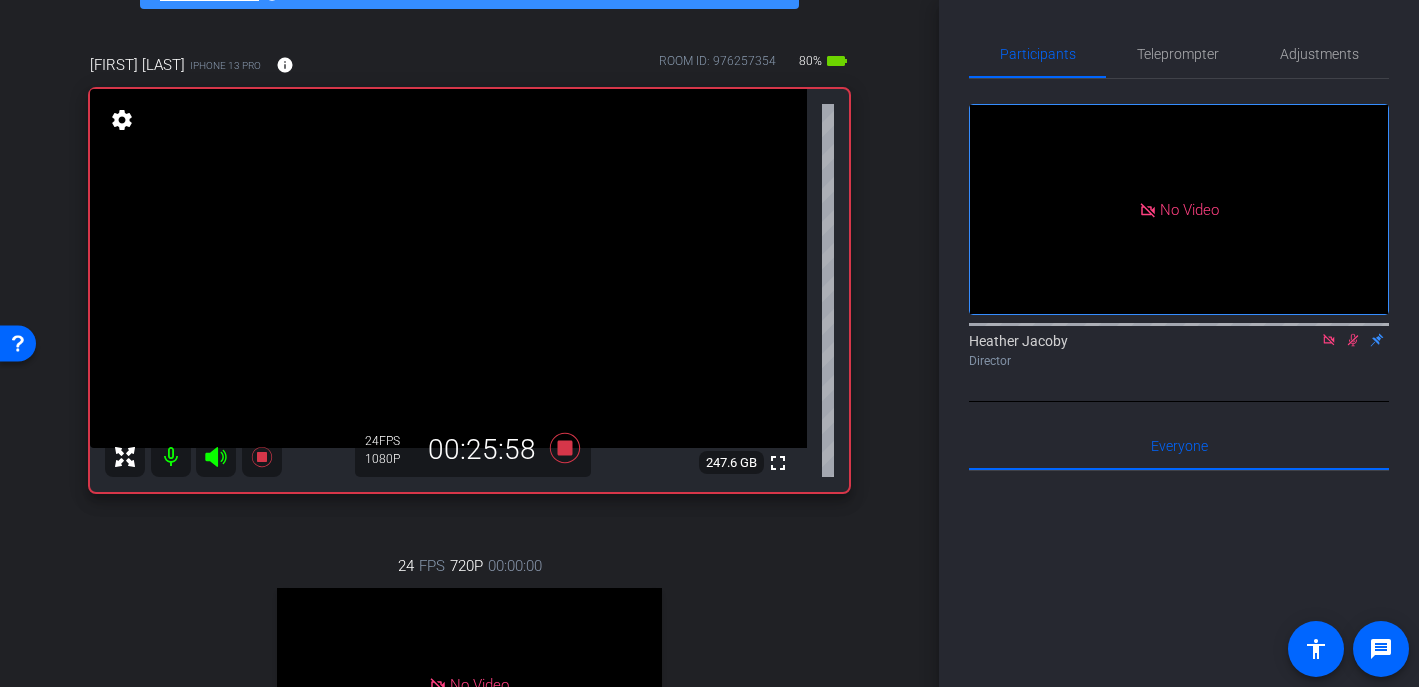 click 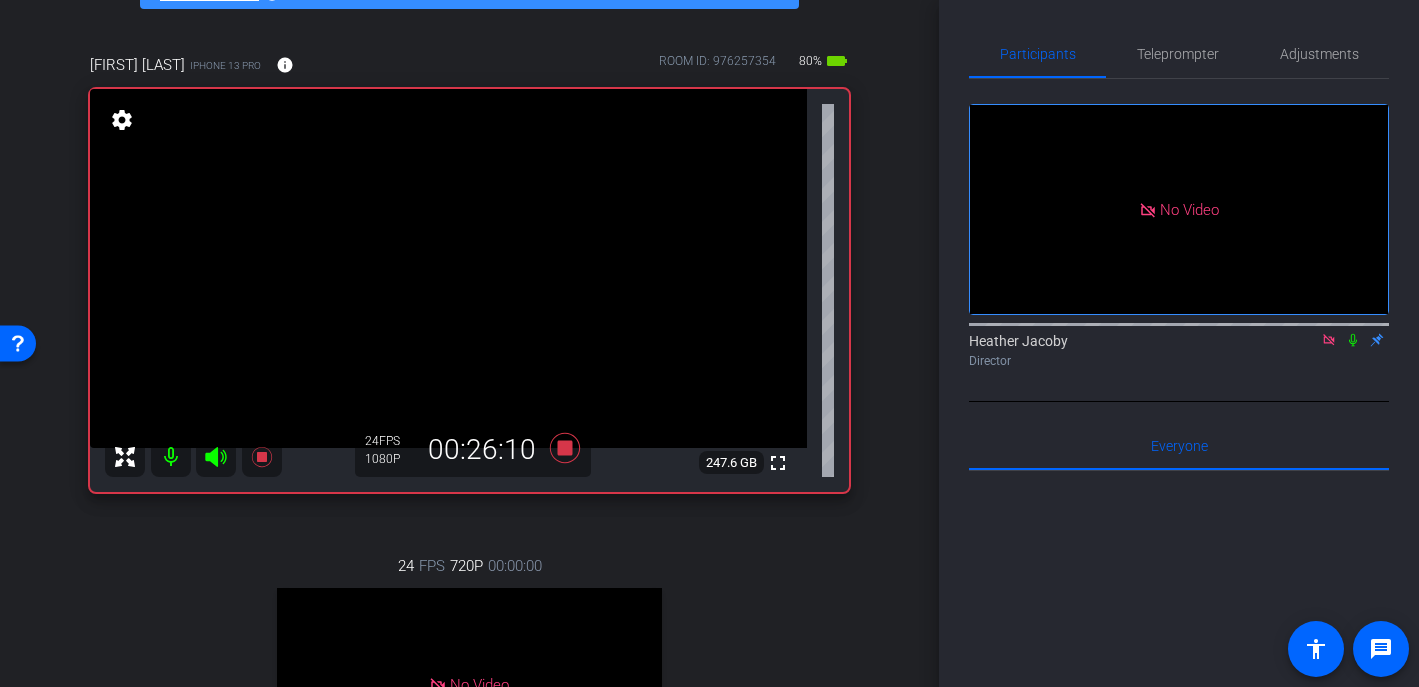 click 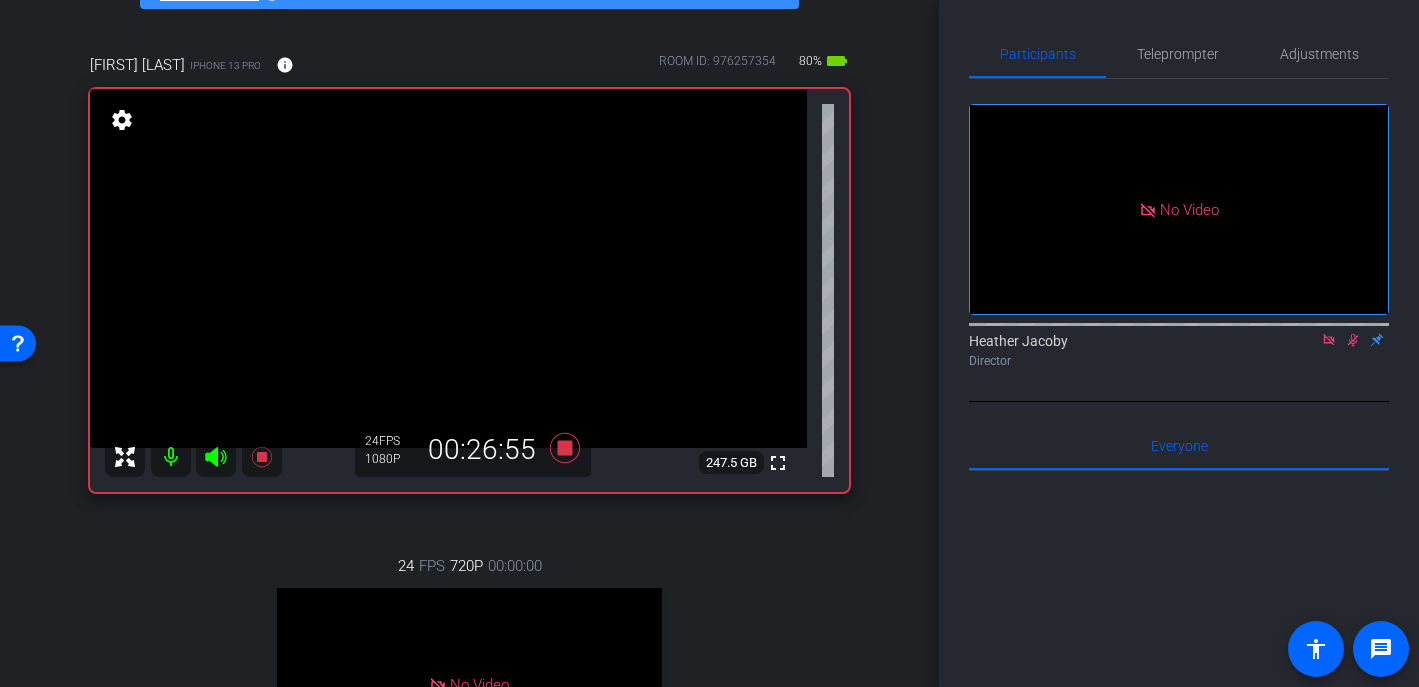 click 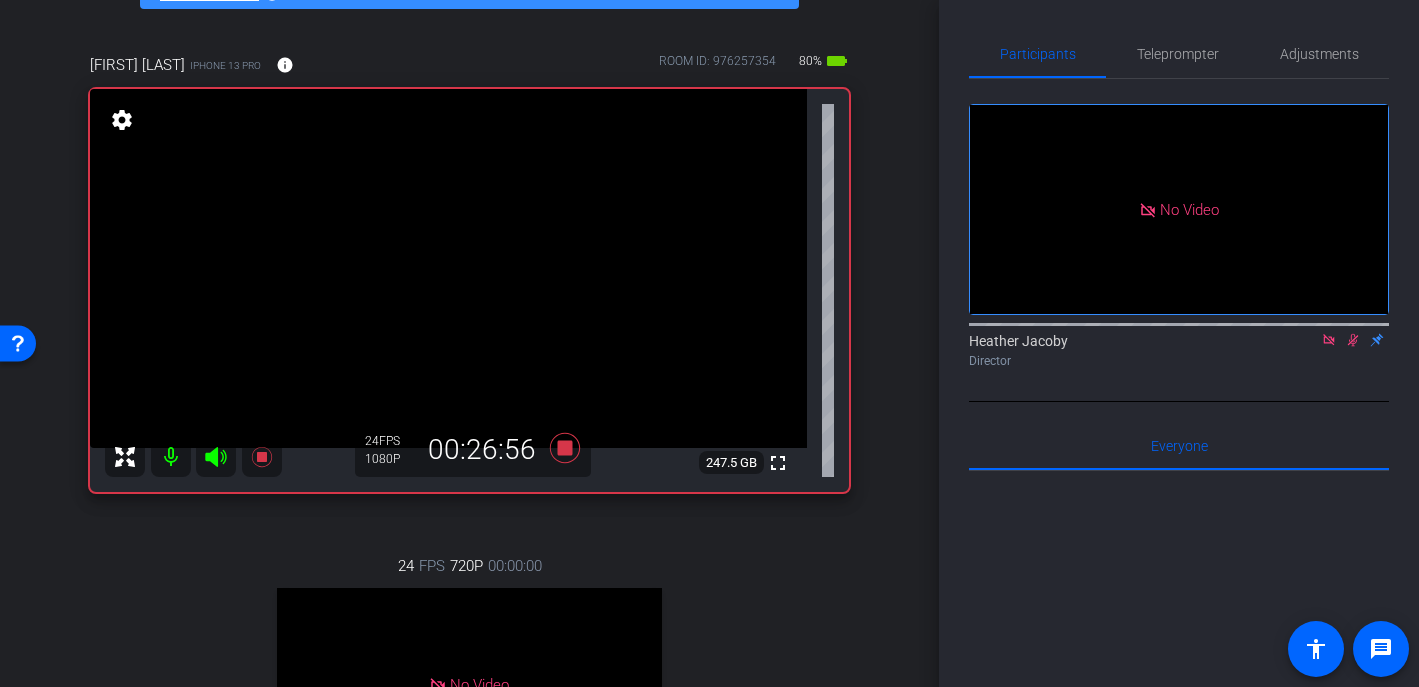 click 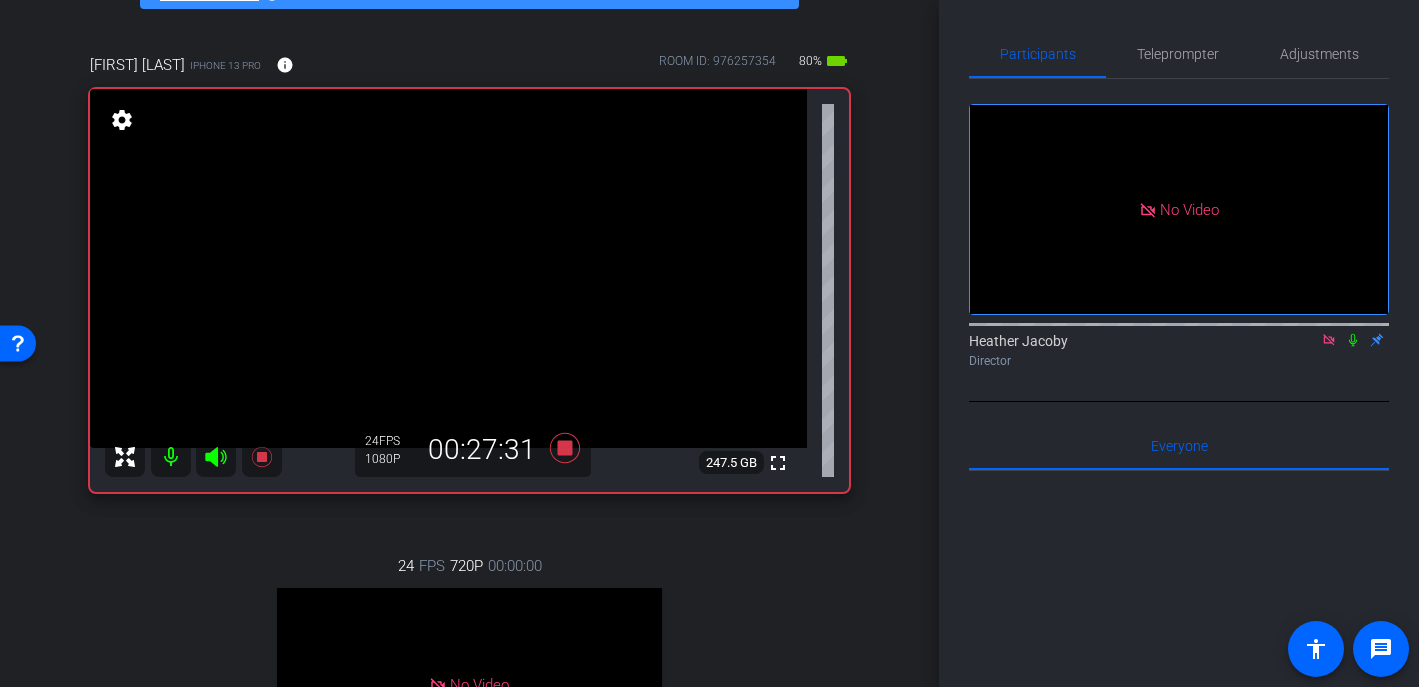 click 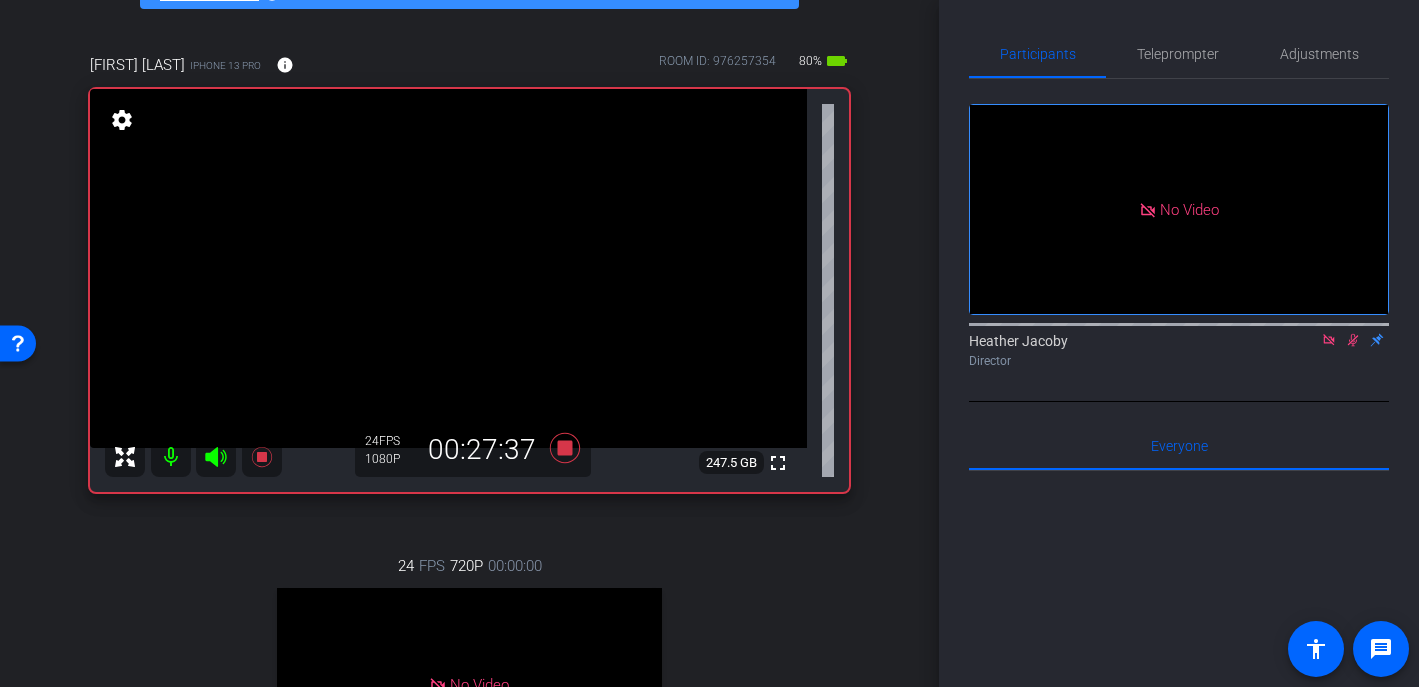 click 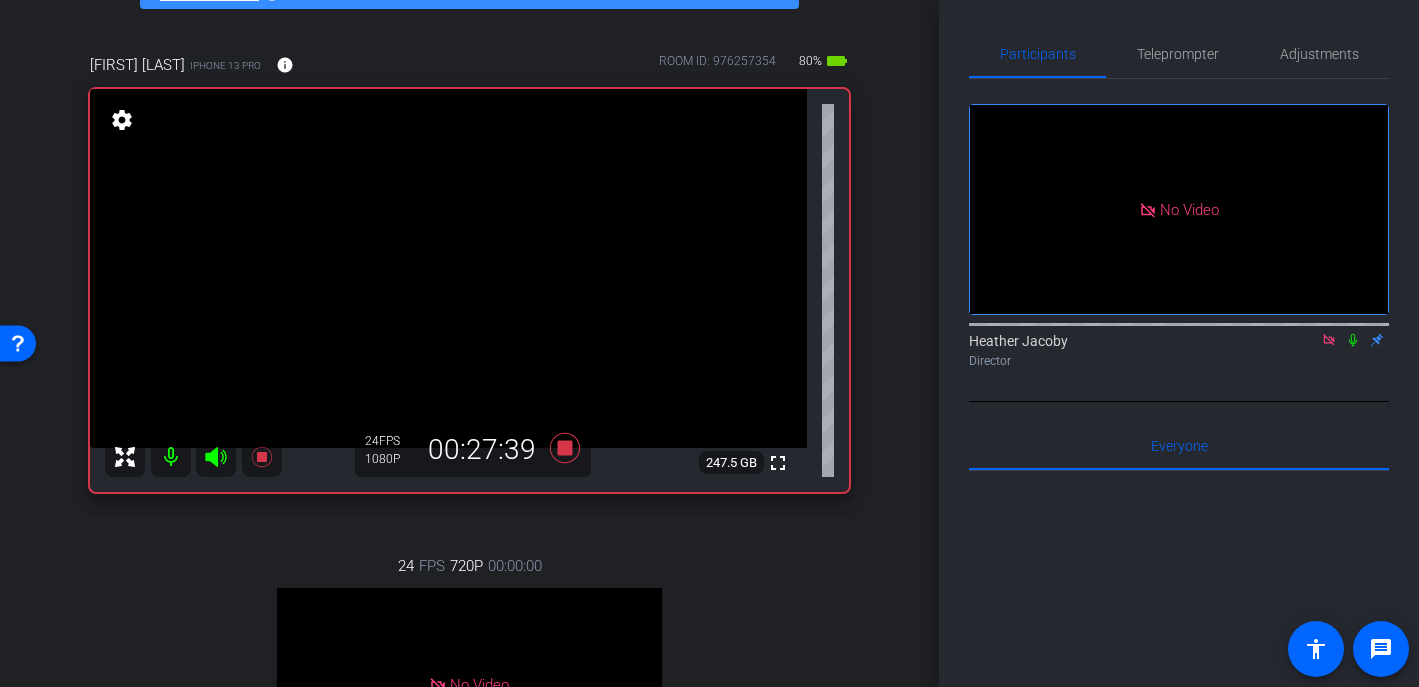 click 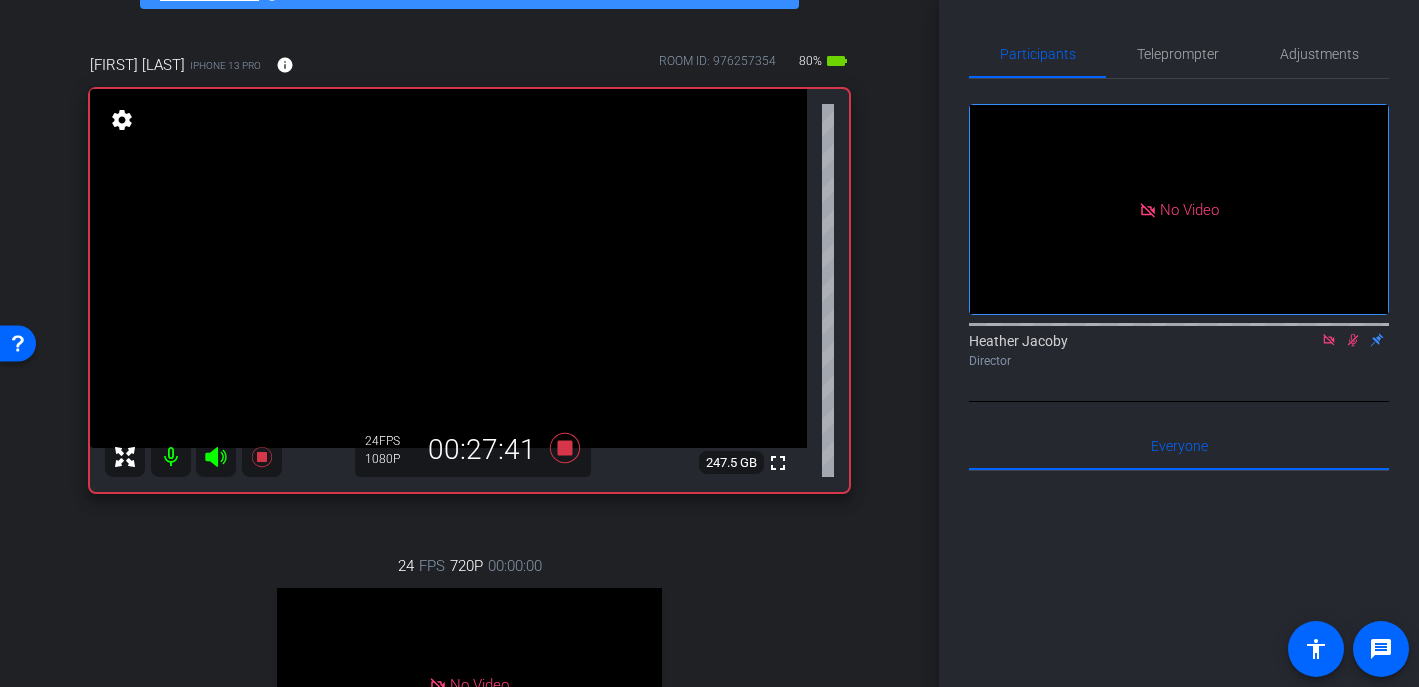 click 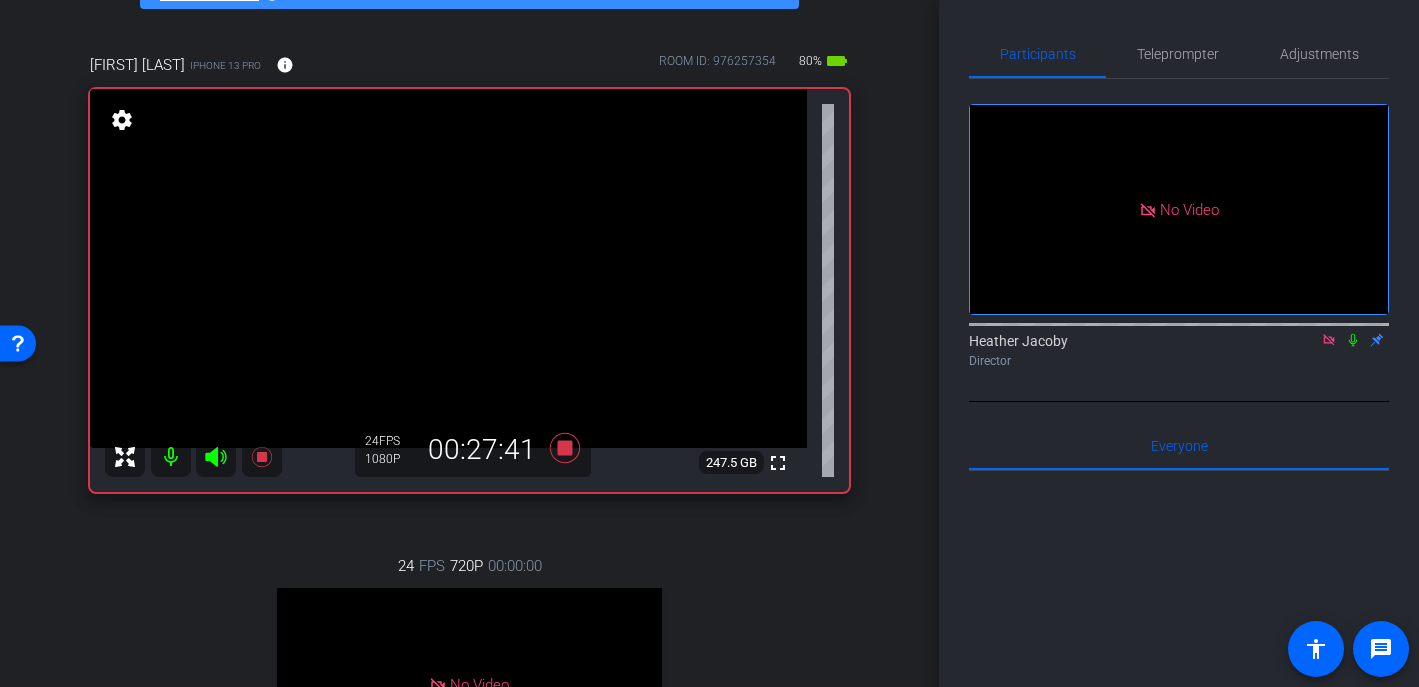 click 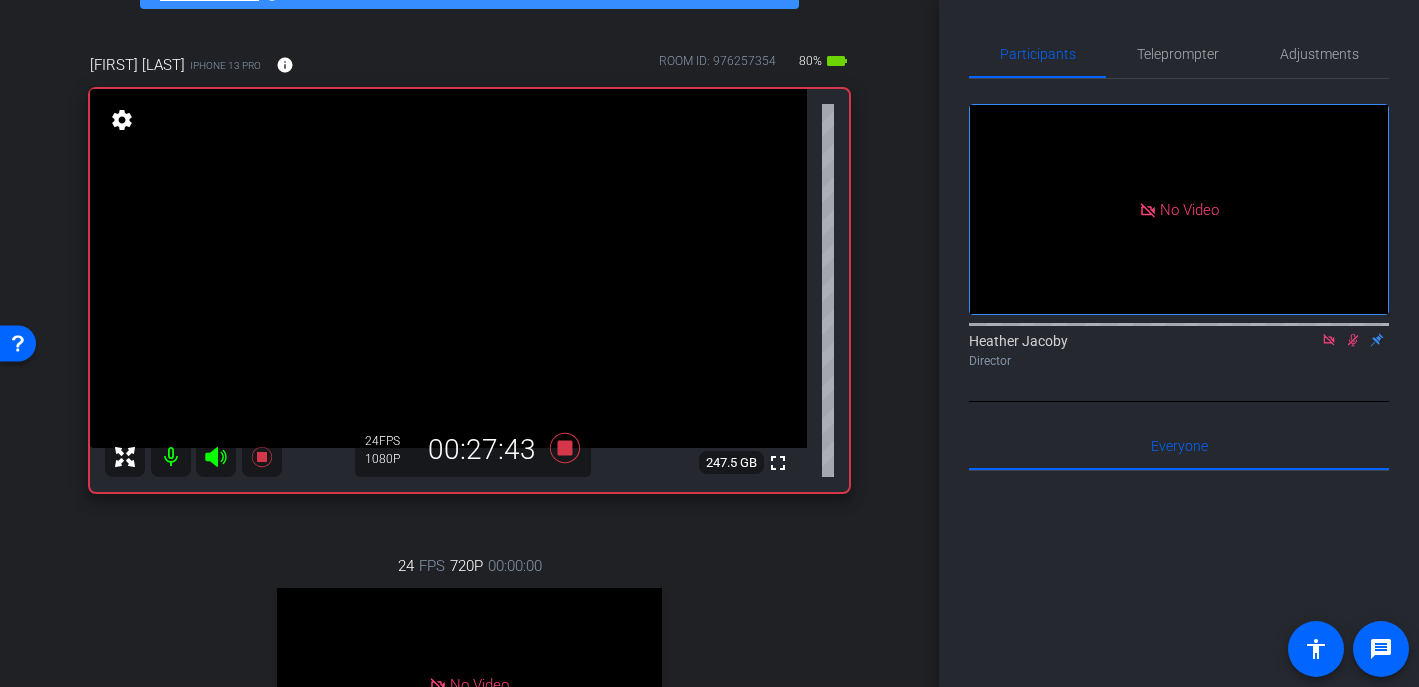 click 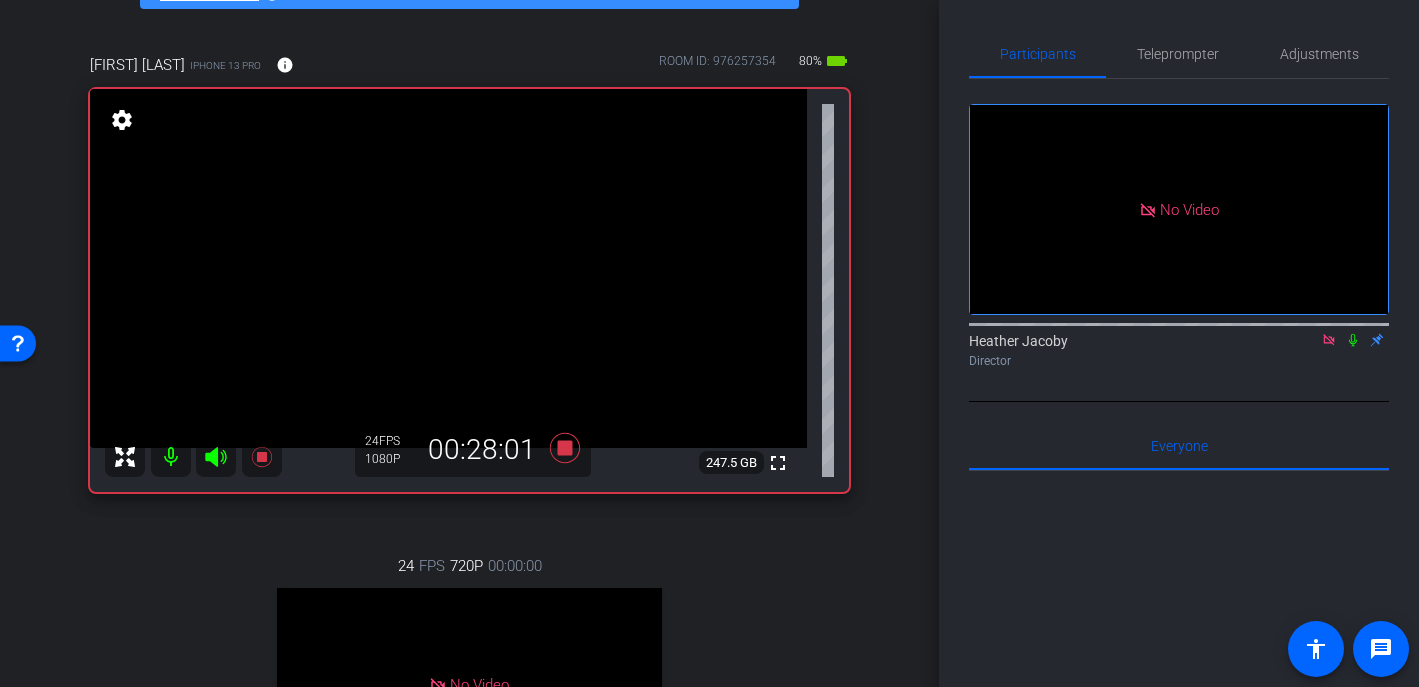 click 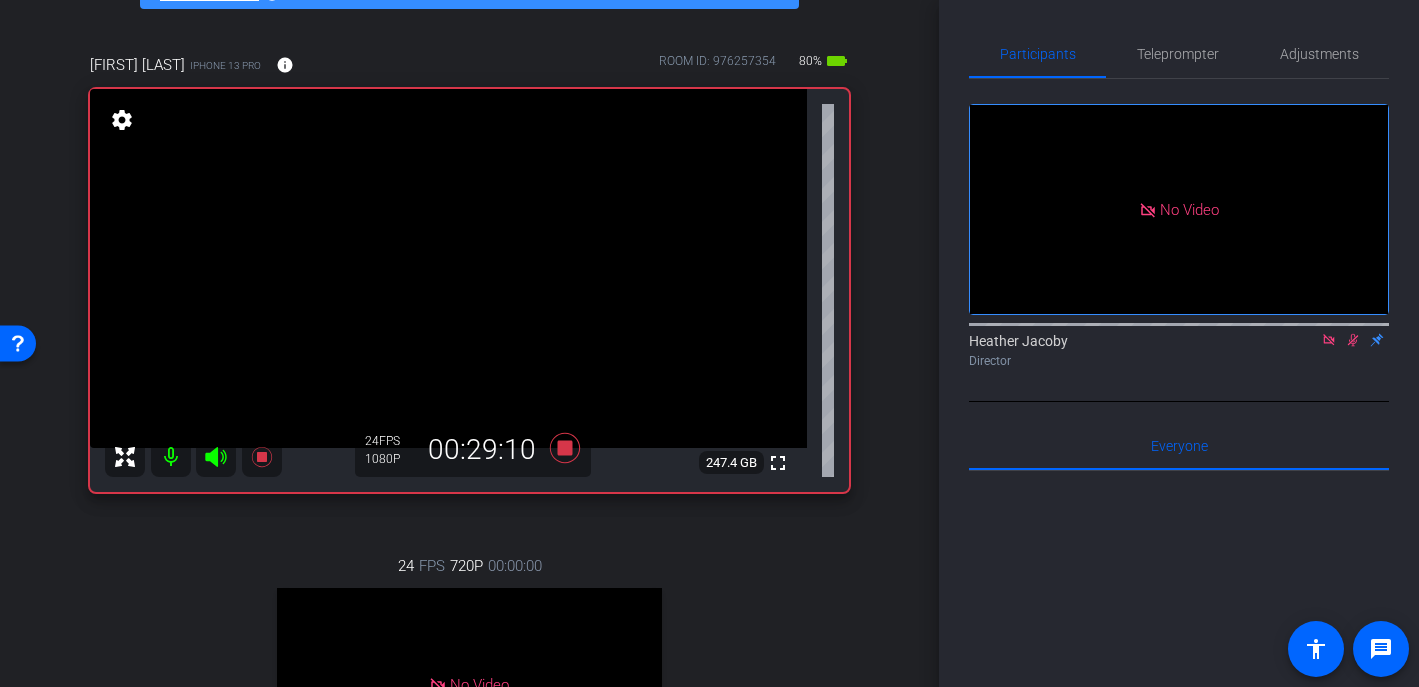 click 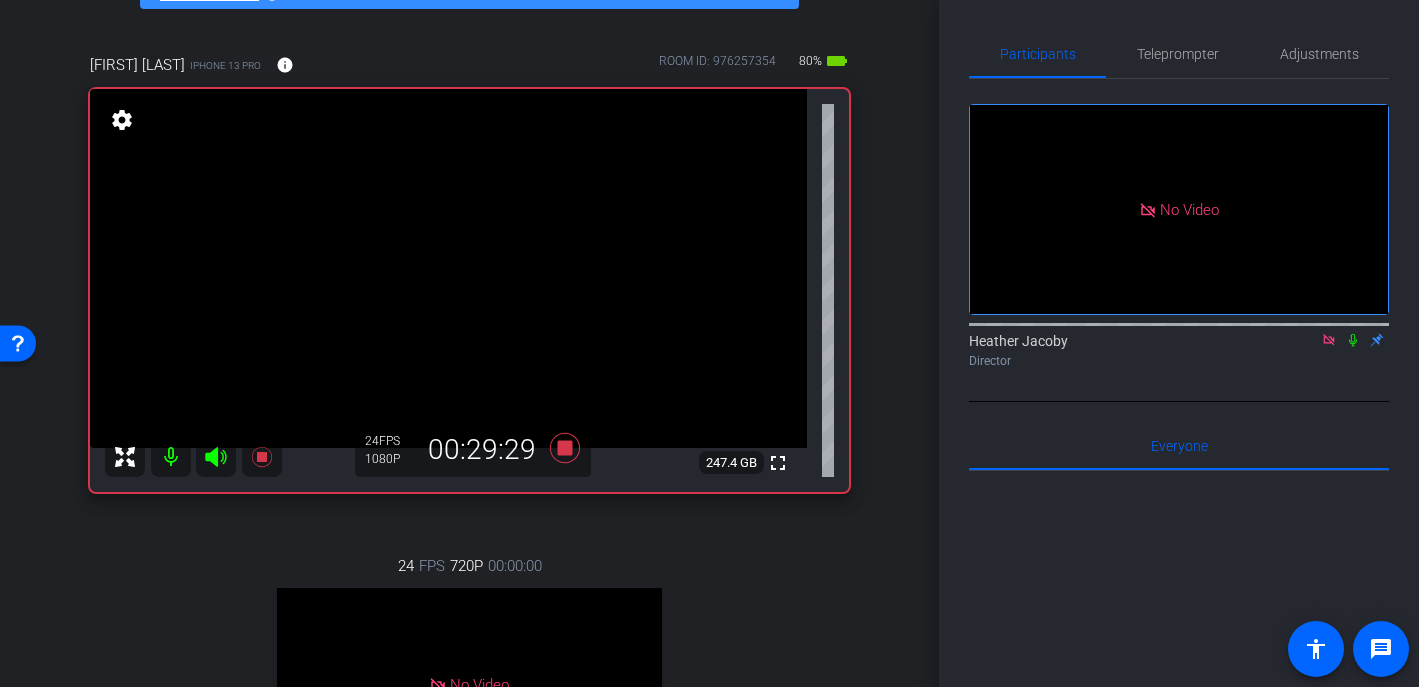 click 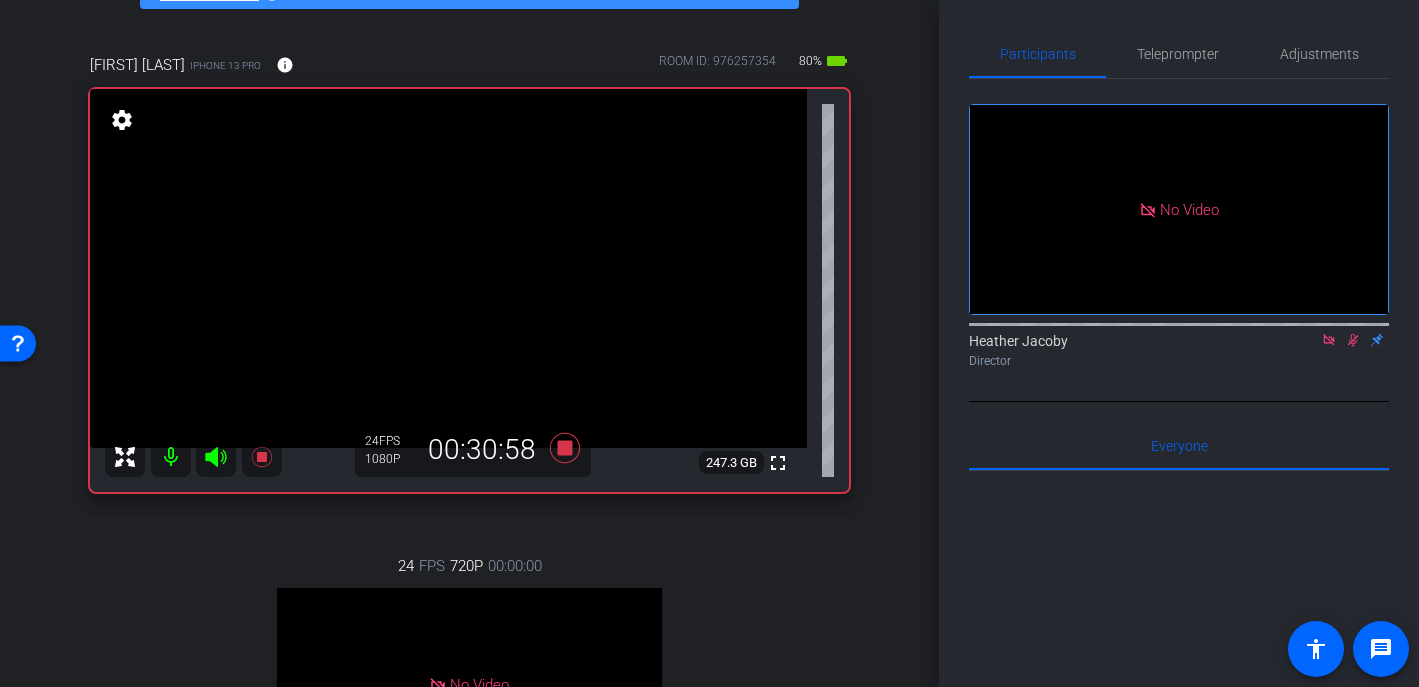 click 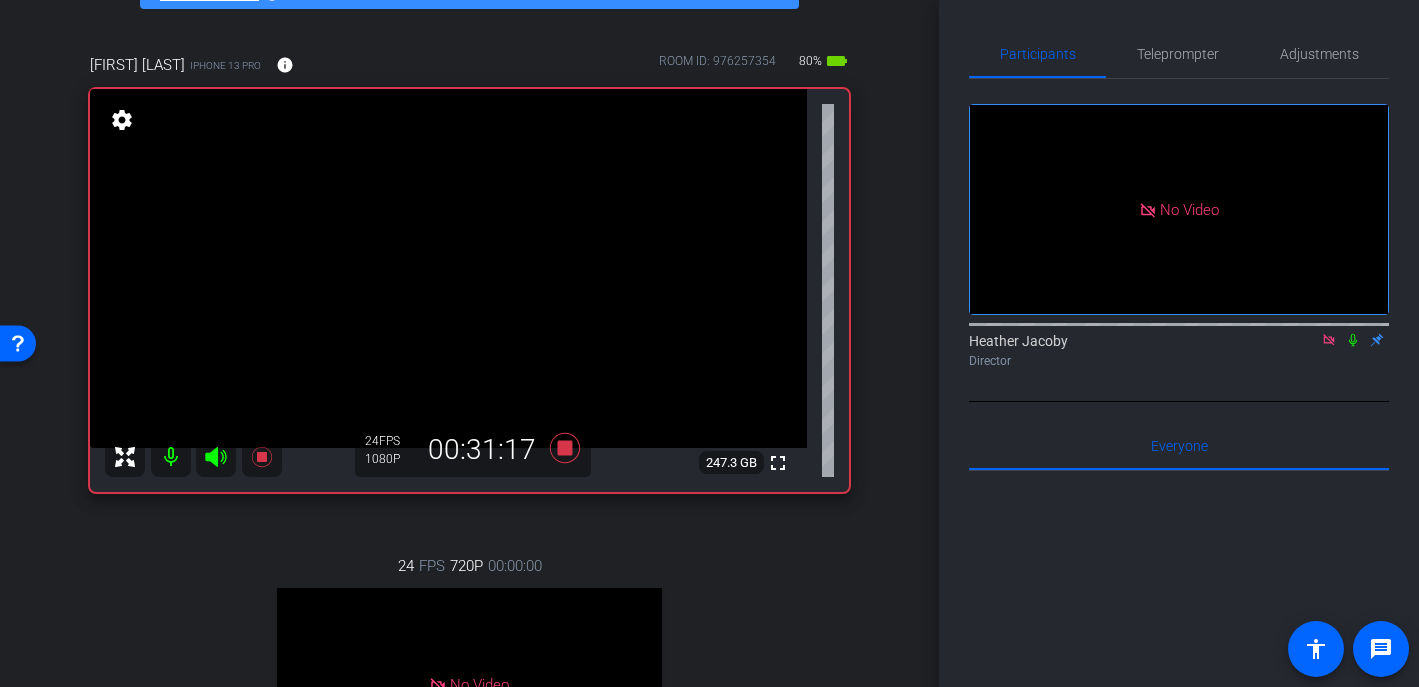 click 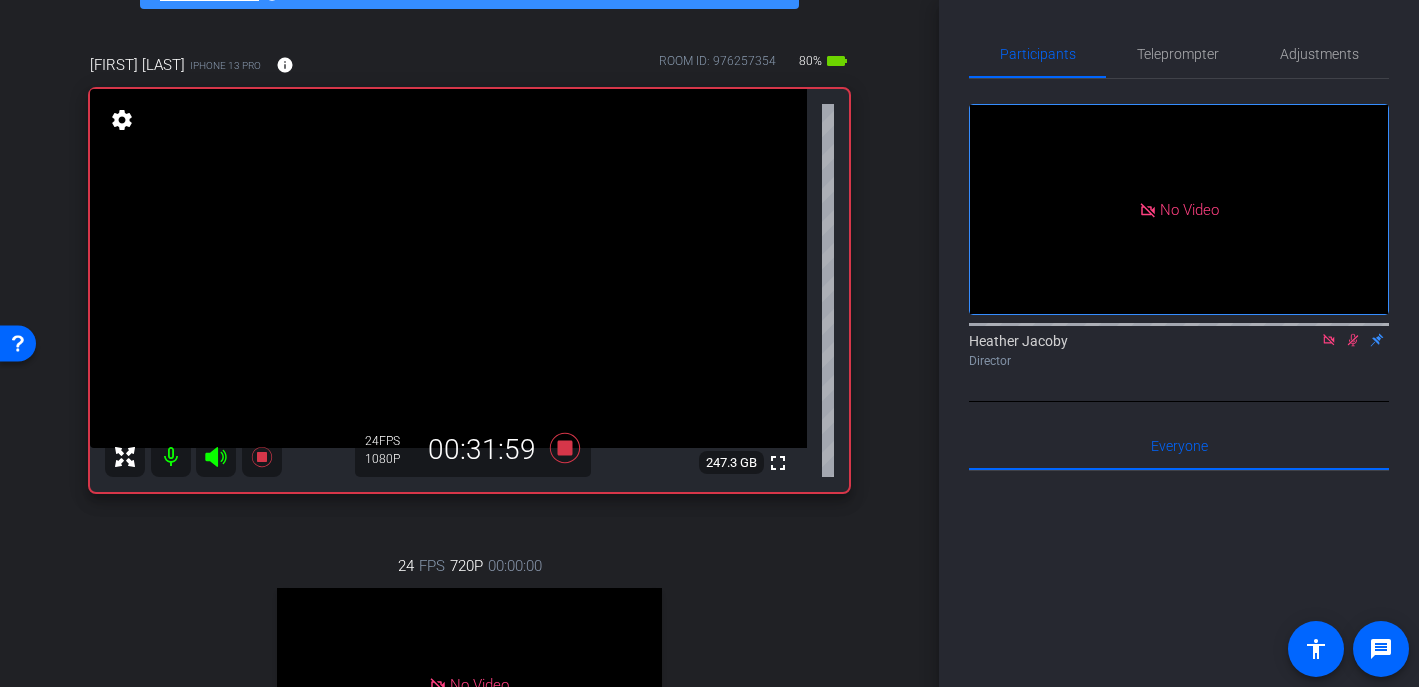 click 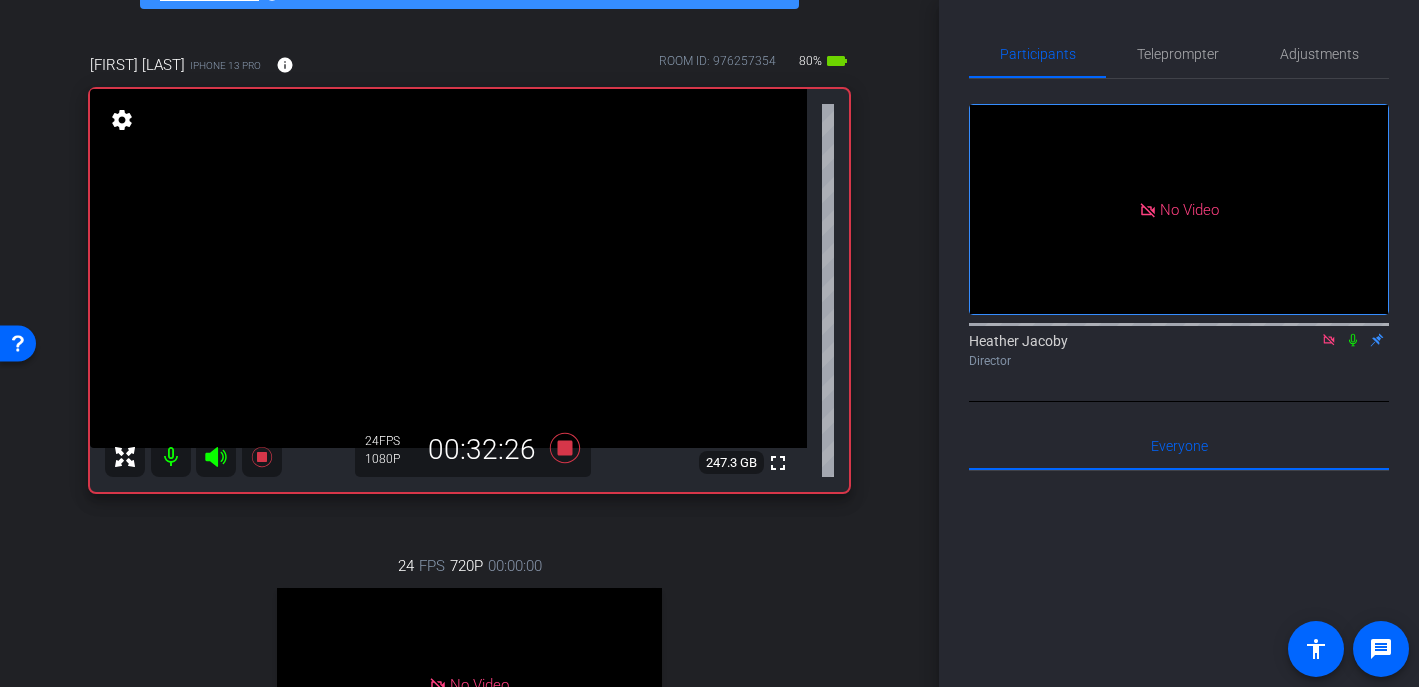click 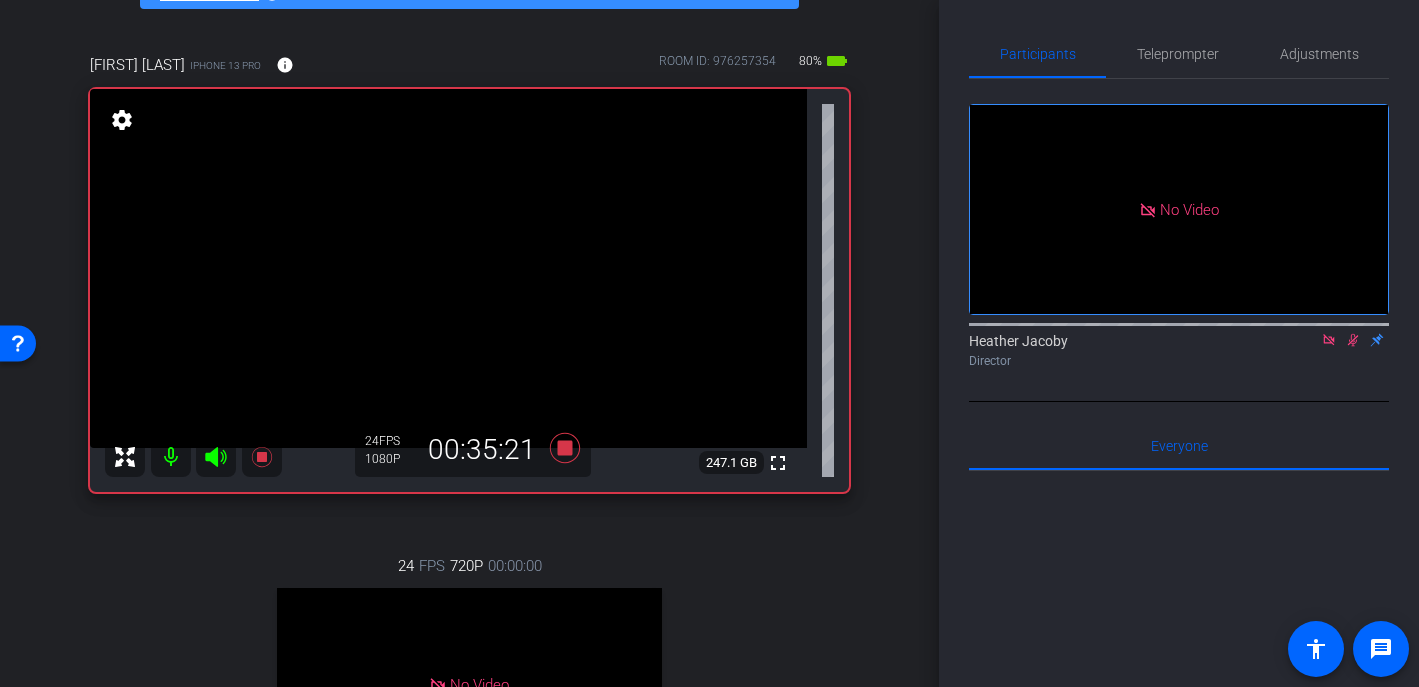 click 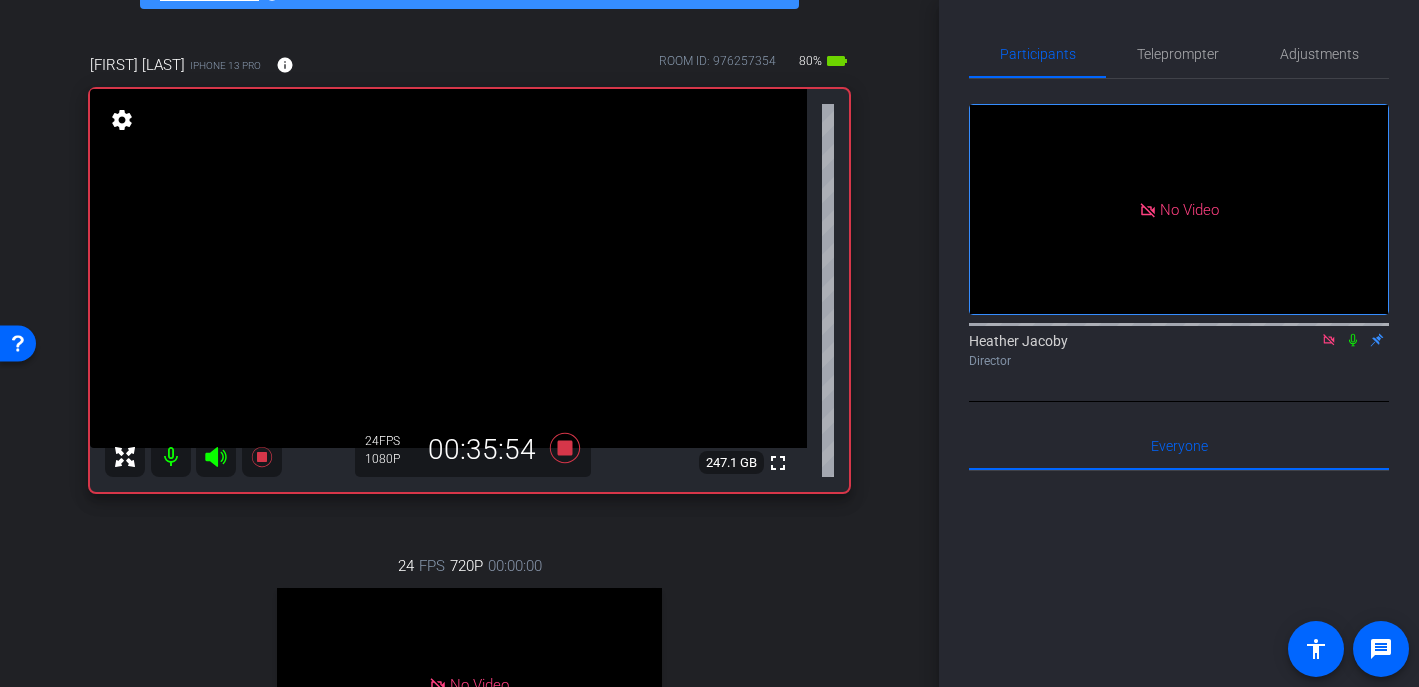 click 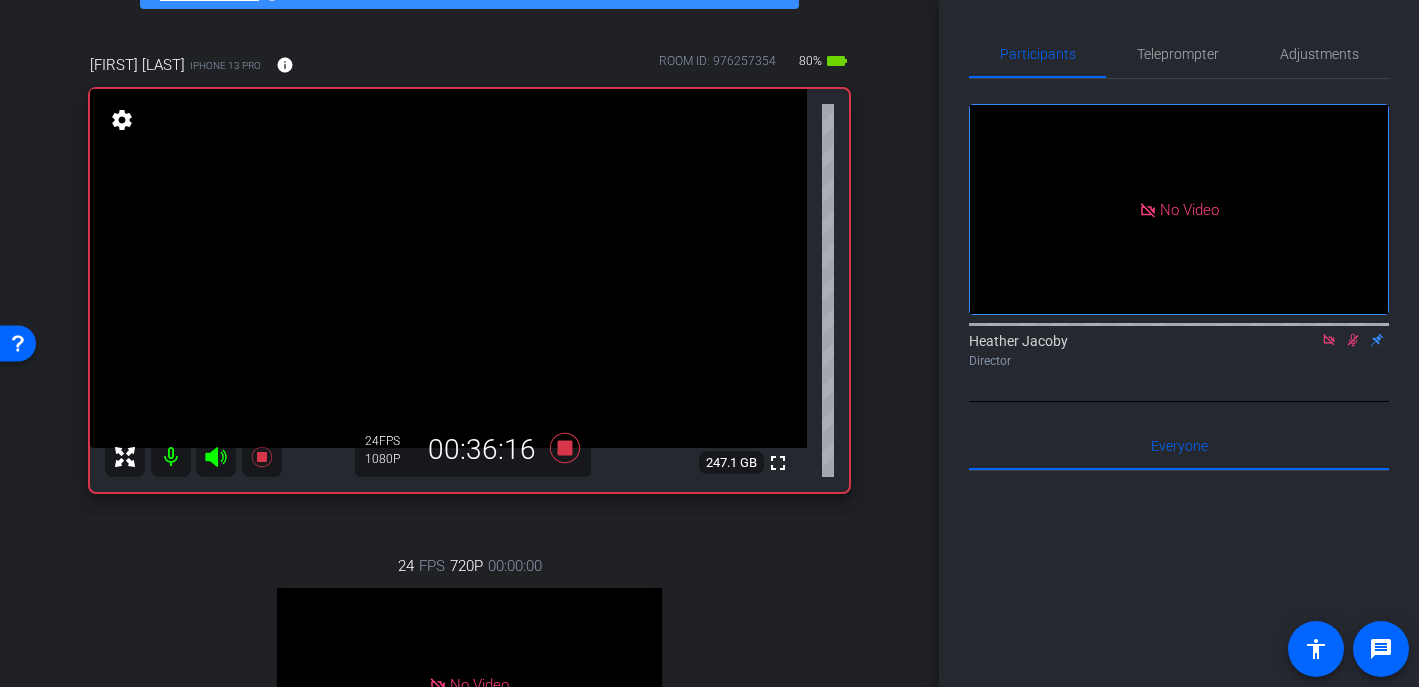 click 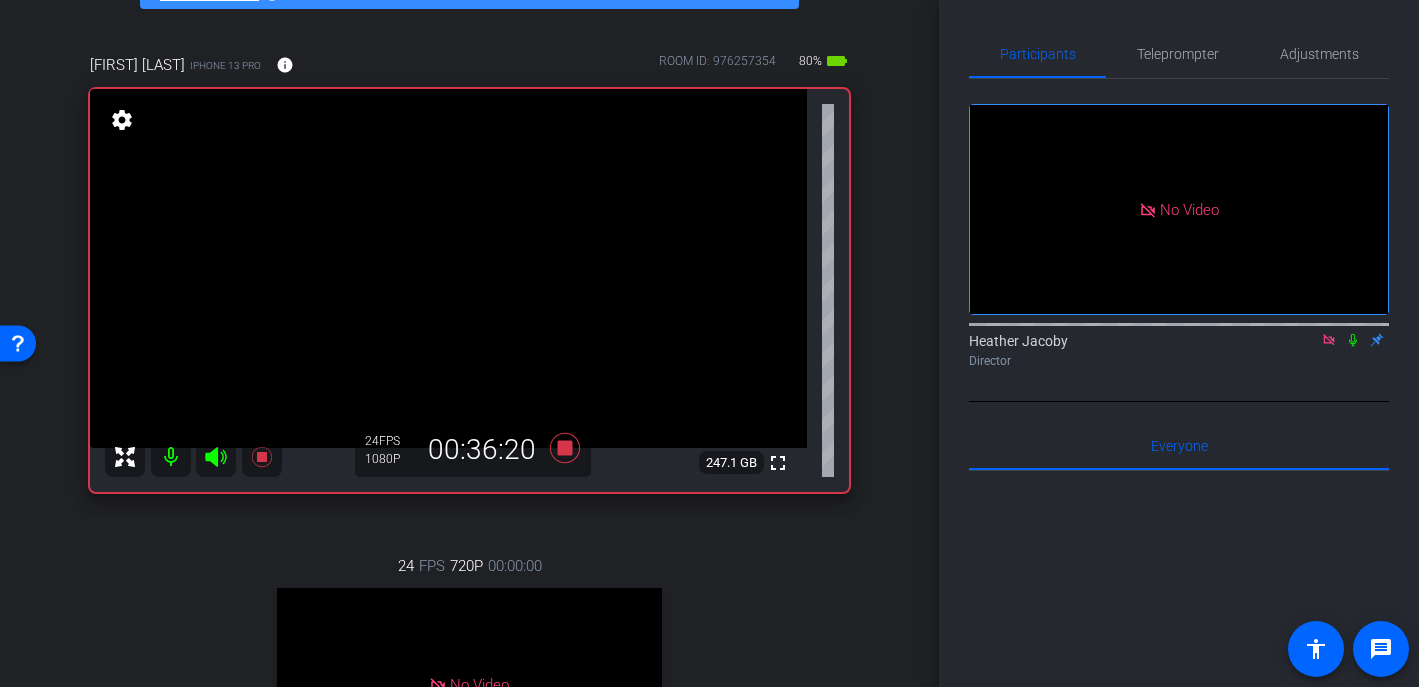 click 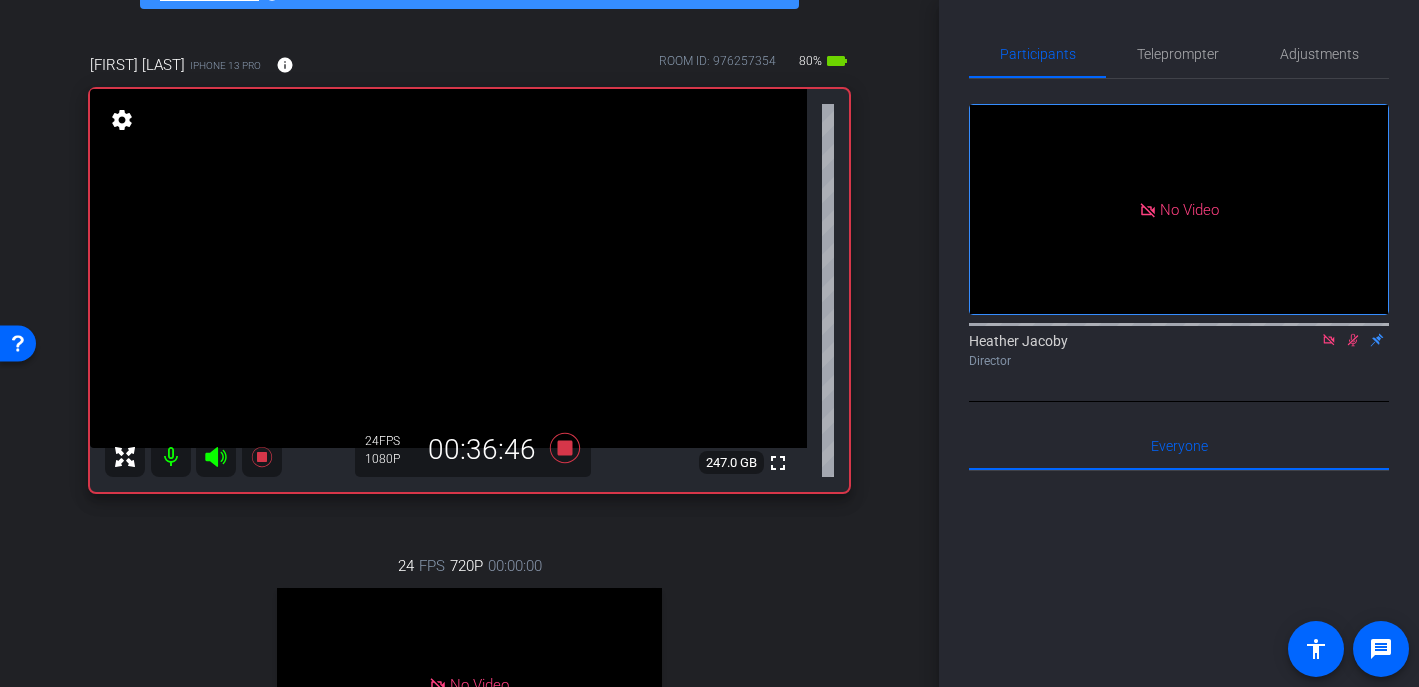 click 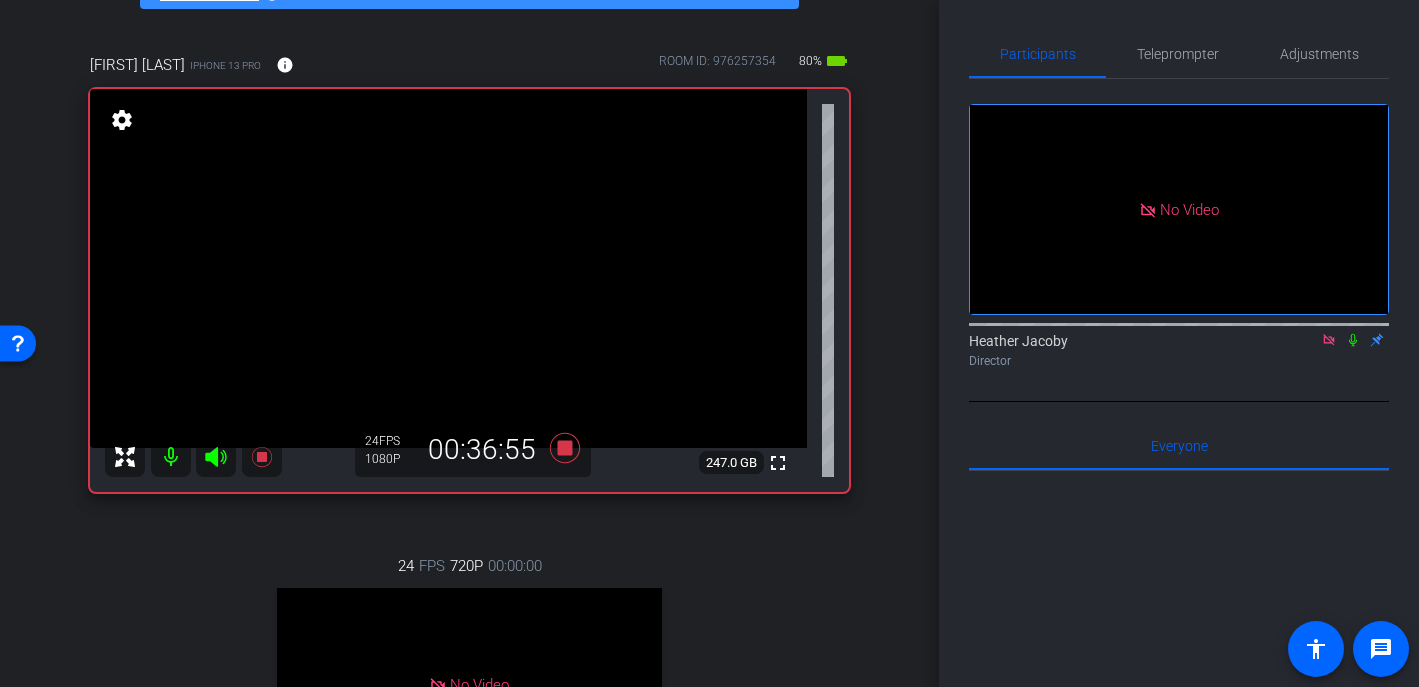 click 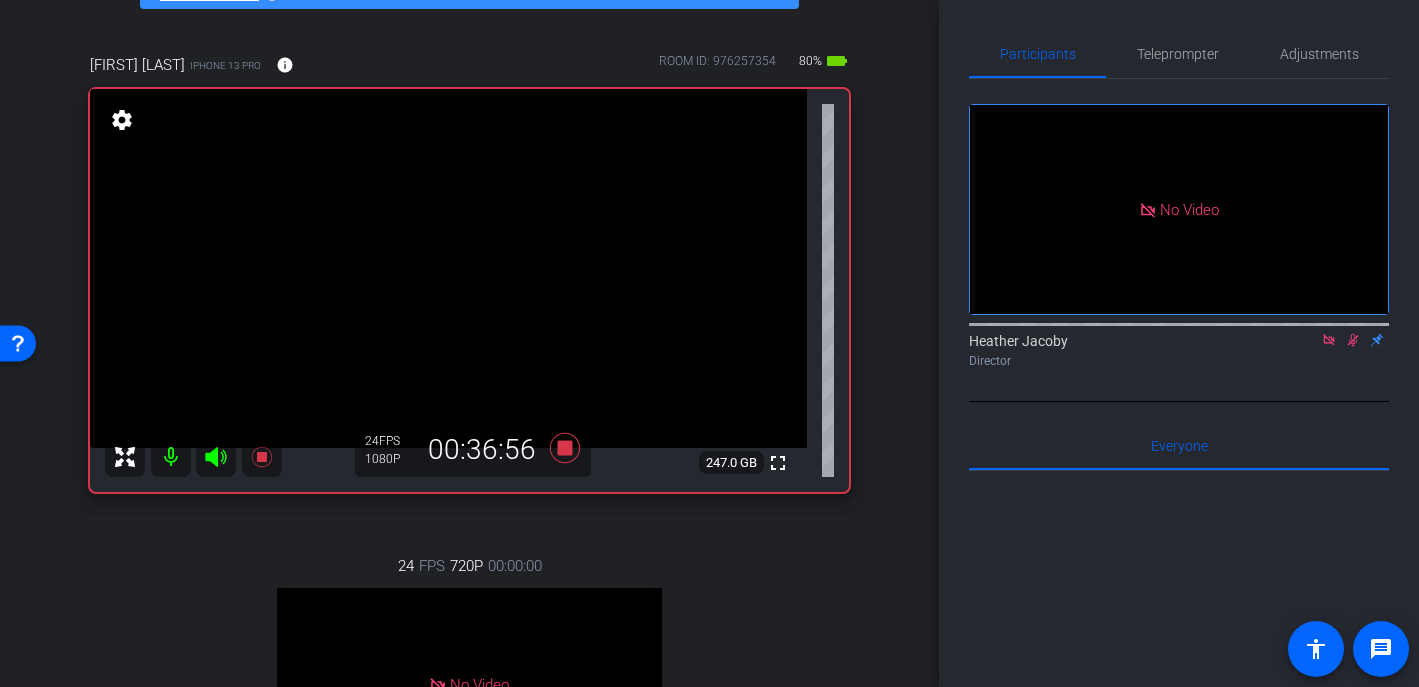 click 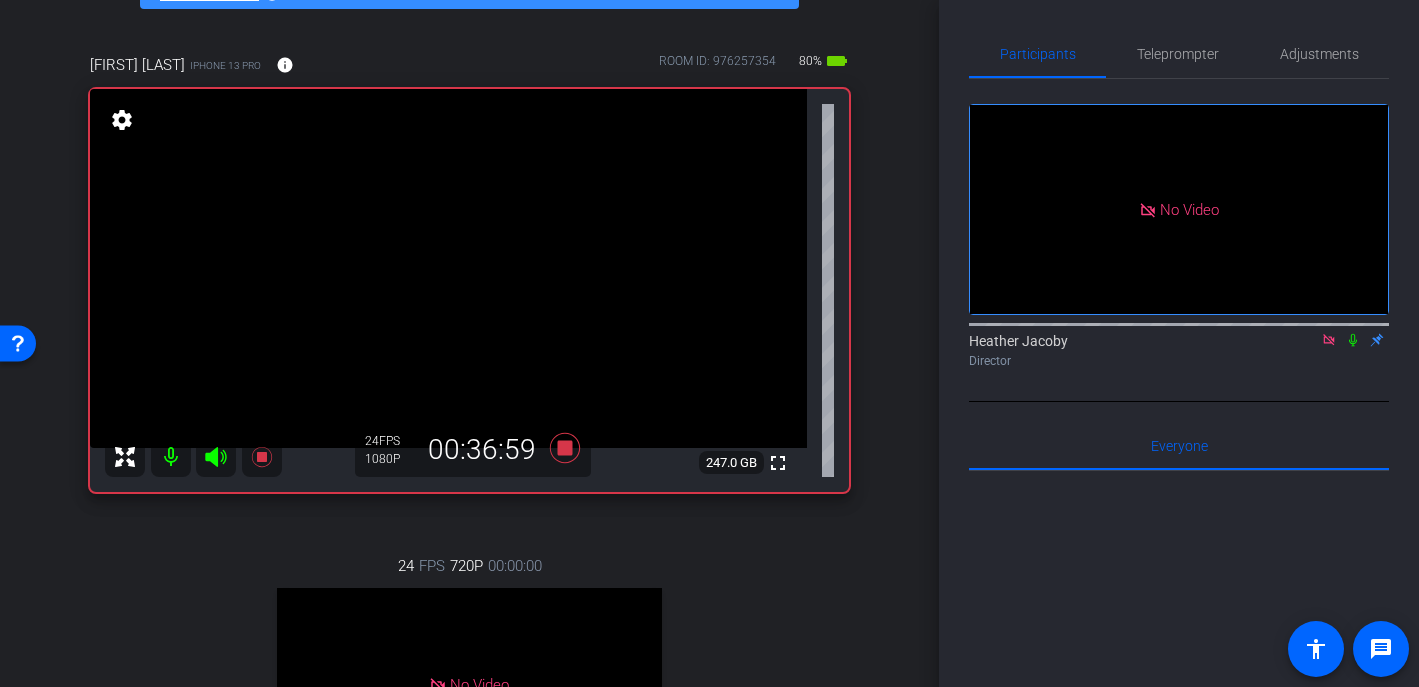 click 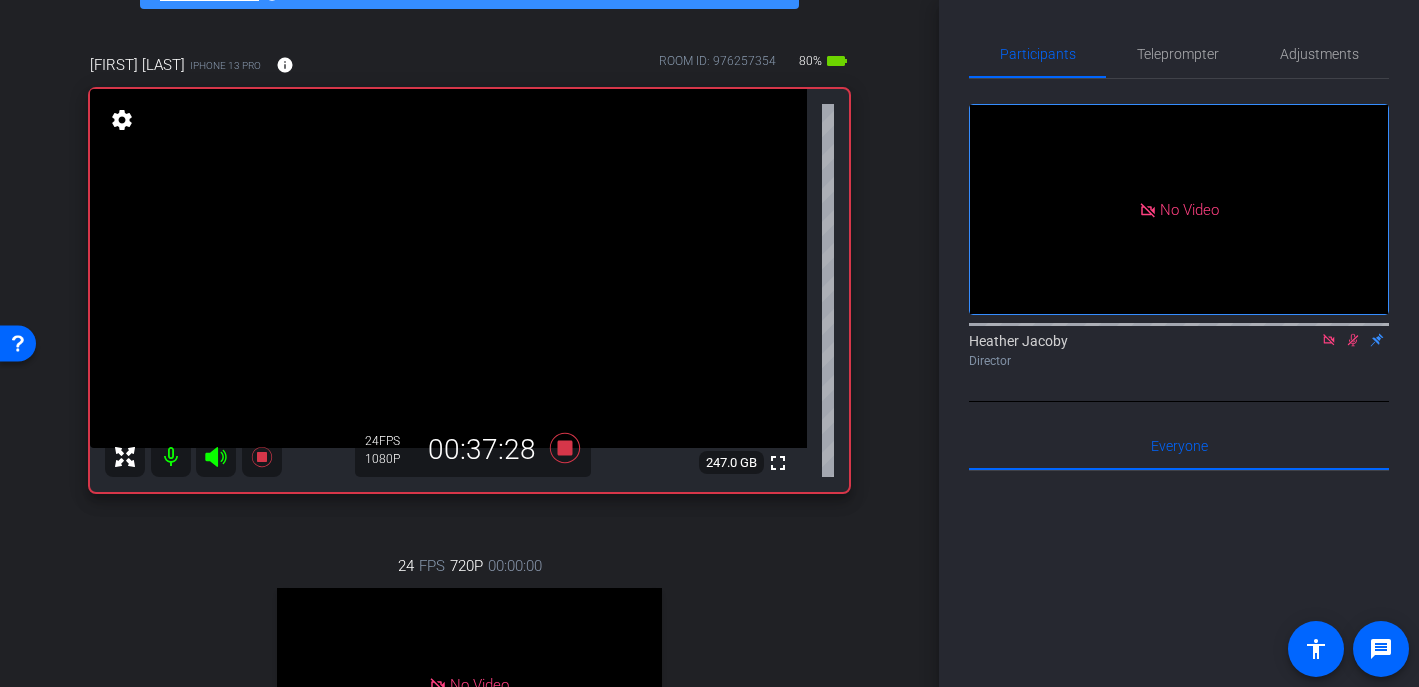 click 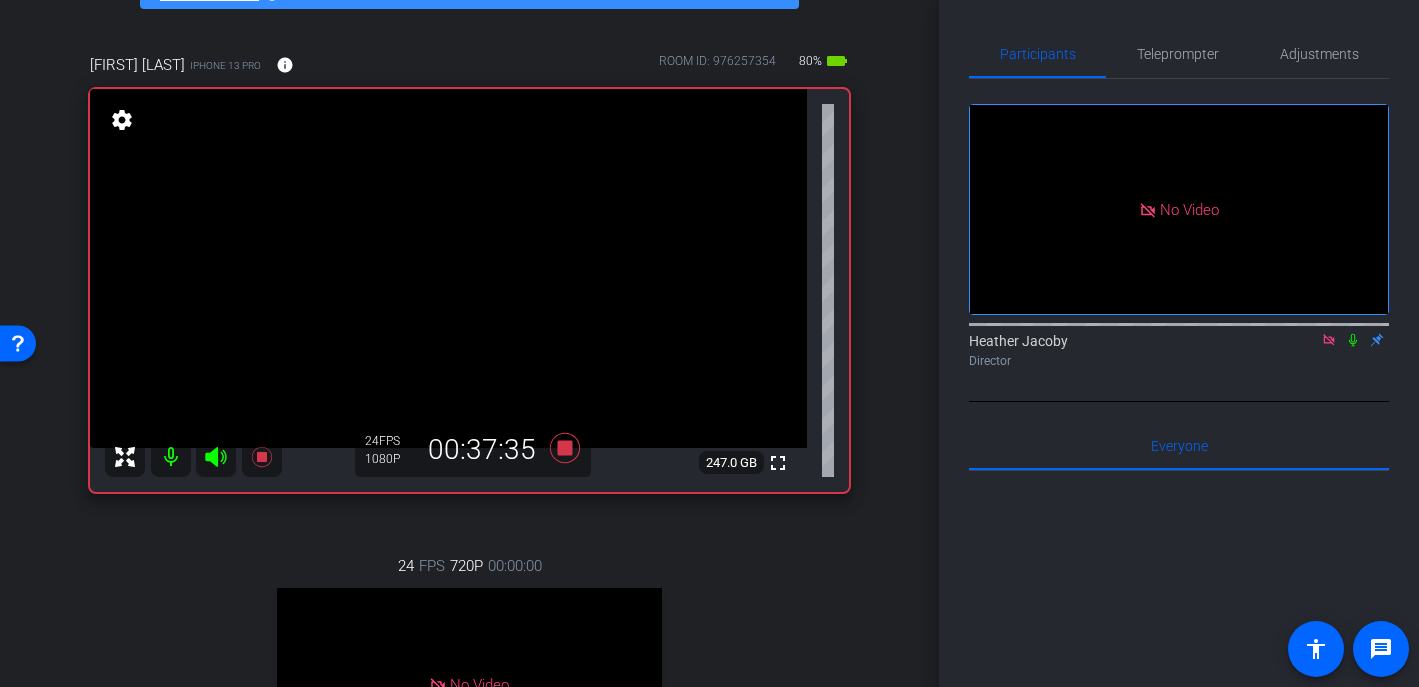 click 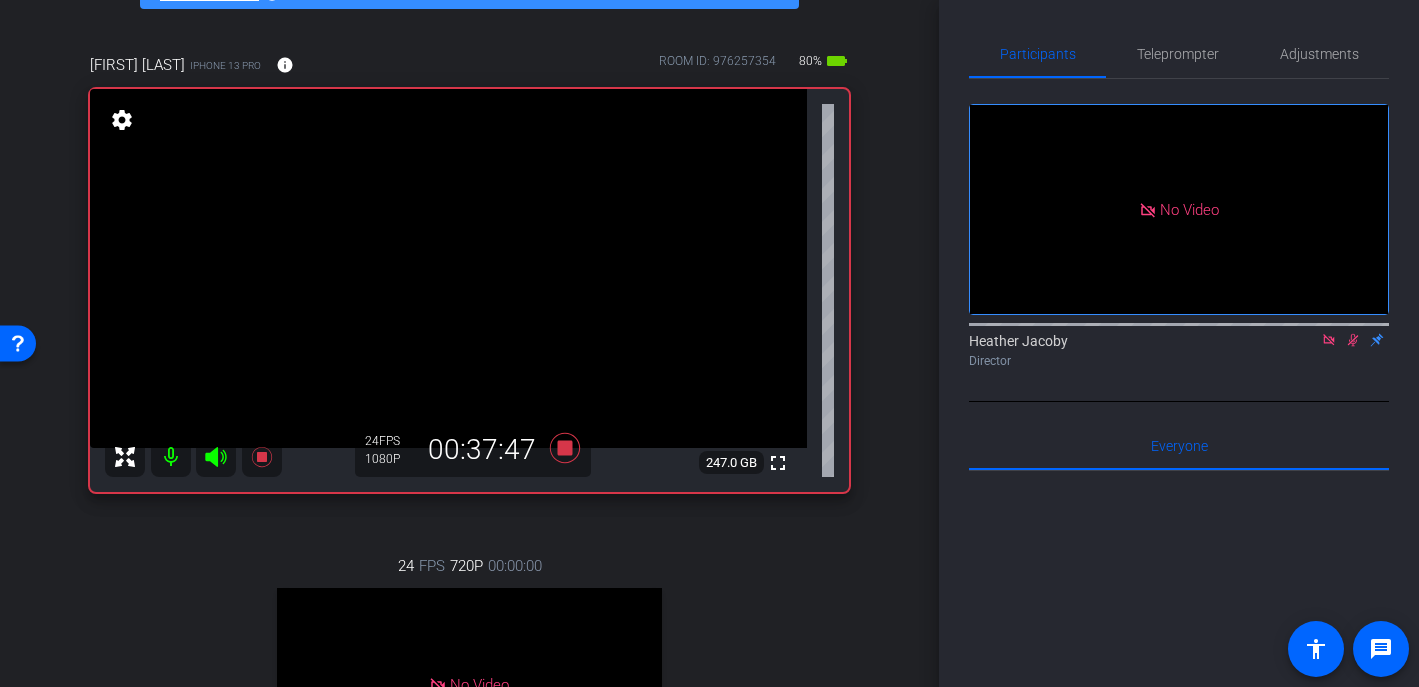 click 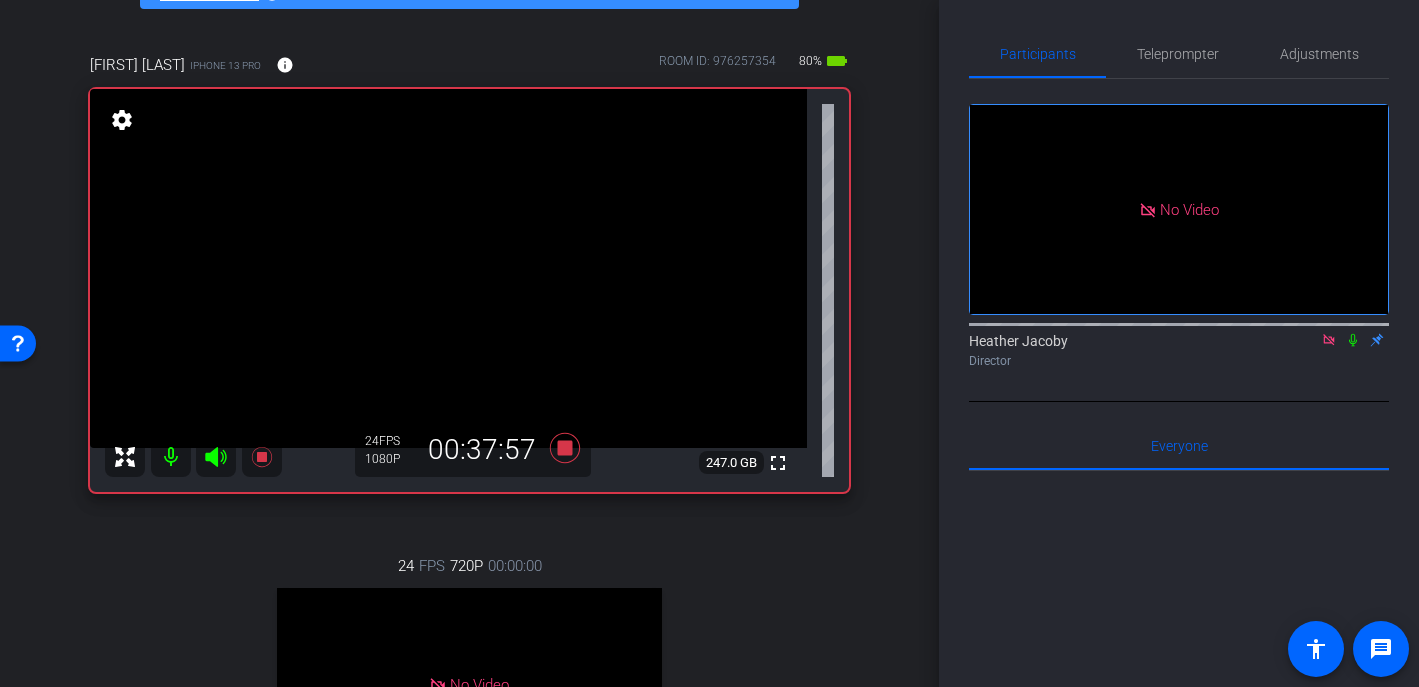 click 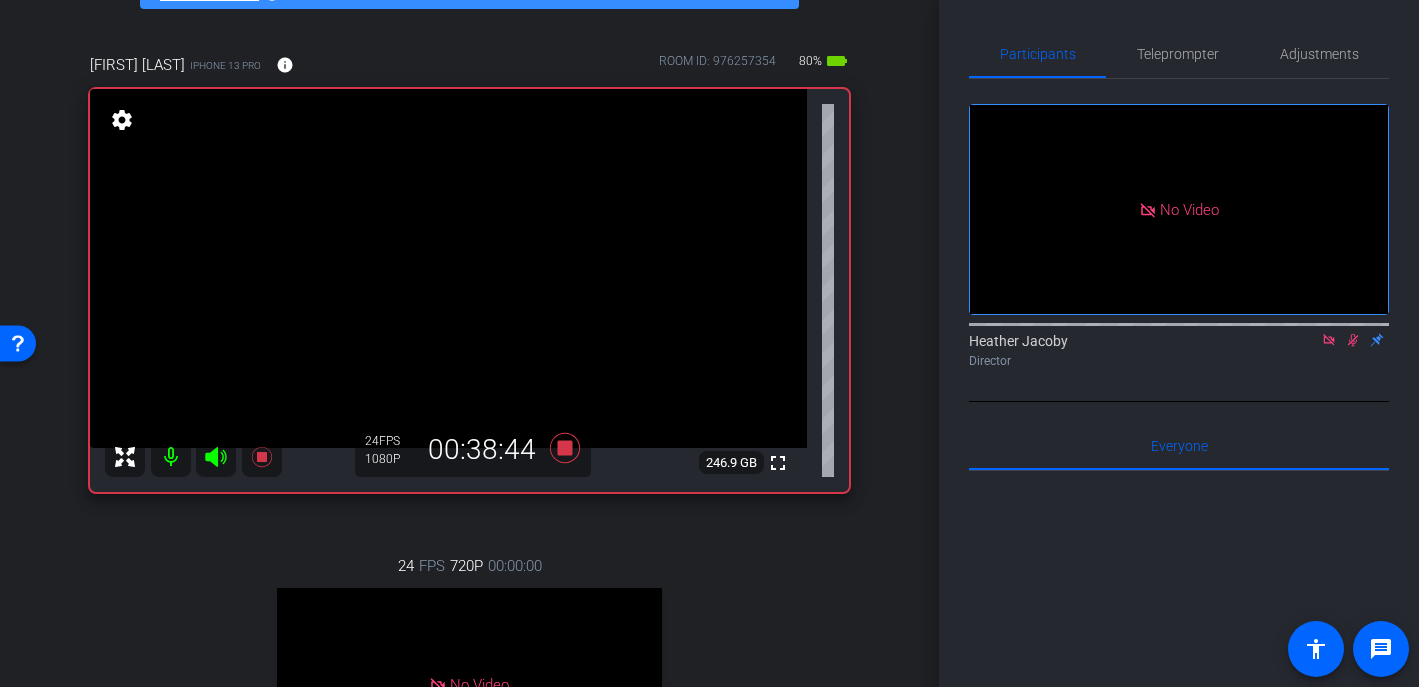 click 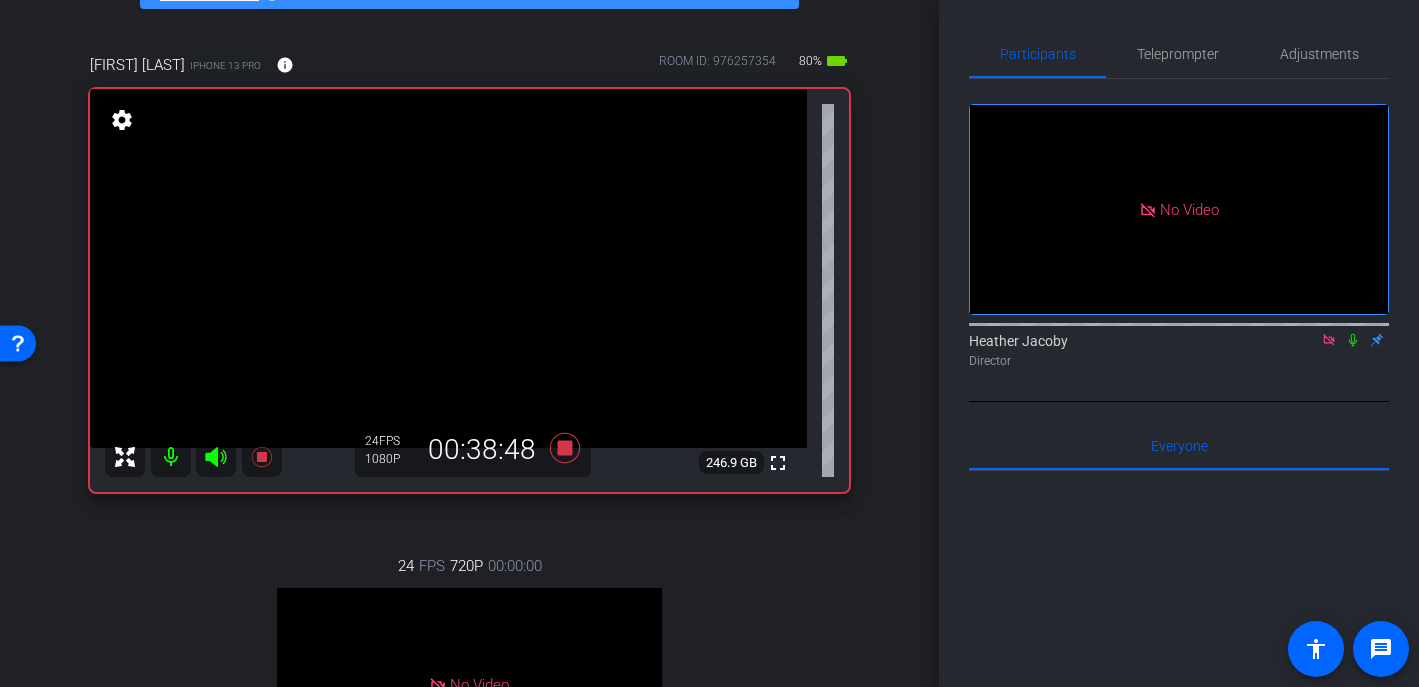 click 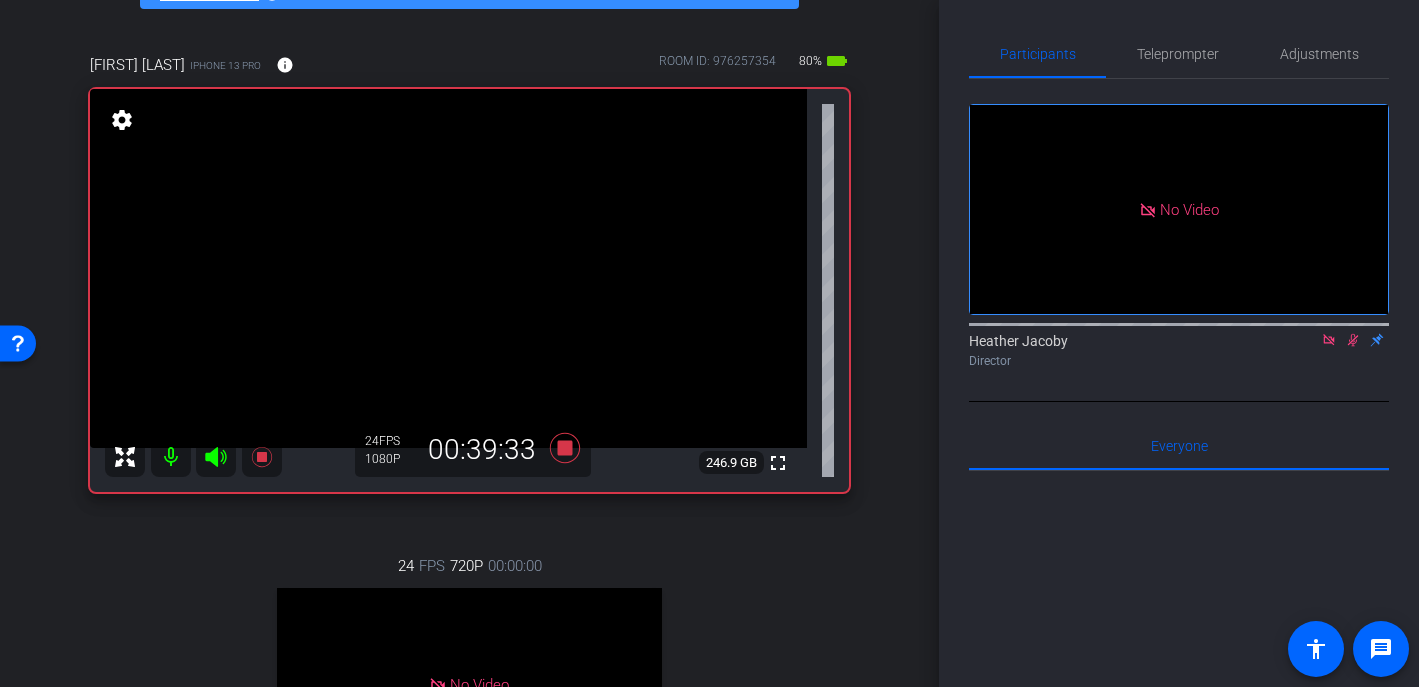 click 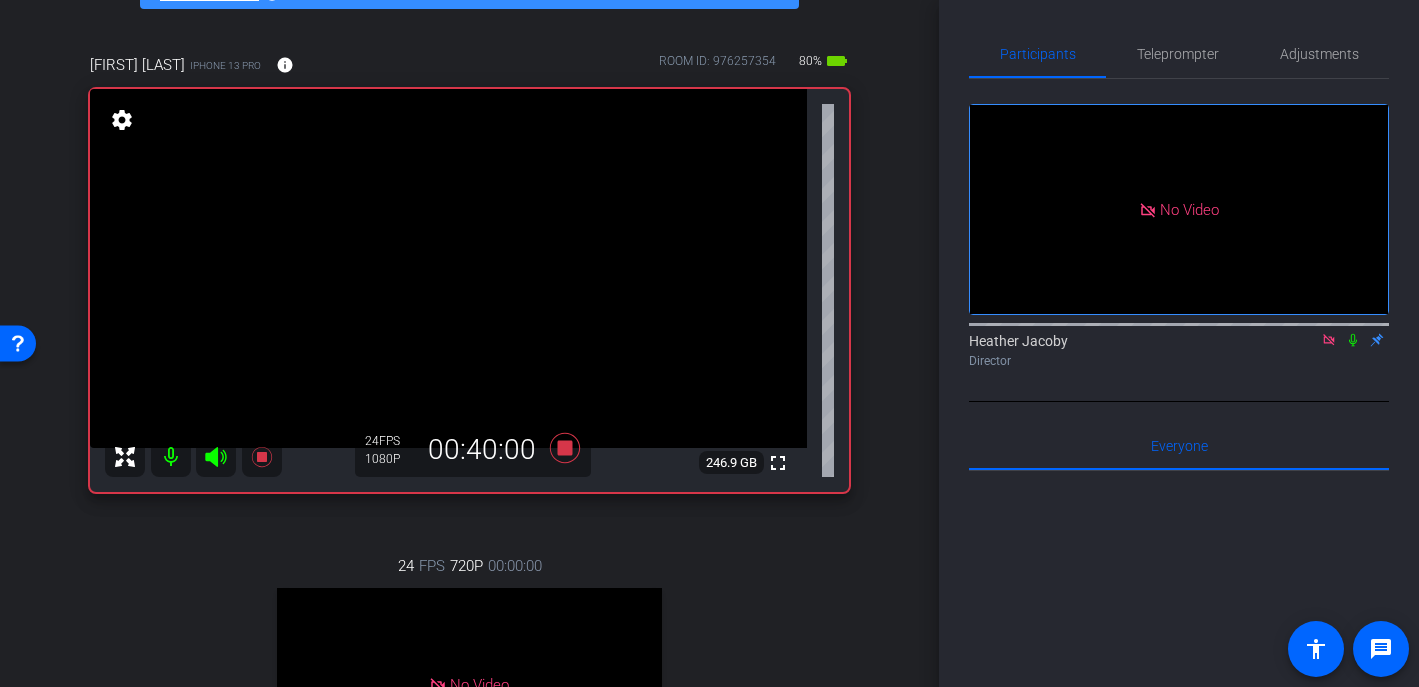 click 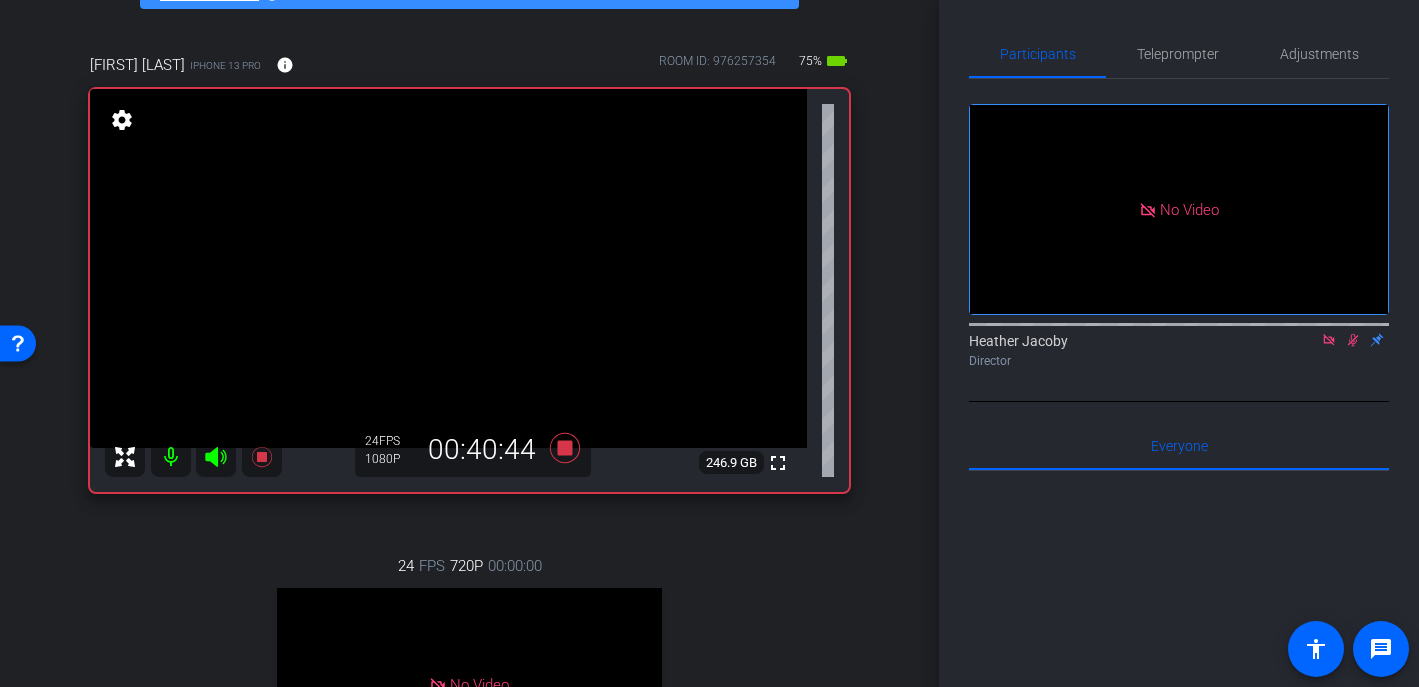click 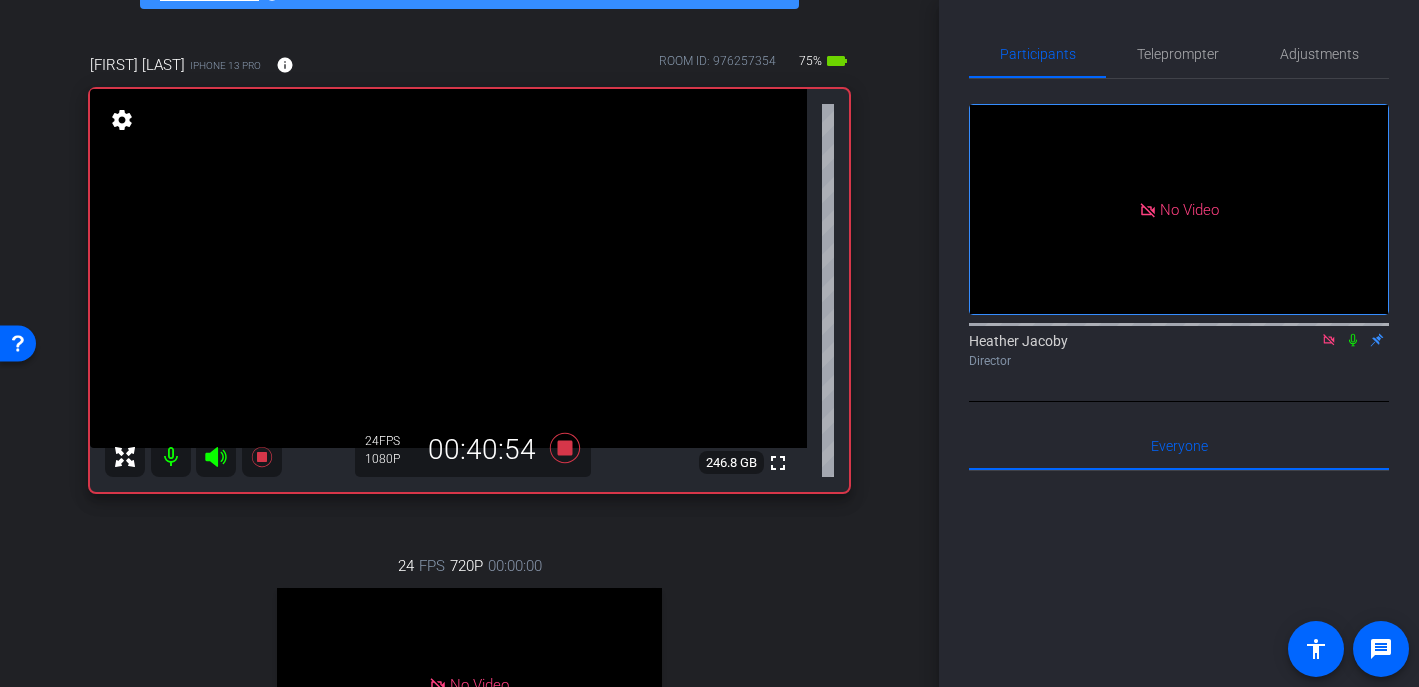click 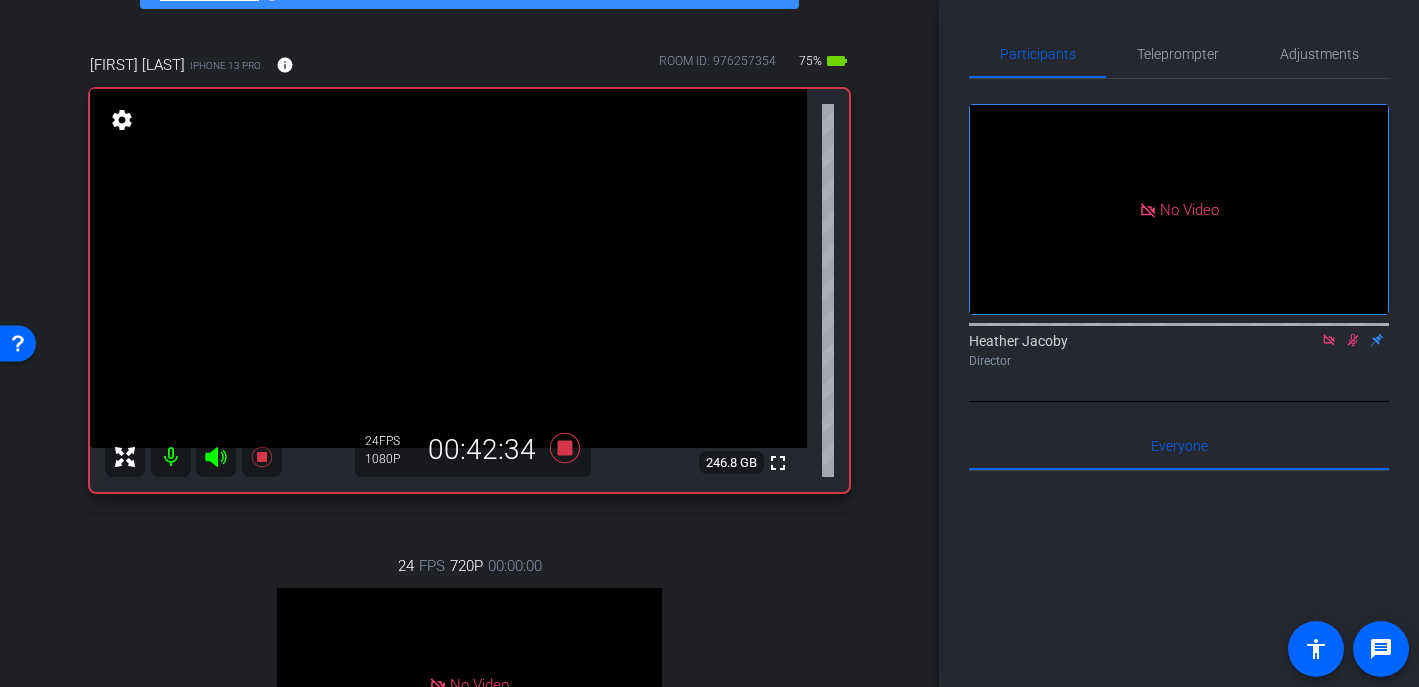 click 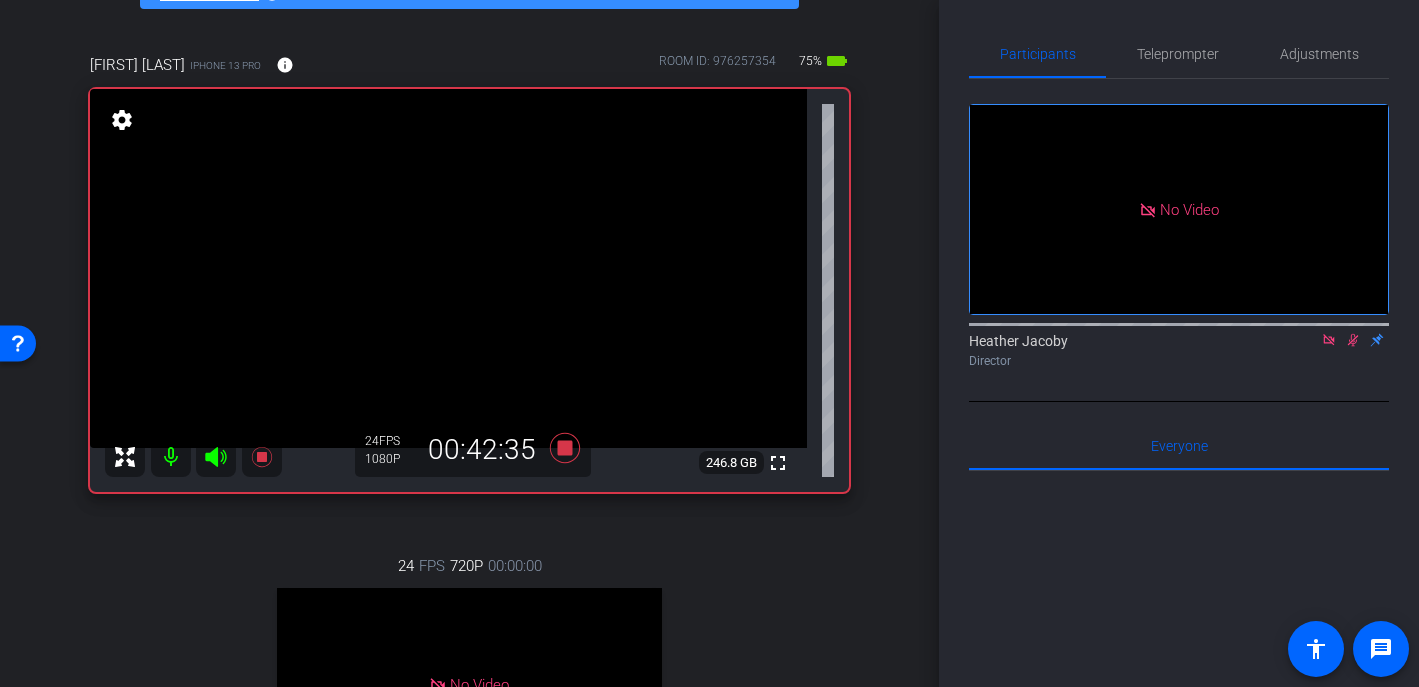 click 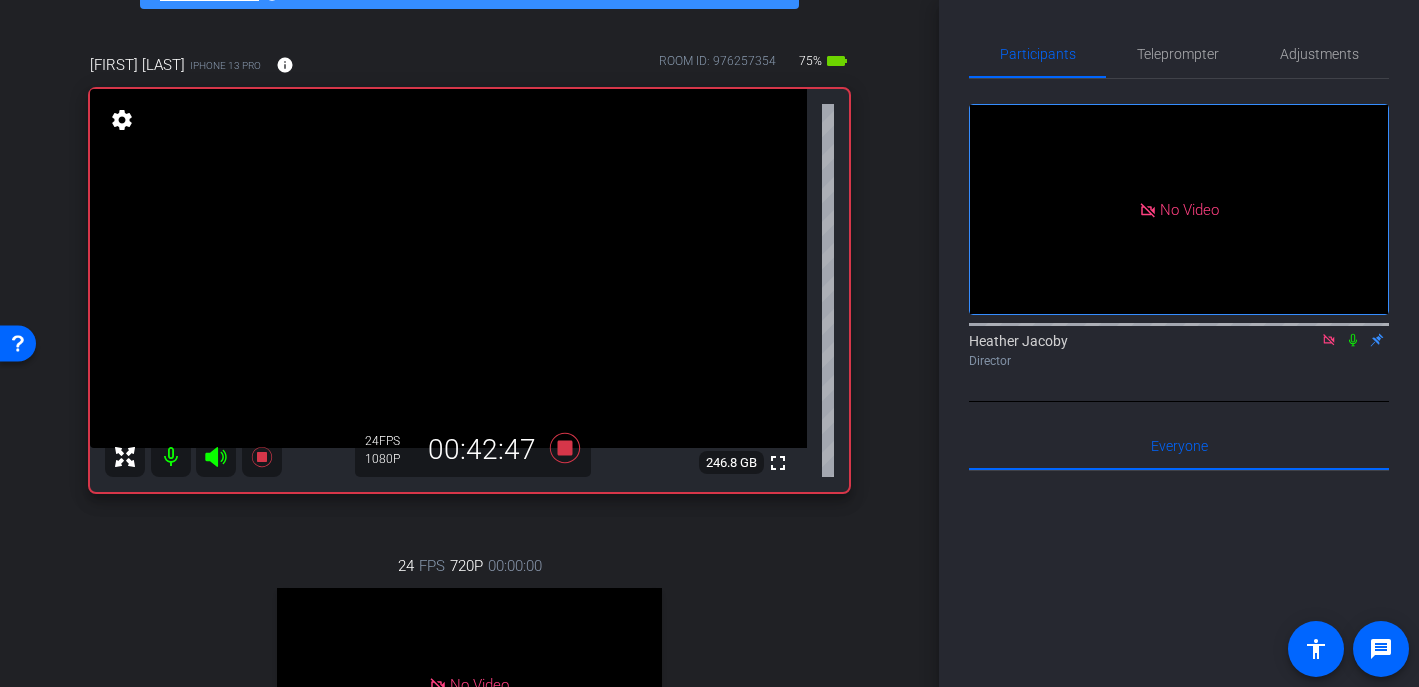 click 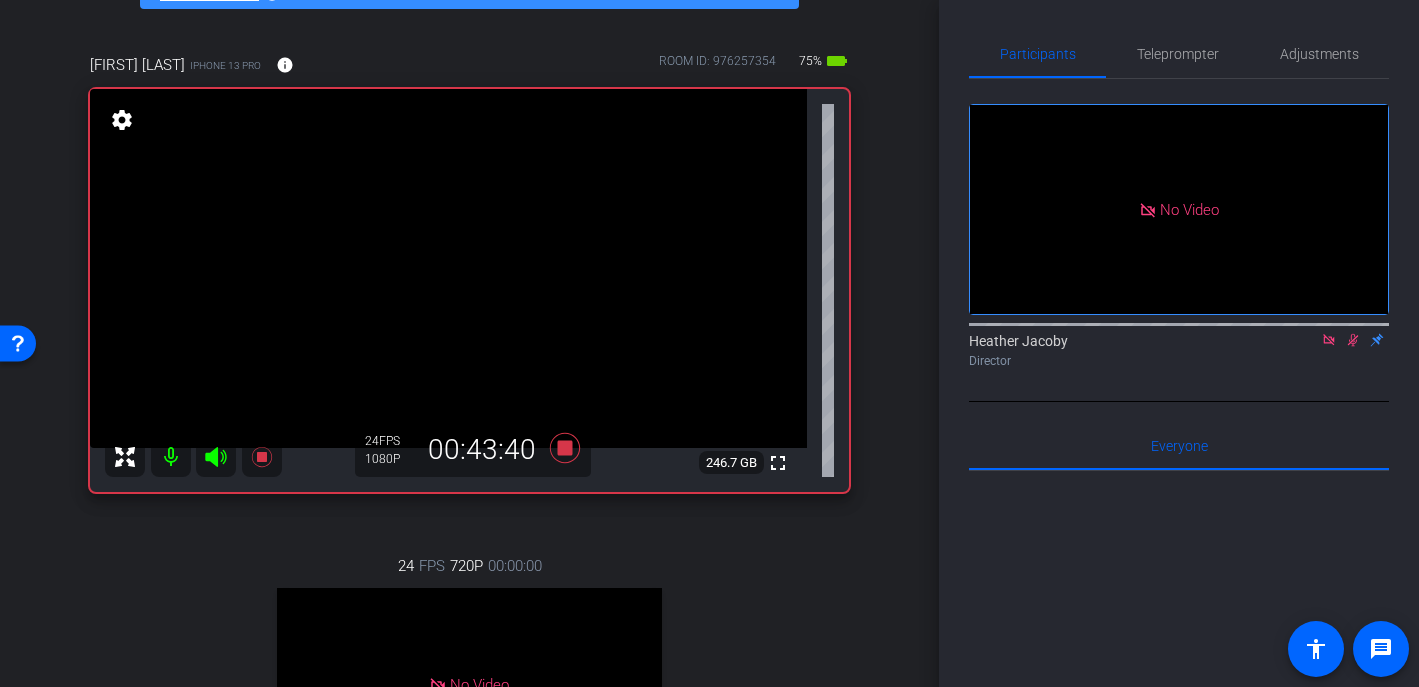 click 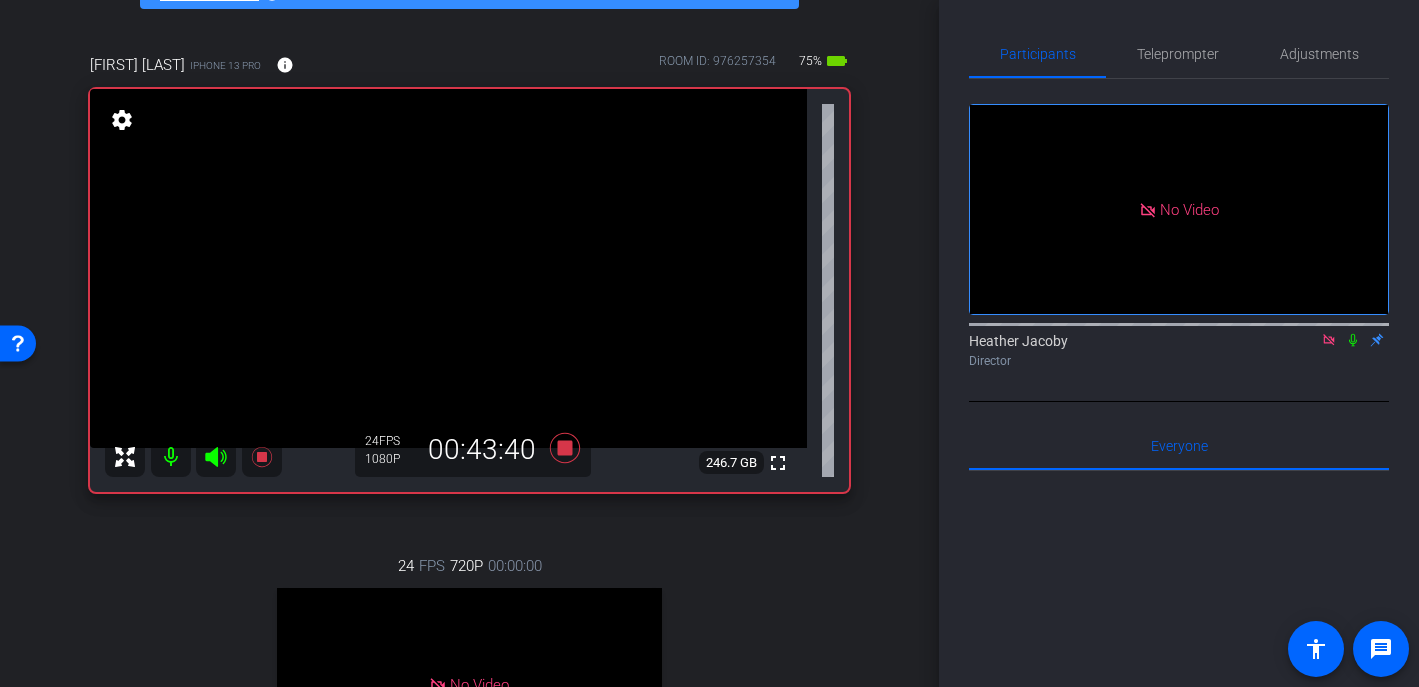 click 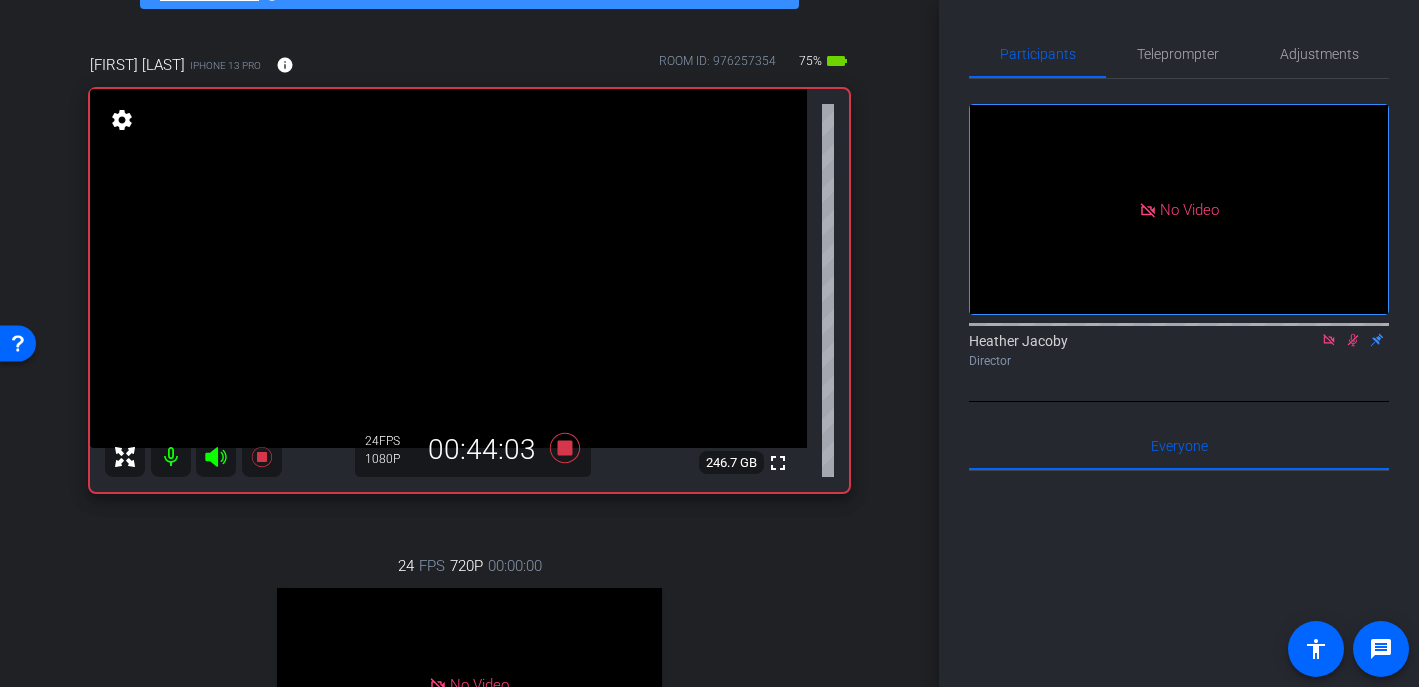 click 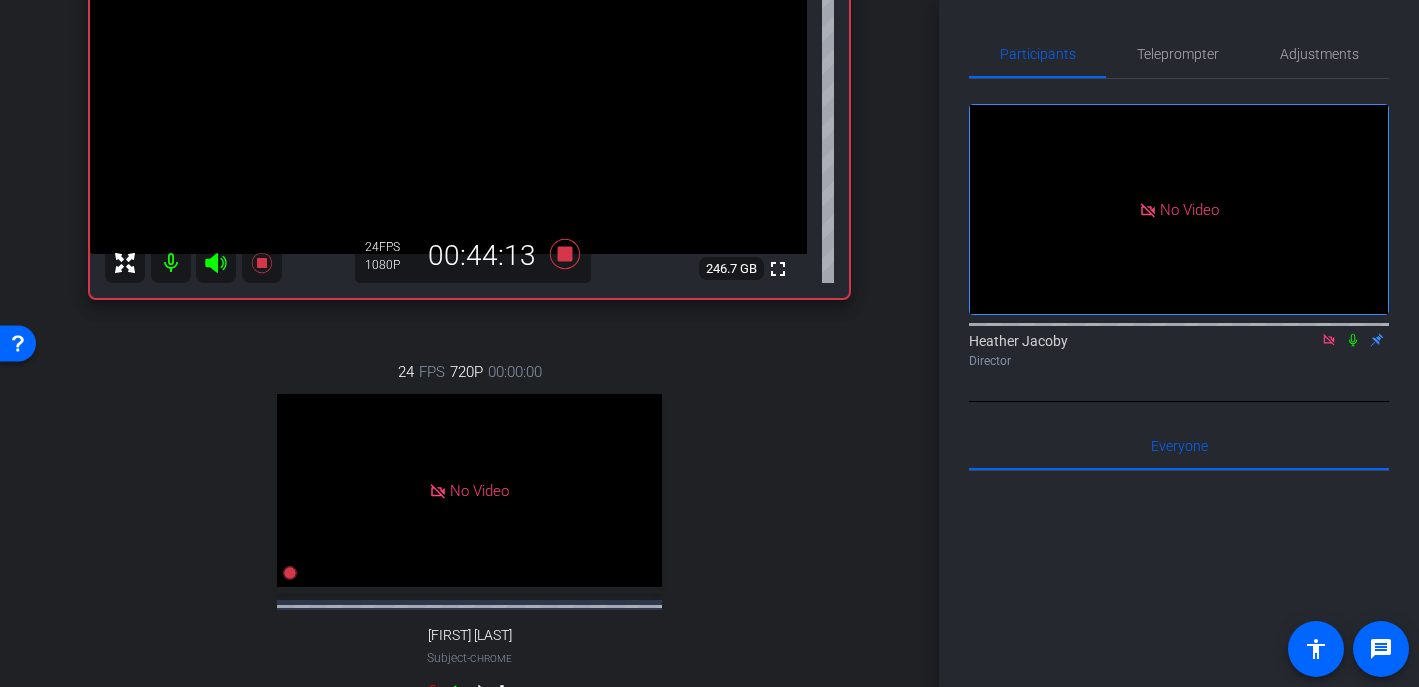 scroll, scrollTop: 331, scrollLeft: 0, axis: vertical 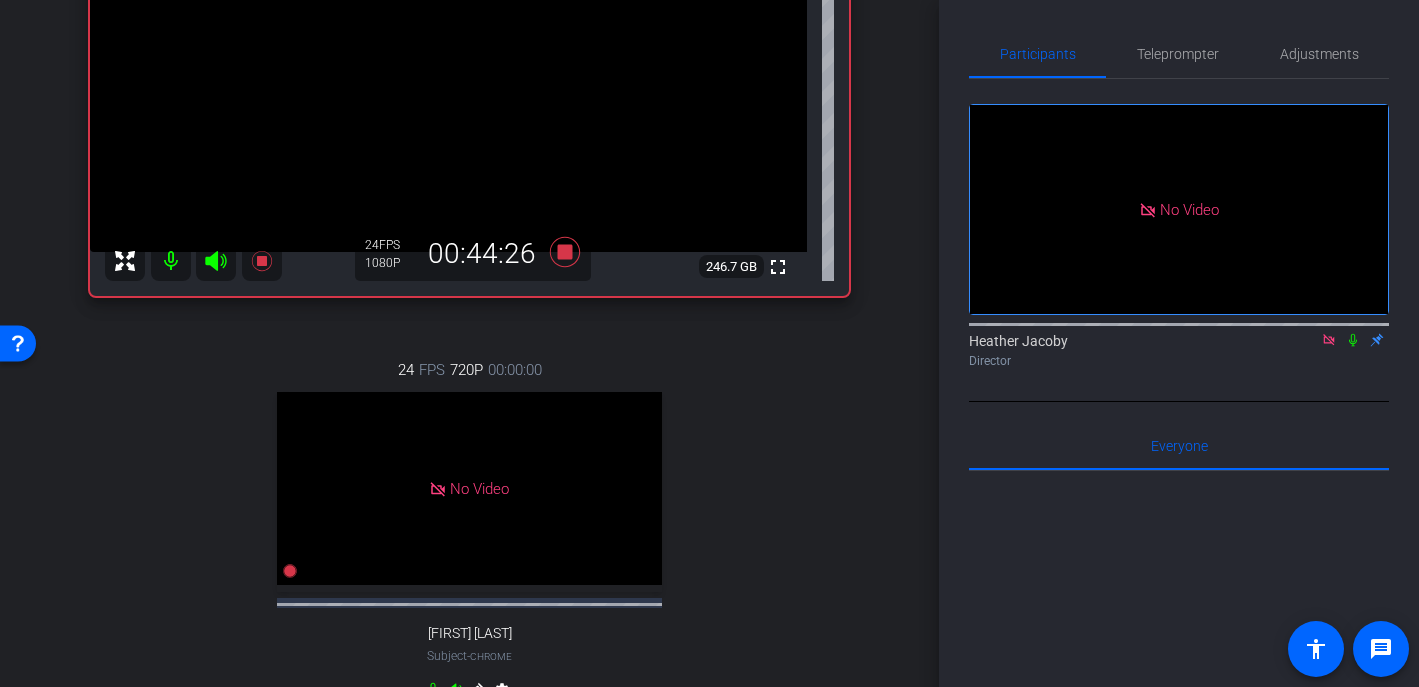 click 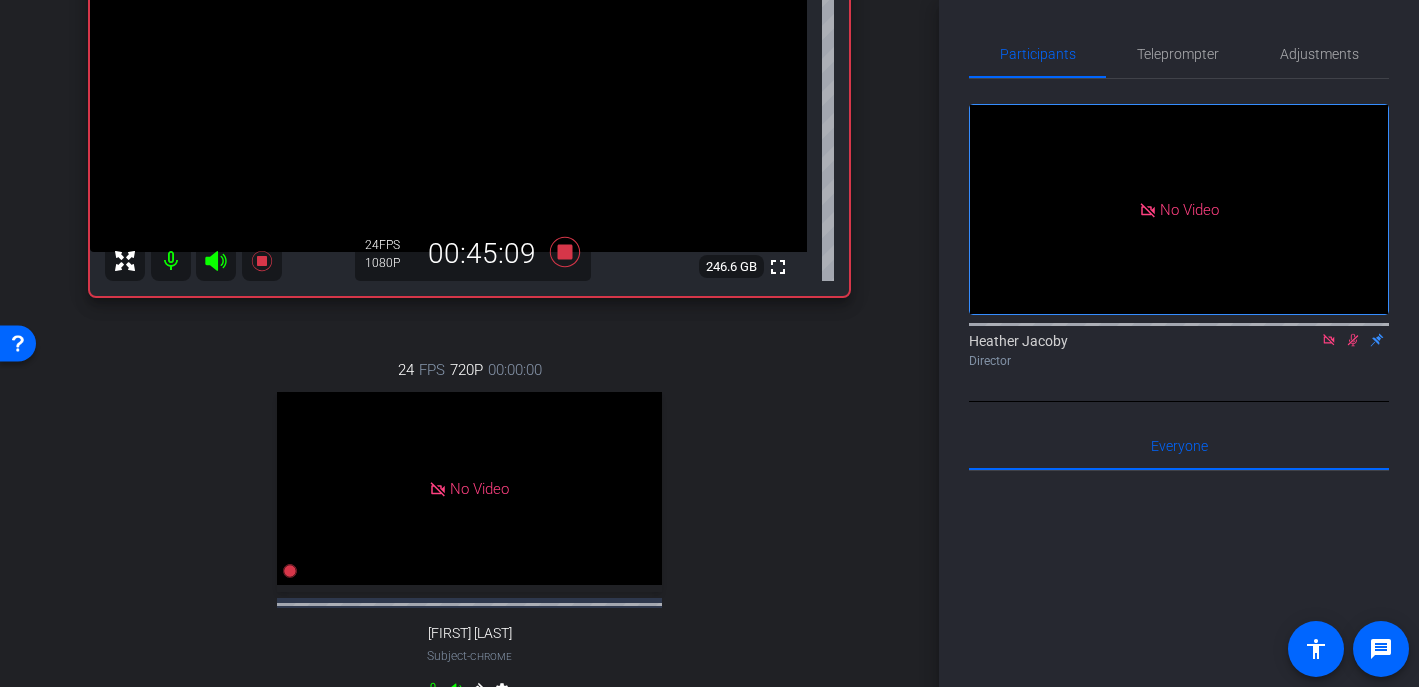 click 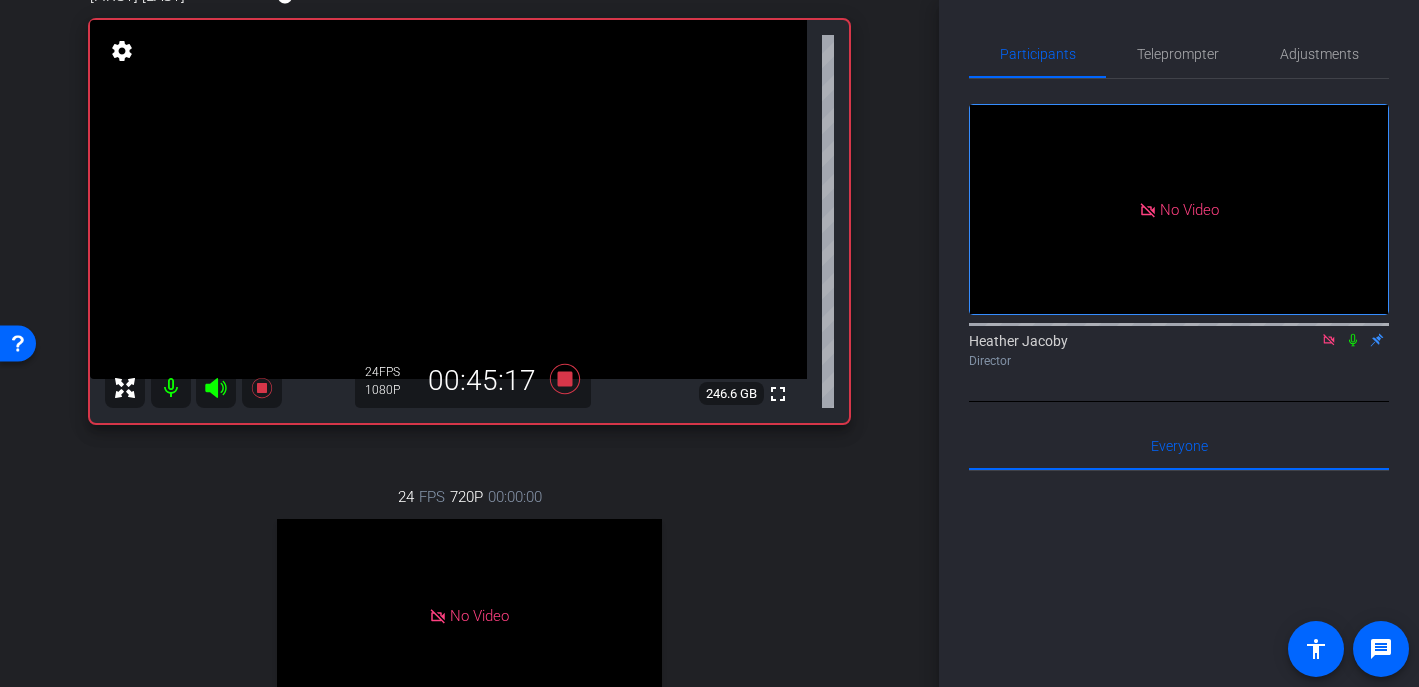 scroll, scrollTop: 186, scrollLeft: 0, axis: vertical 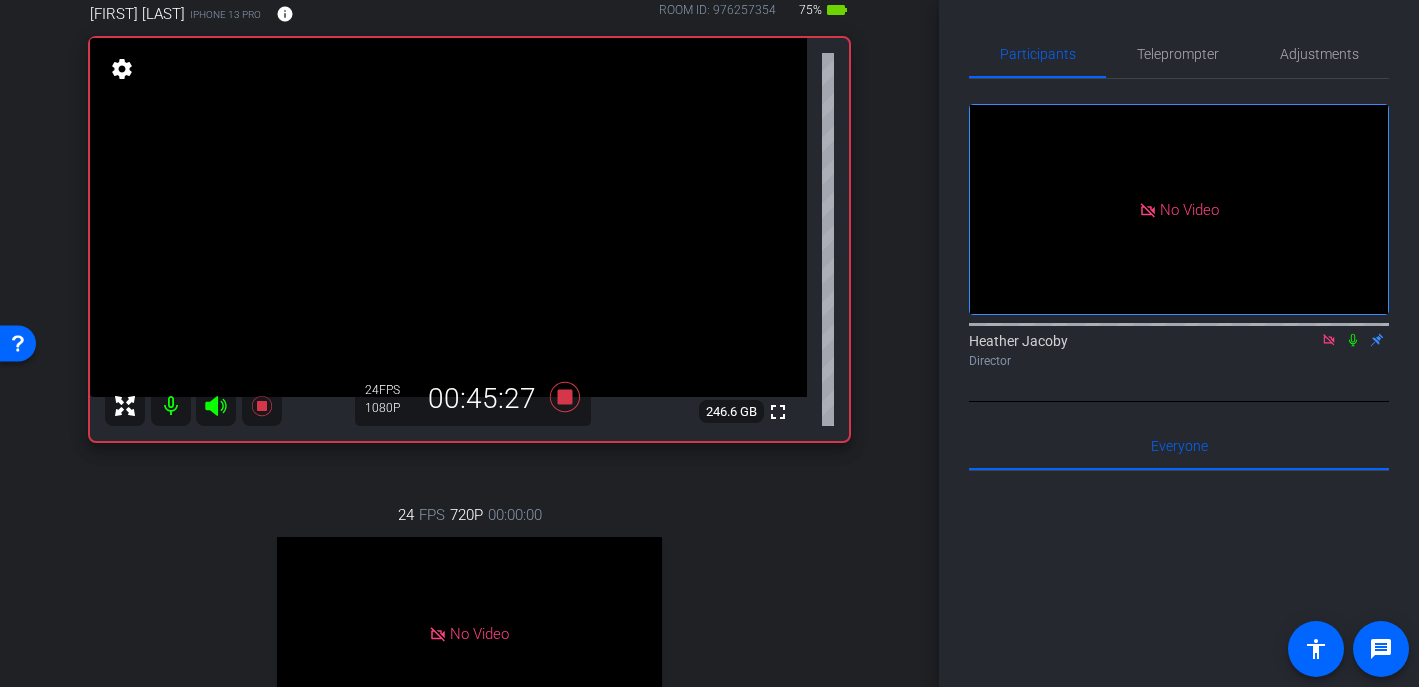 click 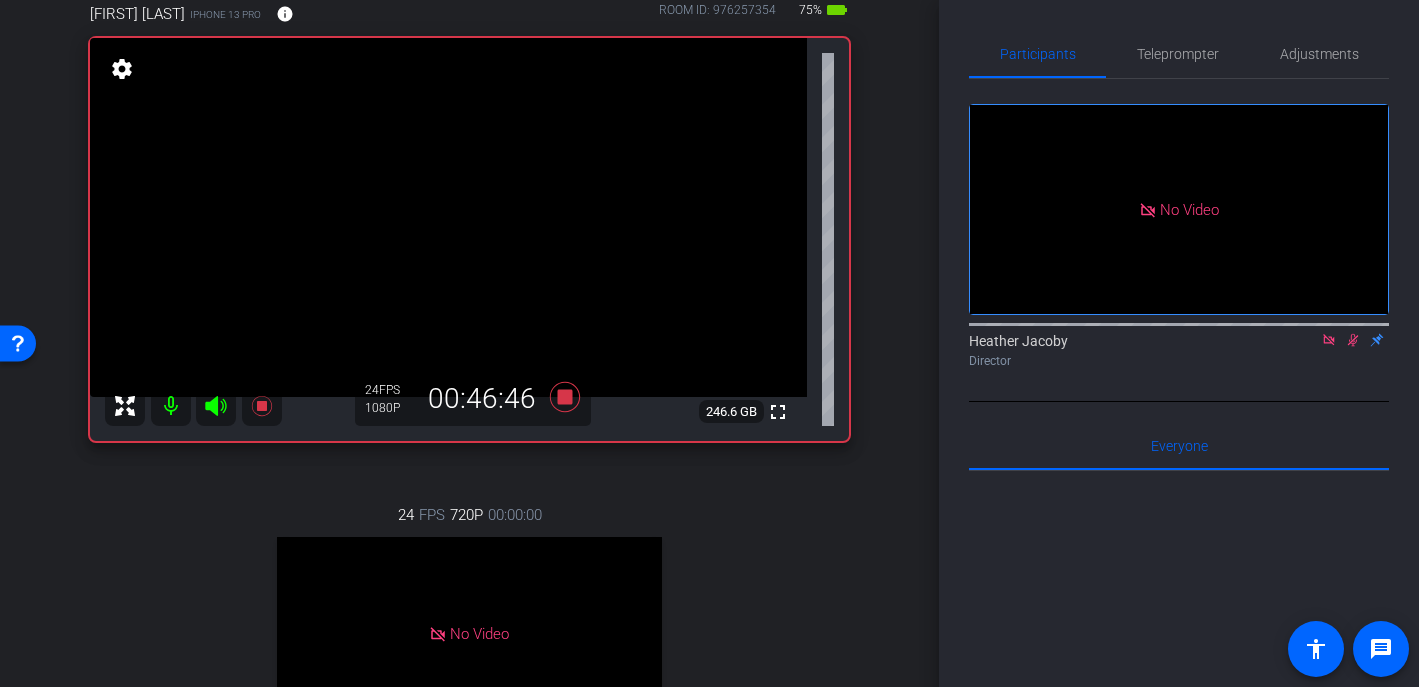 click 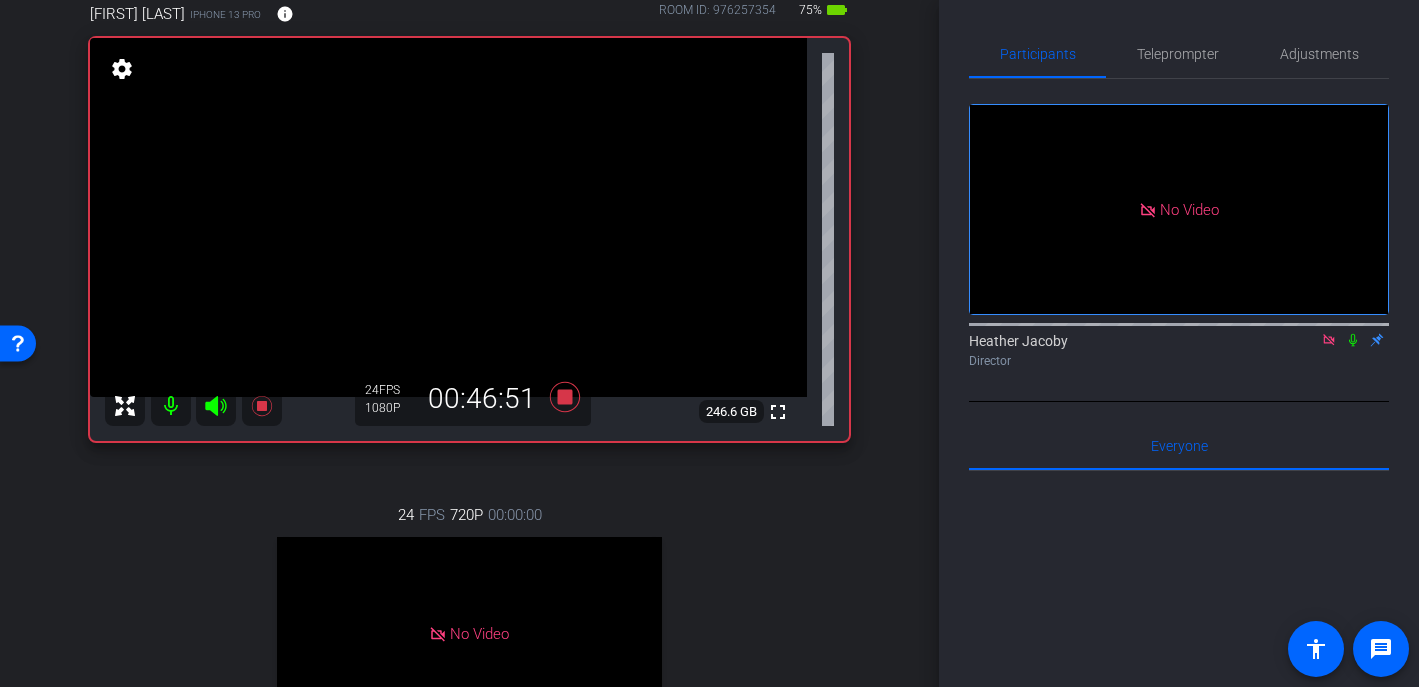 scroll, scrollTop: 146, scrollLeft: 0, axis: vertical 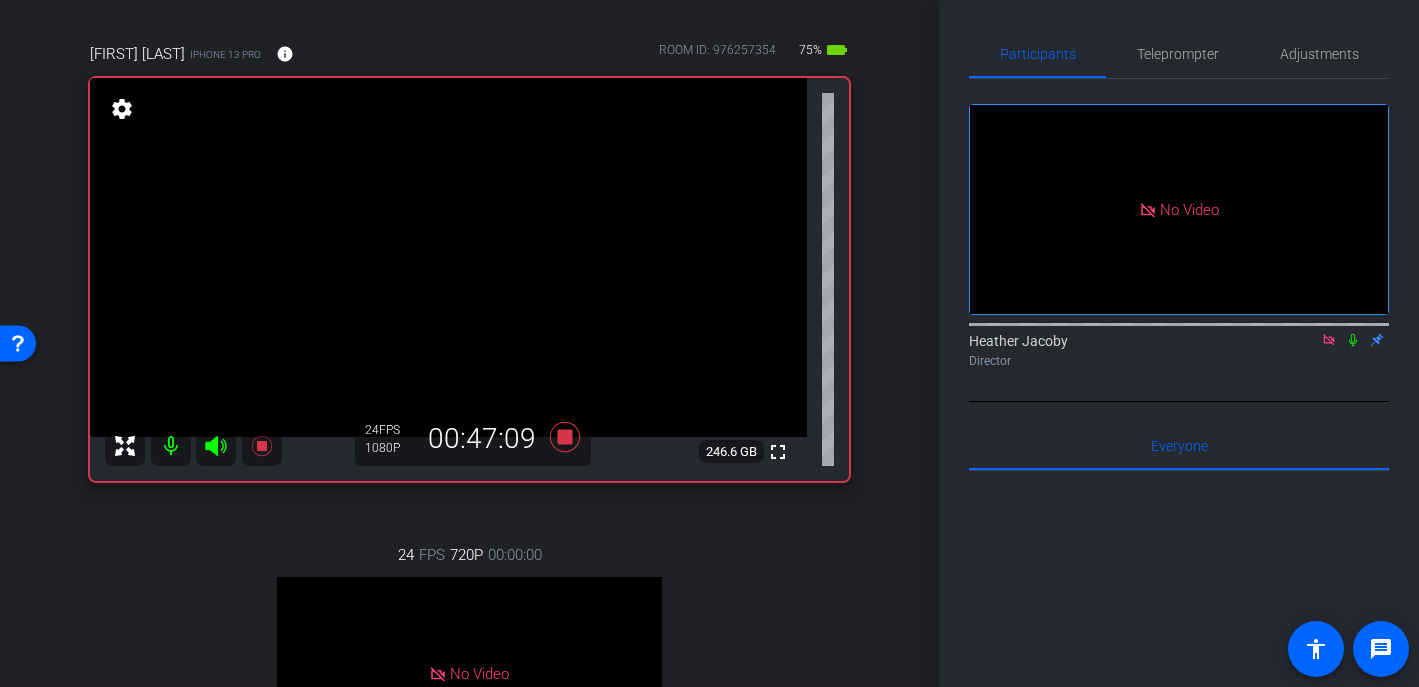 click 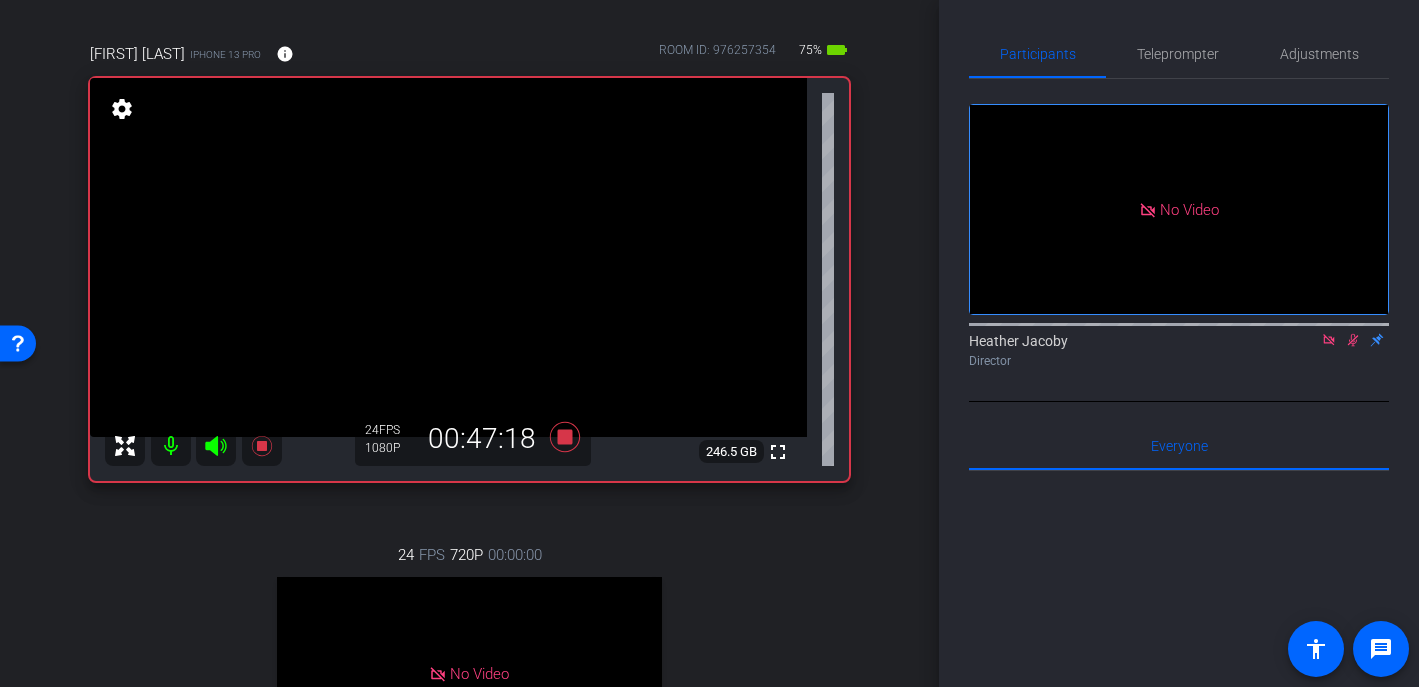 click 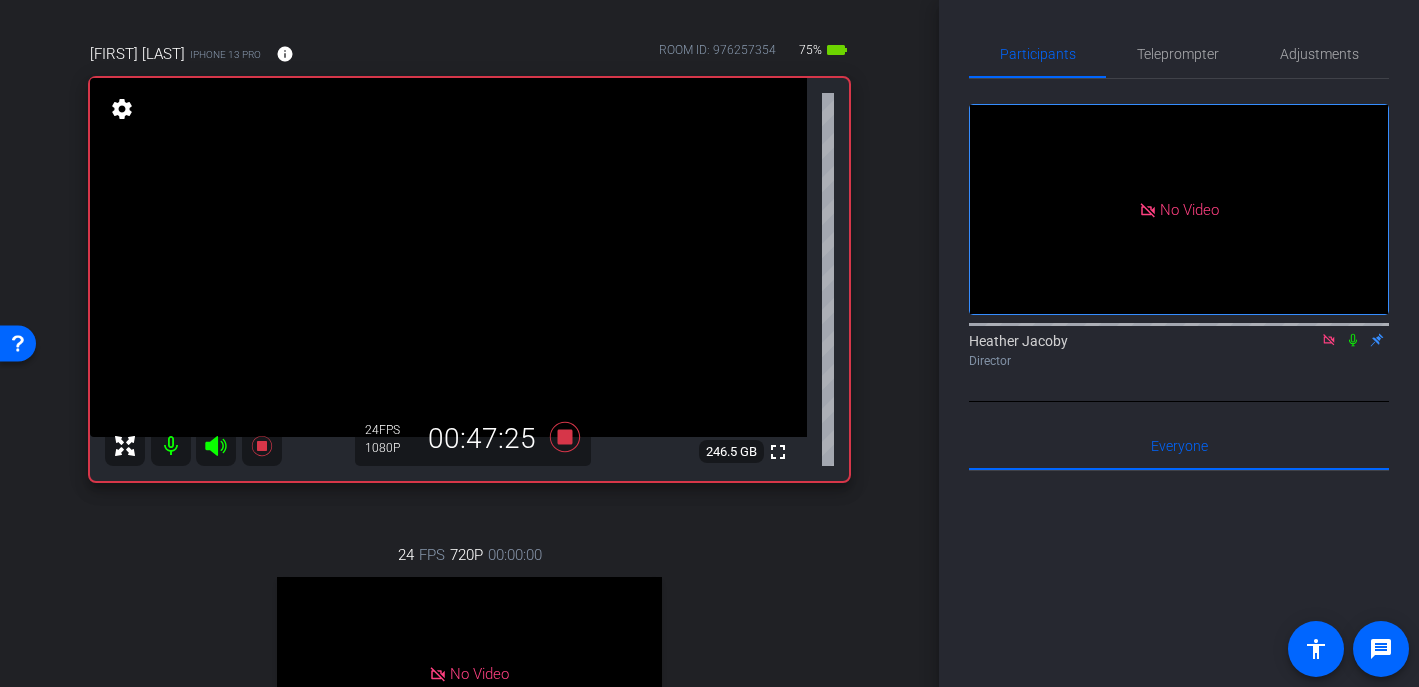click 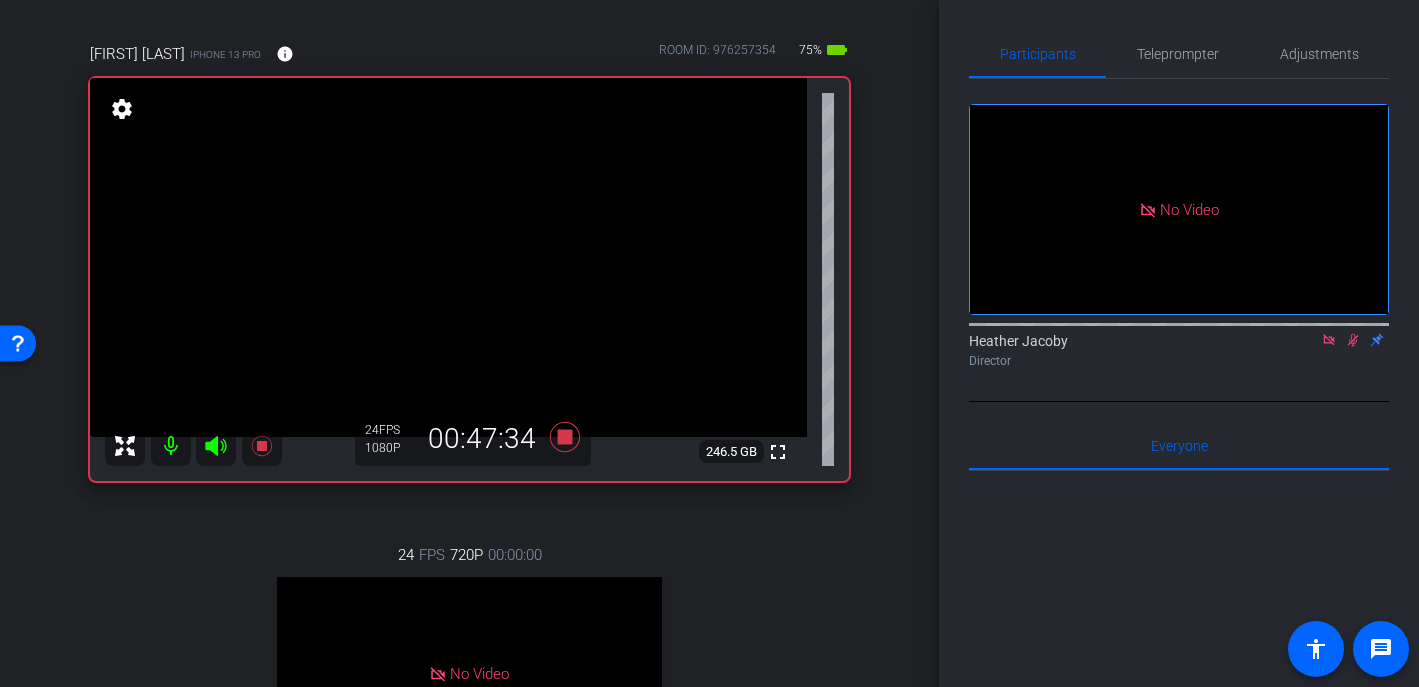 click 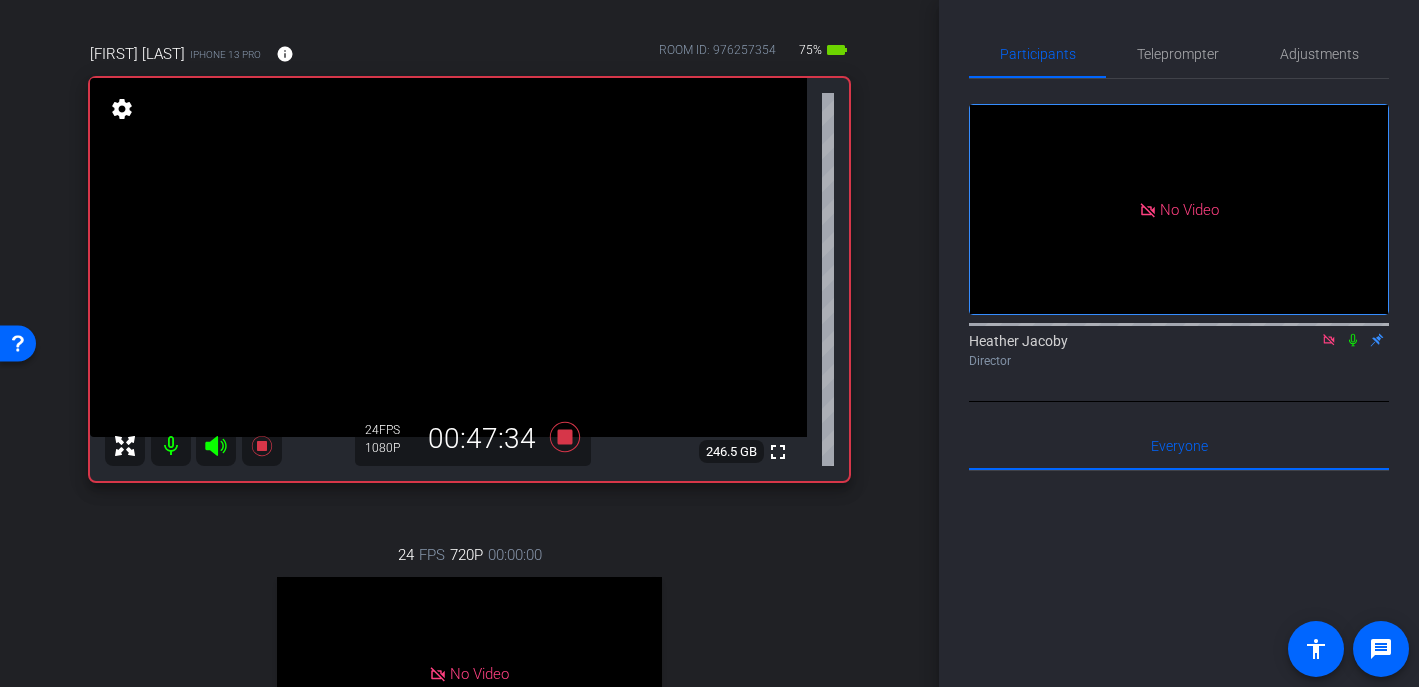 click 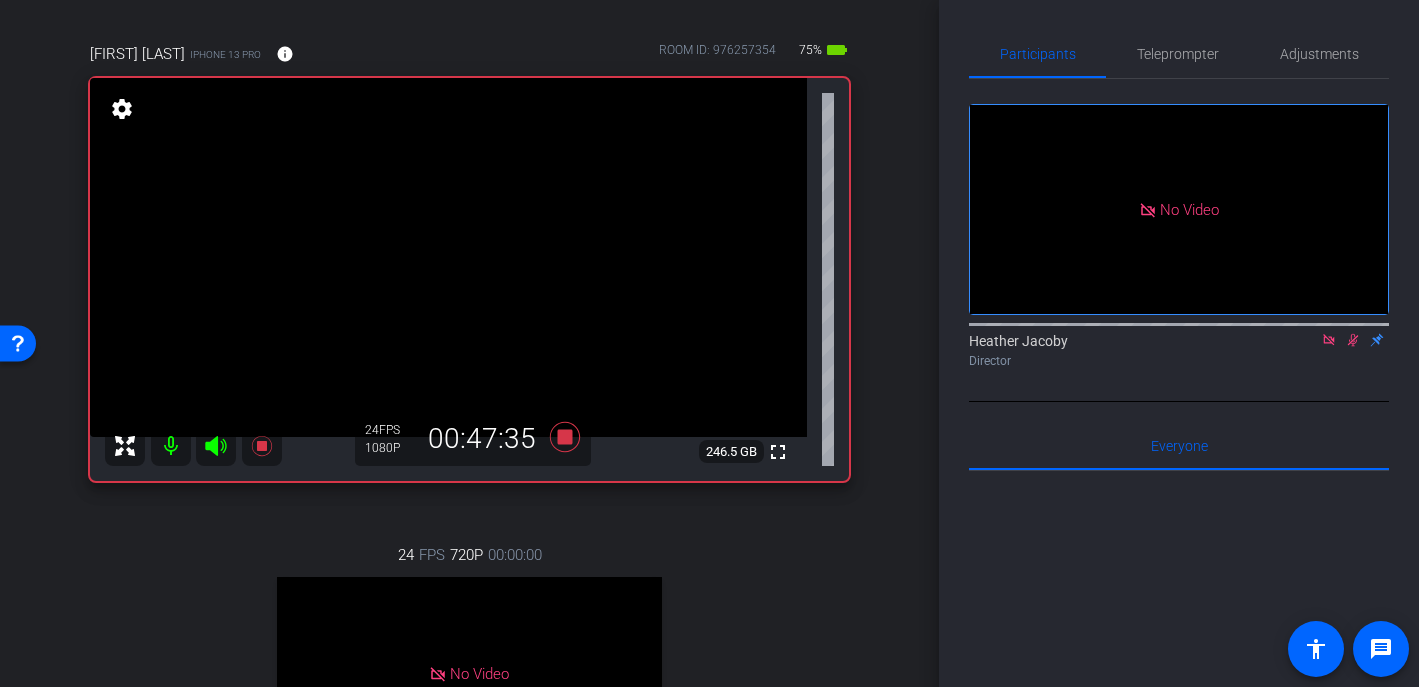 click 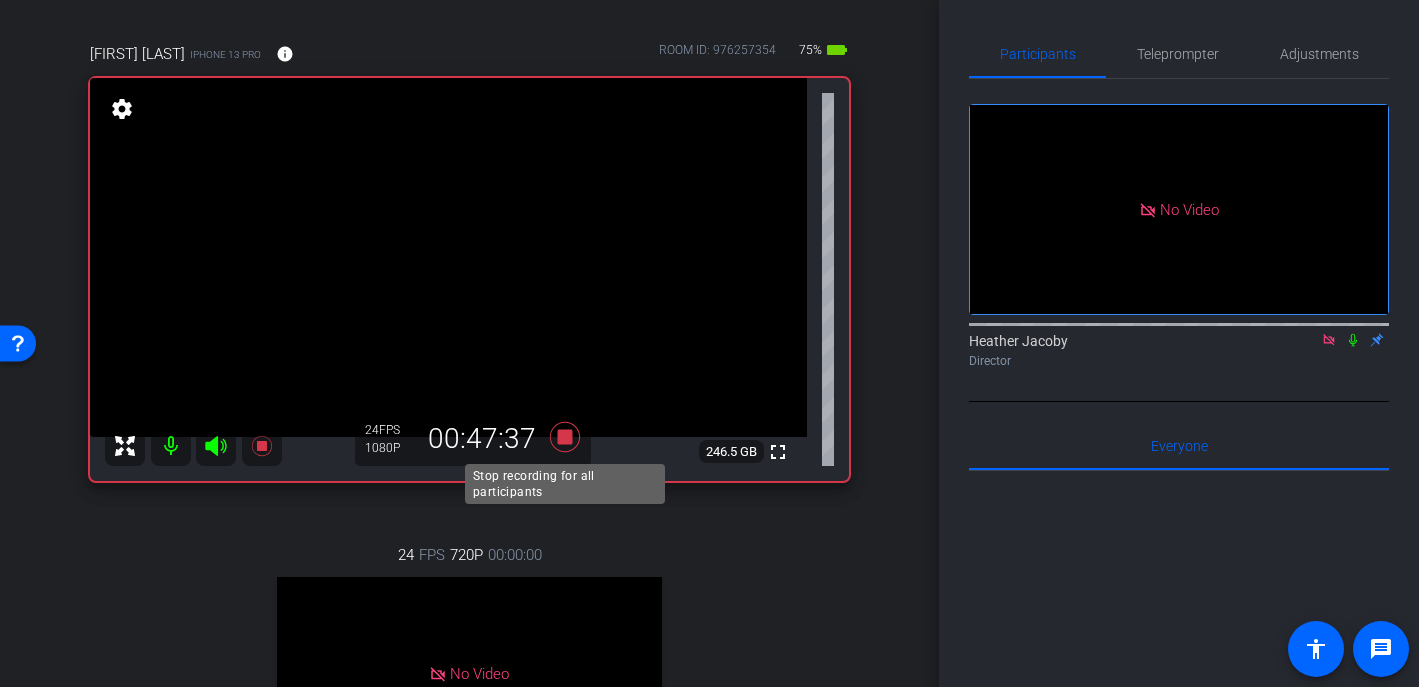 click 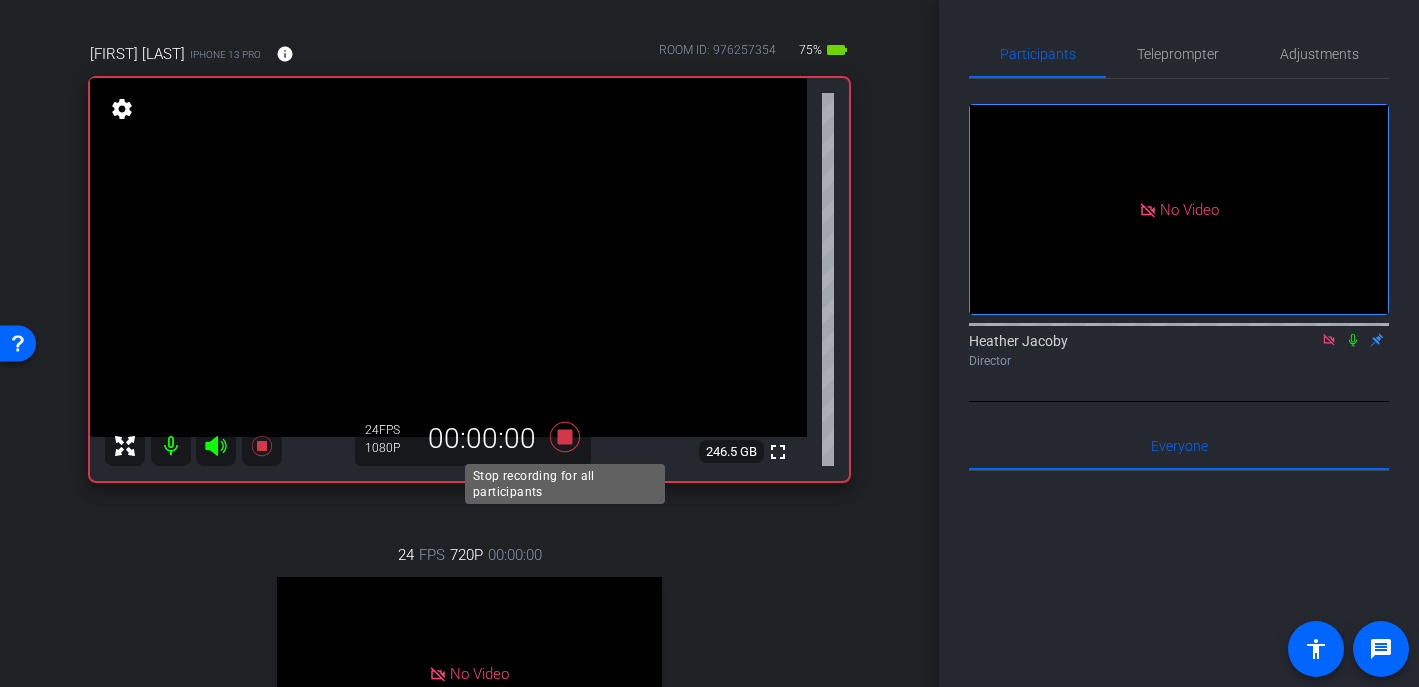 scroll, scrollTop: 143, scrollLeft: 0, axis: vertical 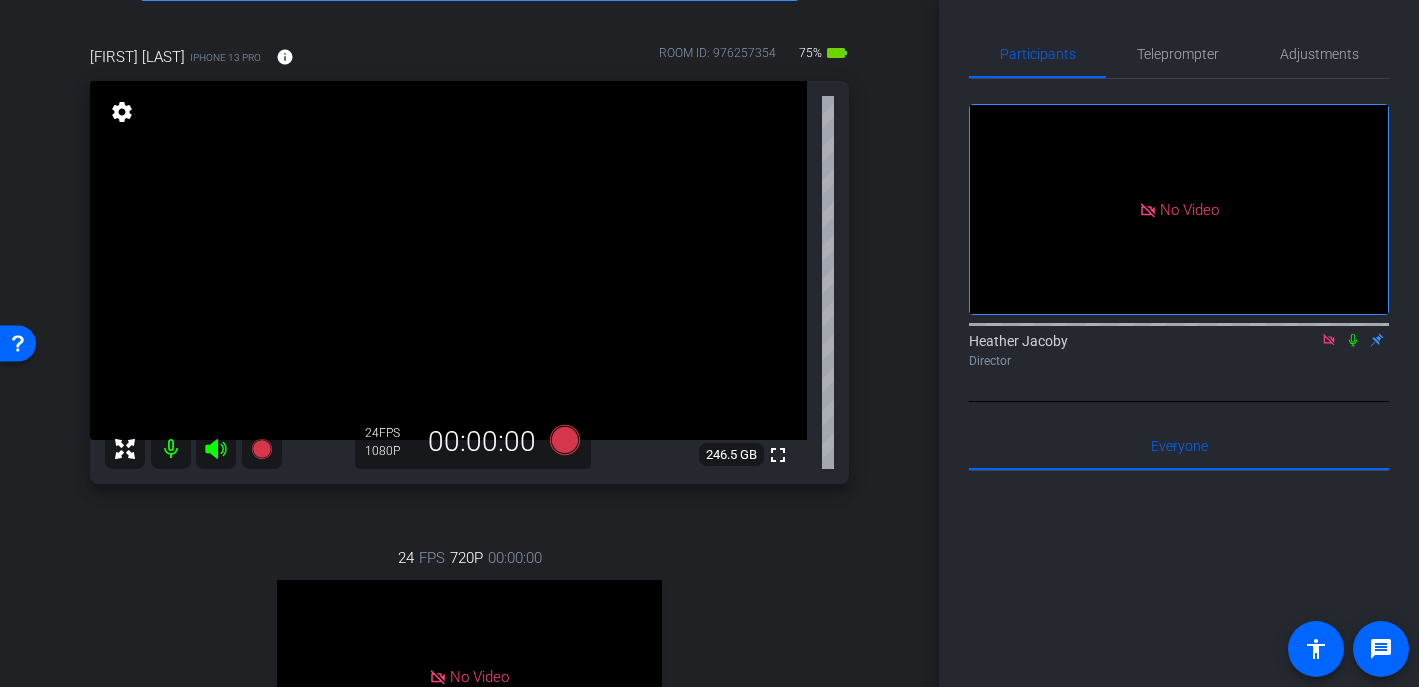 click 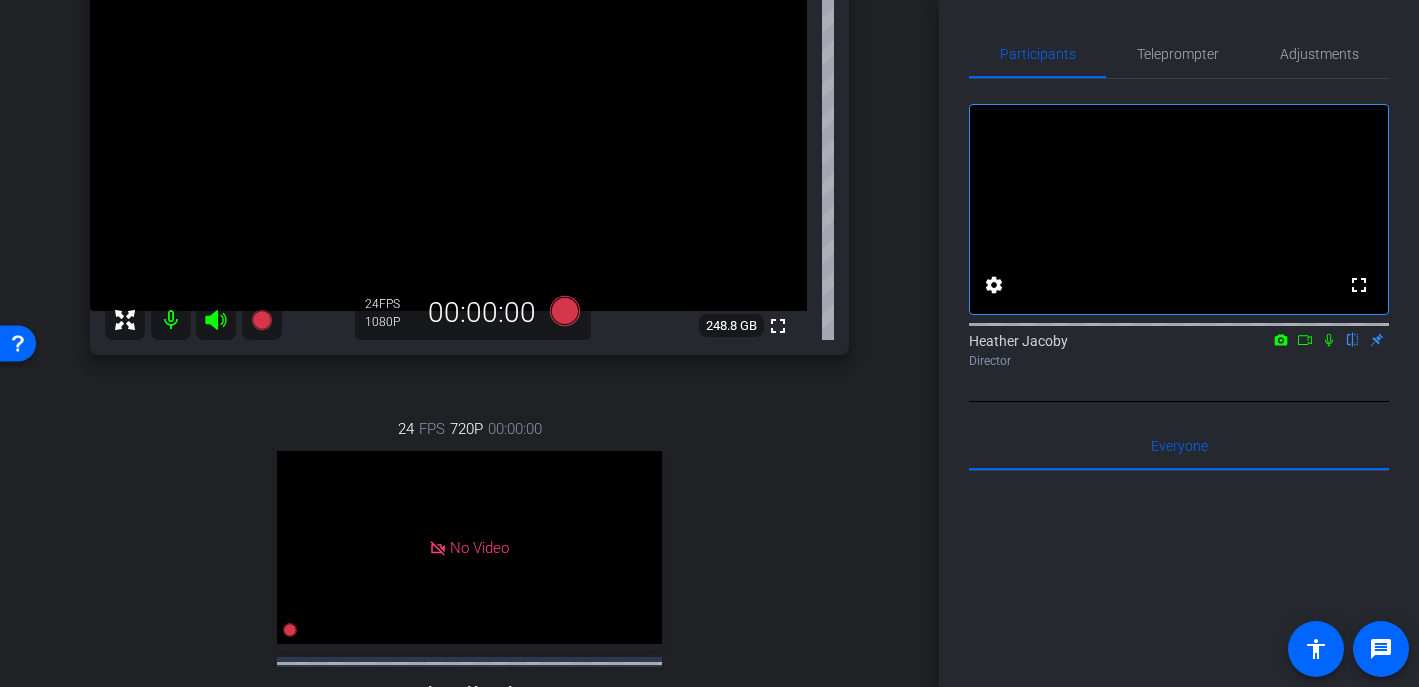 scroll, scrollTop: 274, scrollLeft: 0, axis: vertical 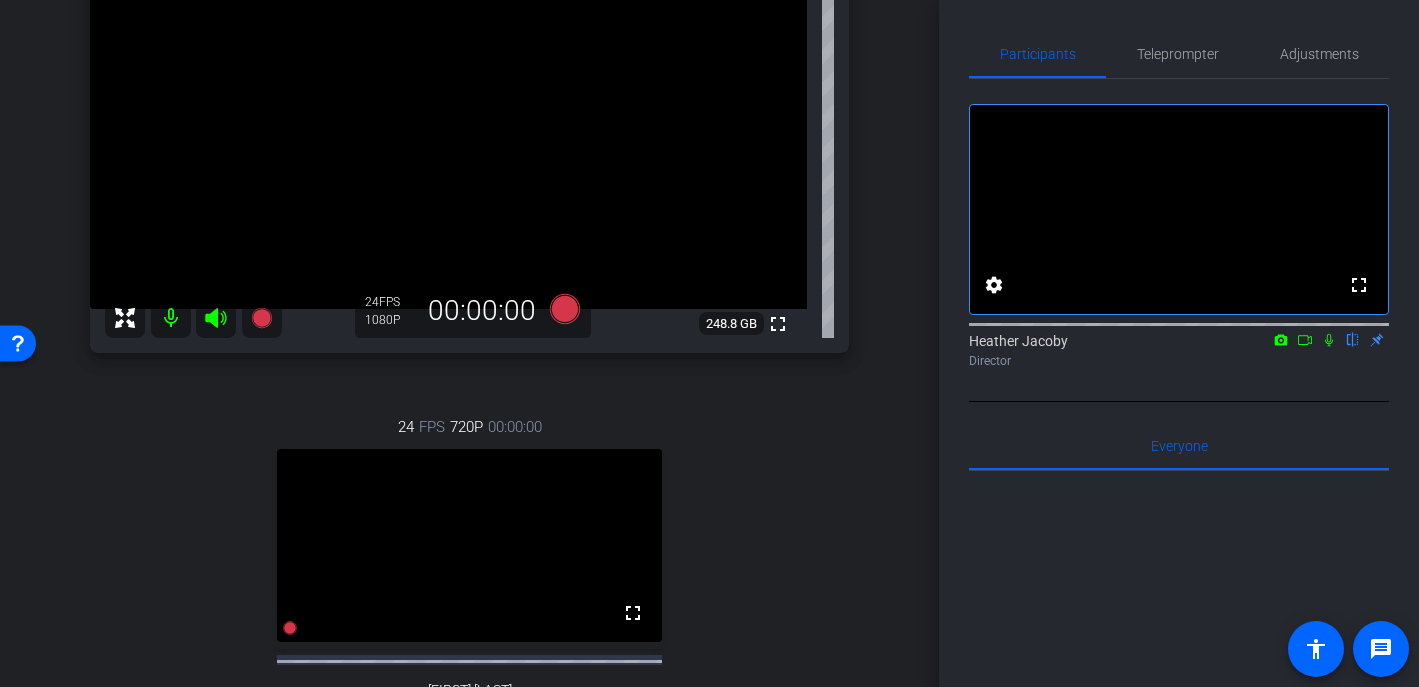 click 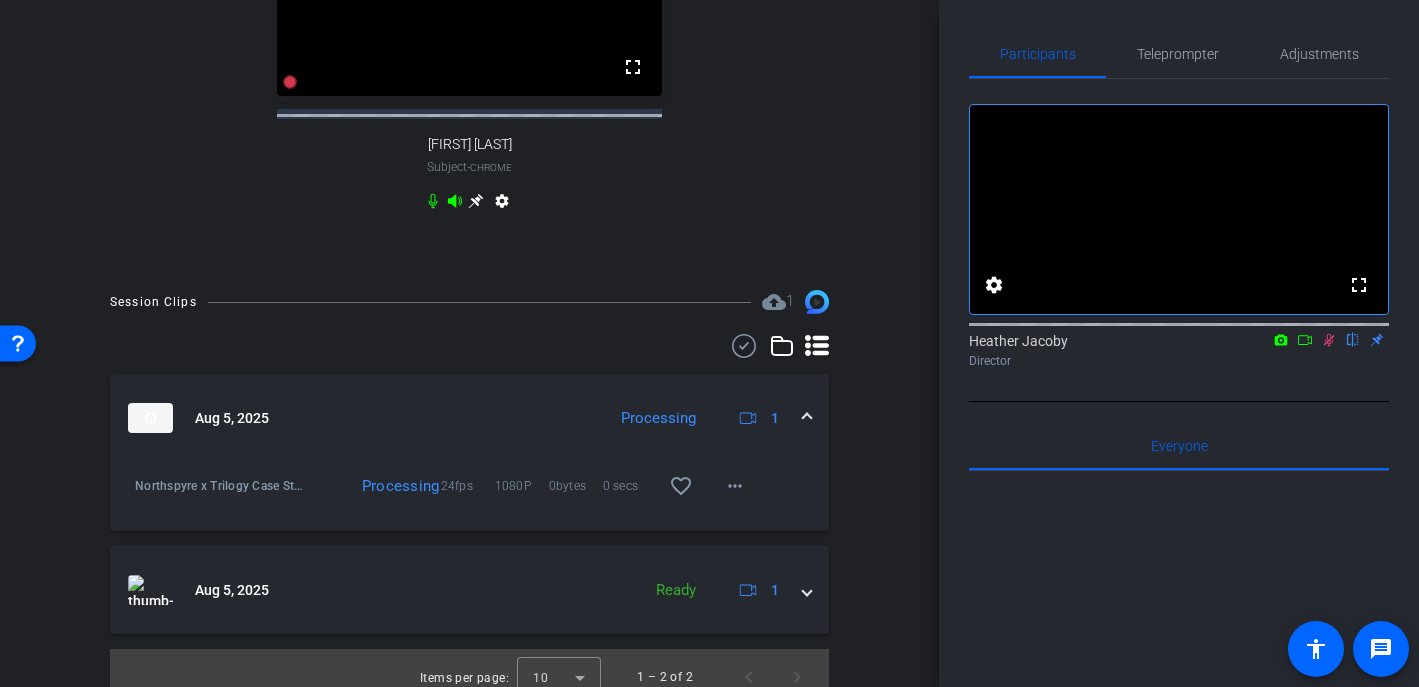 scroll, scrollTop: 821, scrollLeft: 0, axis: vertical 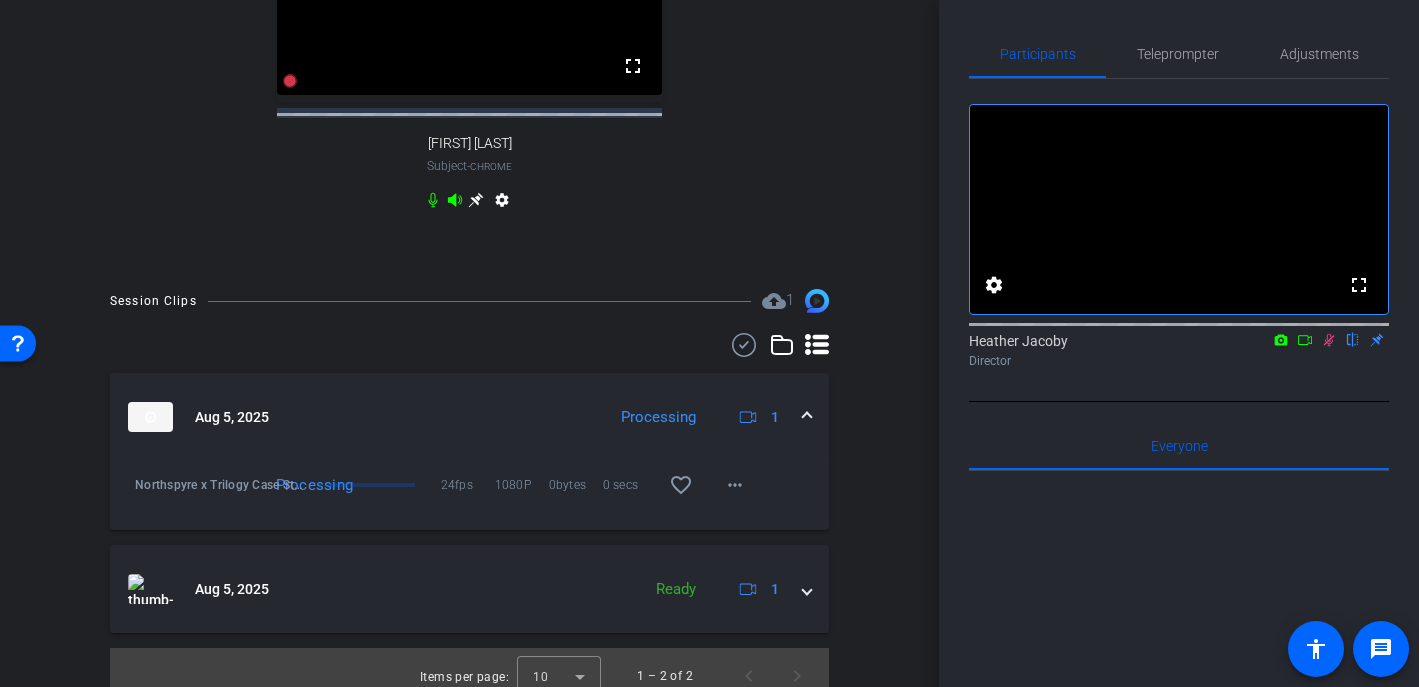 click 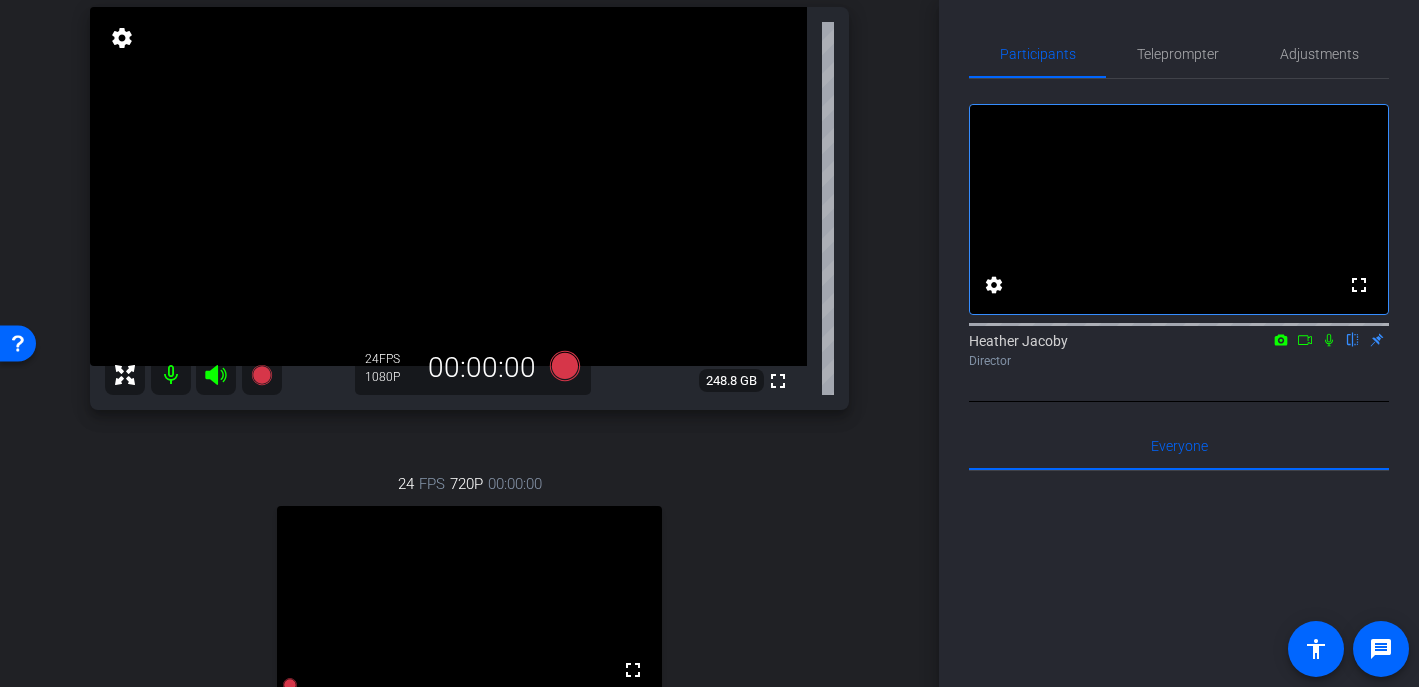 scroll, scrollTop: 208, scrollLeft: 0, axis: vertical 